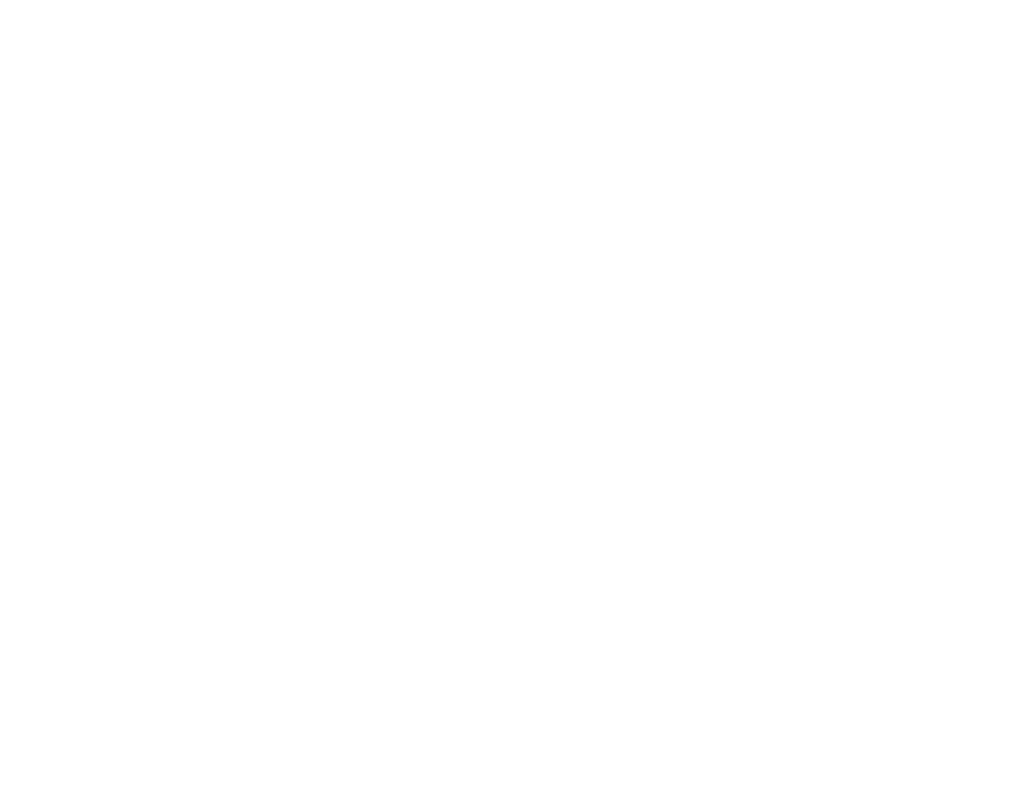 scroll, scrollTop: 0, scrollLeft: 0, axis: both 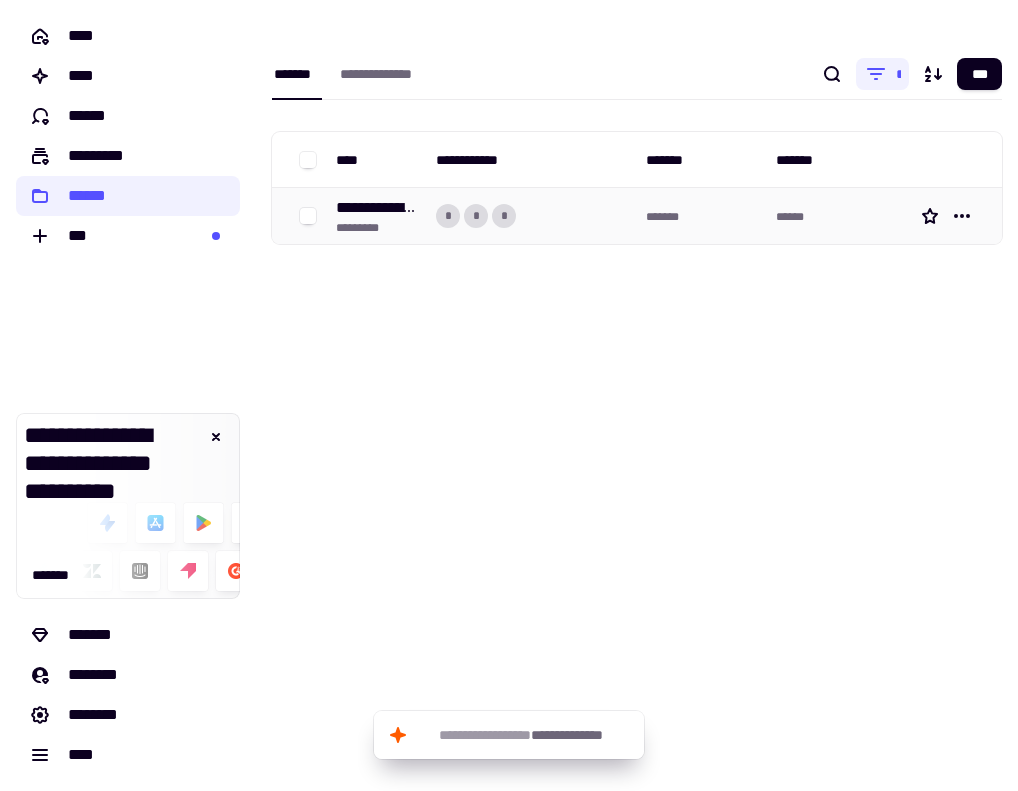 click on "**********" at bounding box center [378, 208] 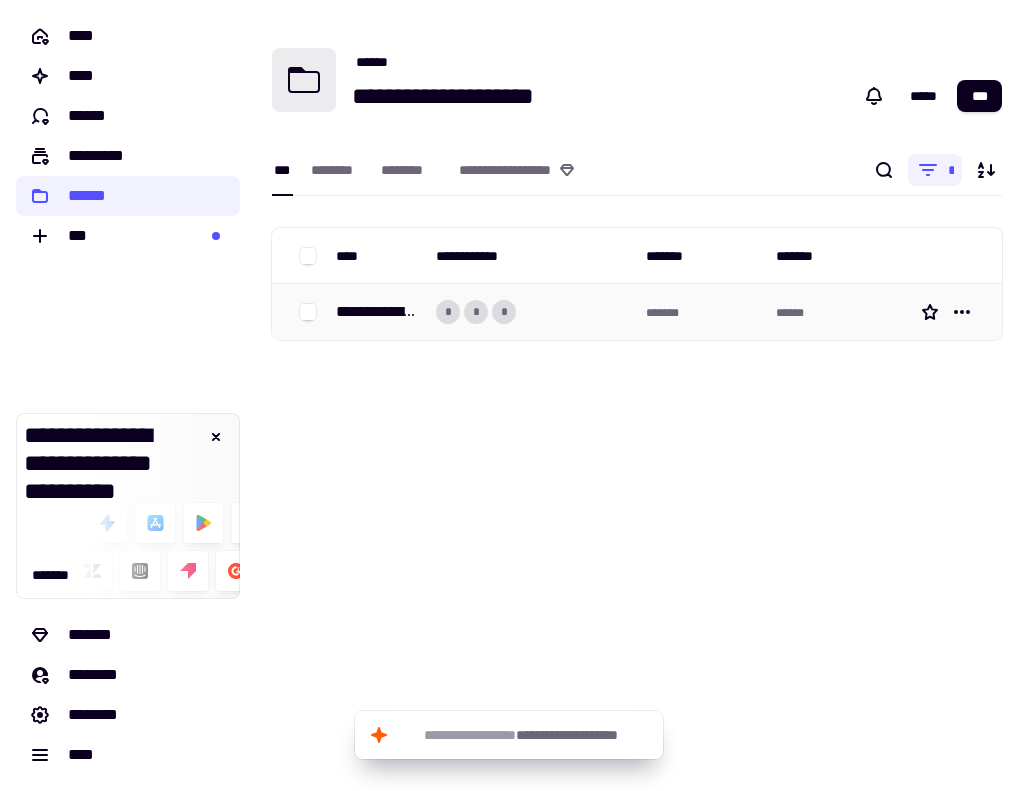 click on "**********" at bounding box center (378, 312) 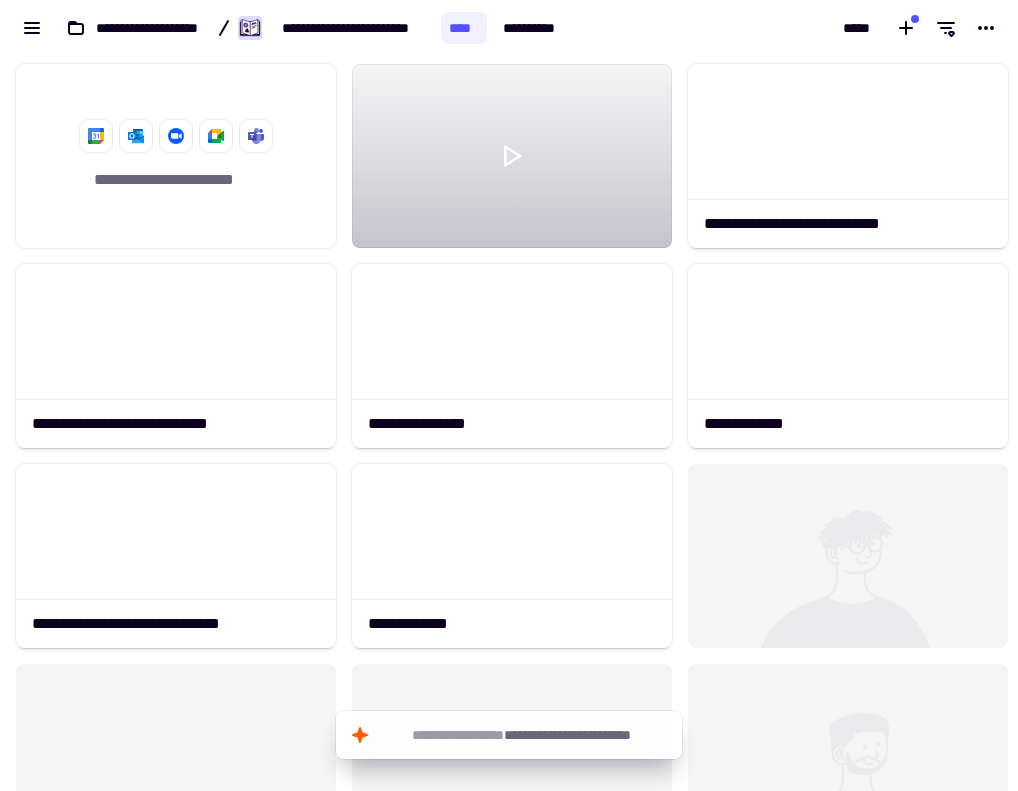 scroll, scrollTop: 16, scrollLeft: 16, axis: both 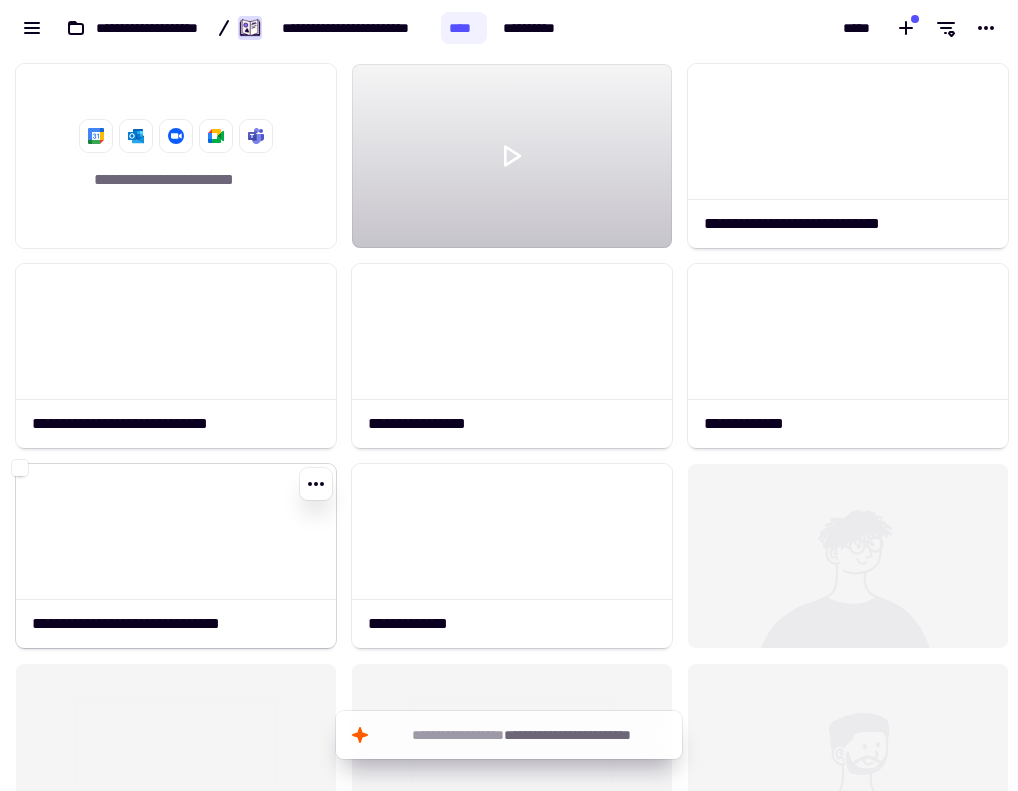 click 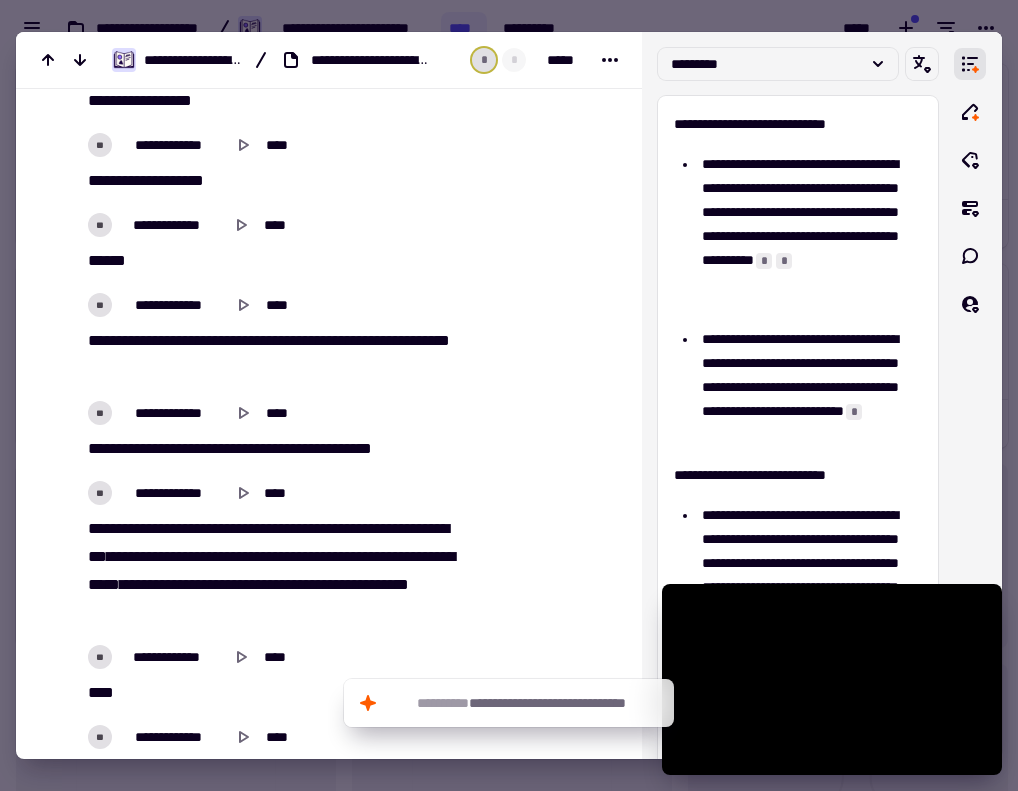 scroll, scrollTop: 500, scrollLeft: 0, axis: vertical 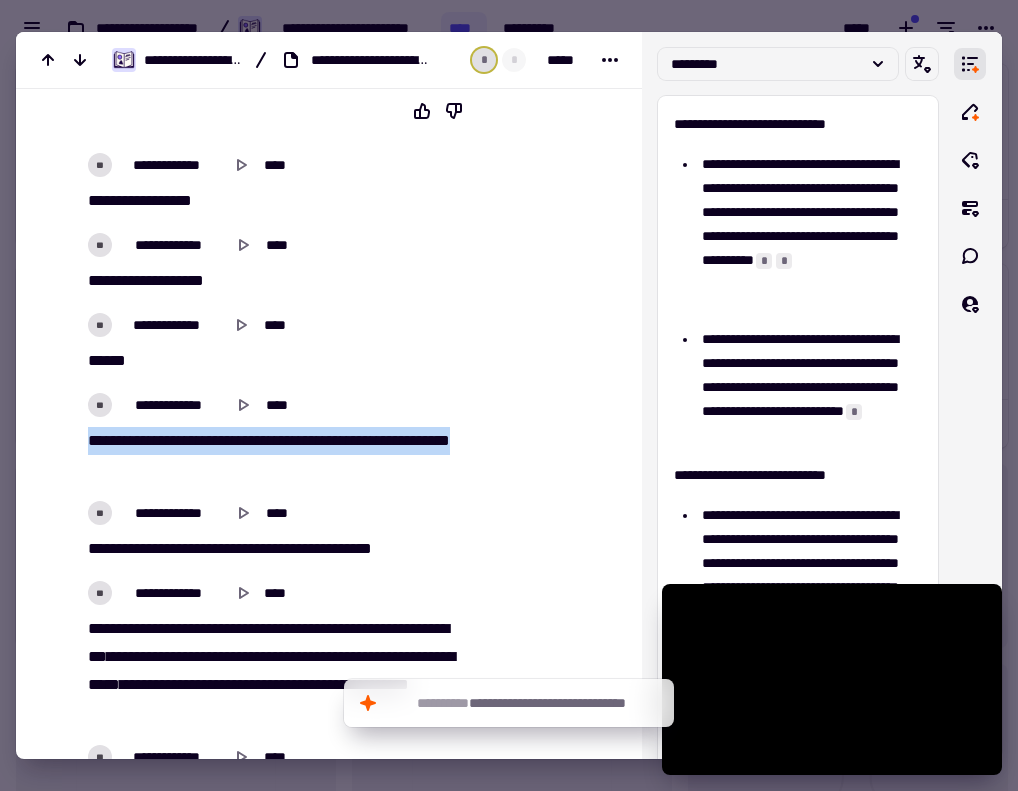 drag, startPoint x: 215, startPoint y: 456, endPoint x: 85, endPoint y: 440, distance: 130.98091 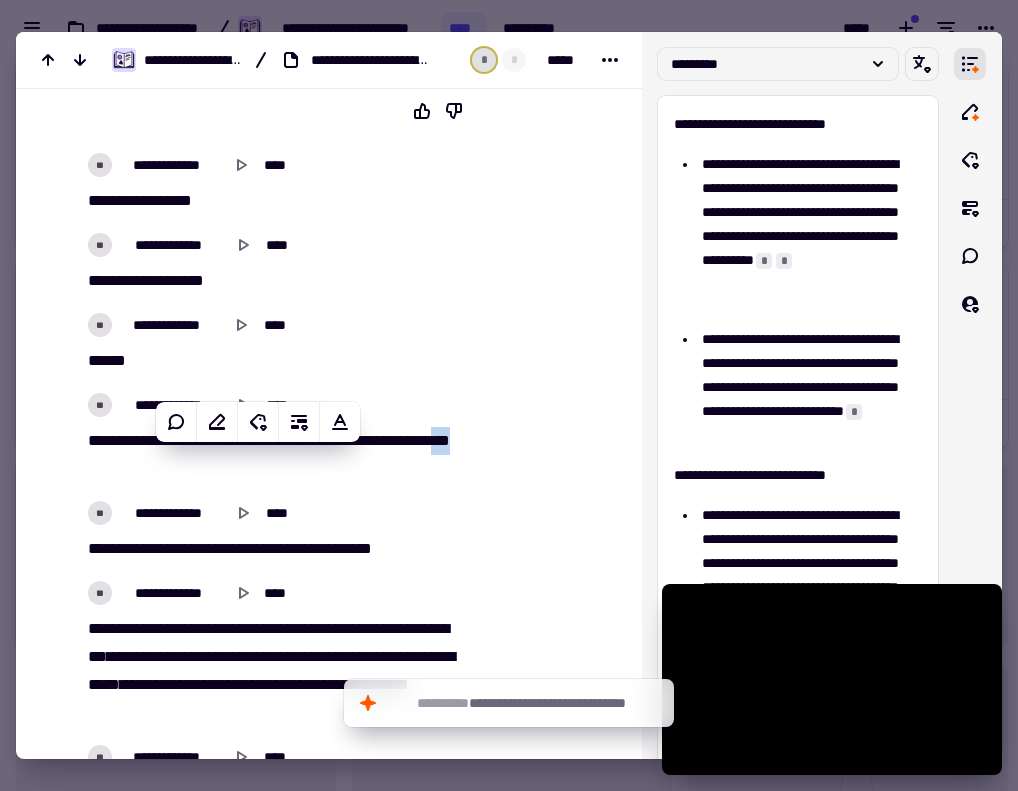 copy on "**" 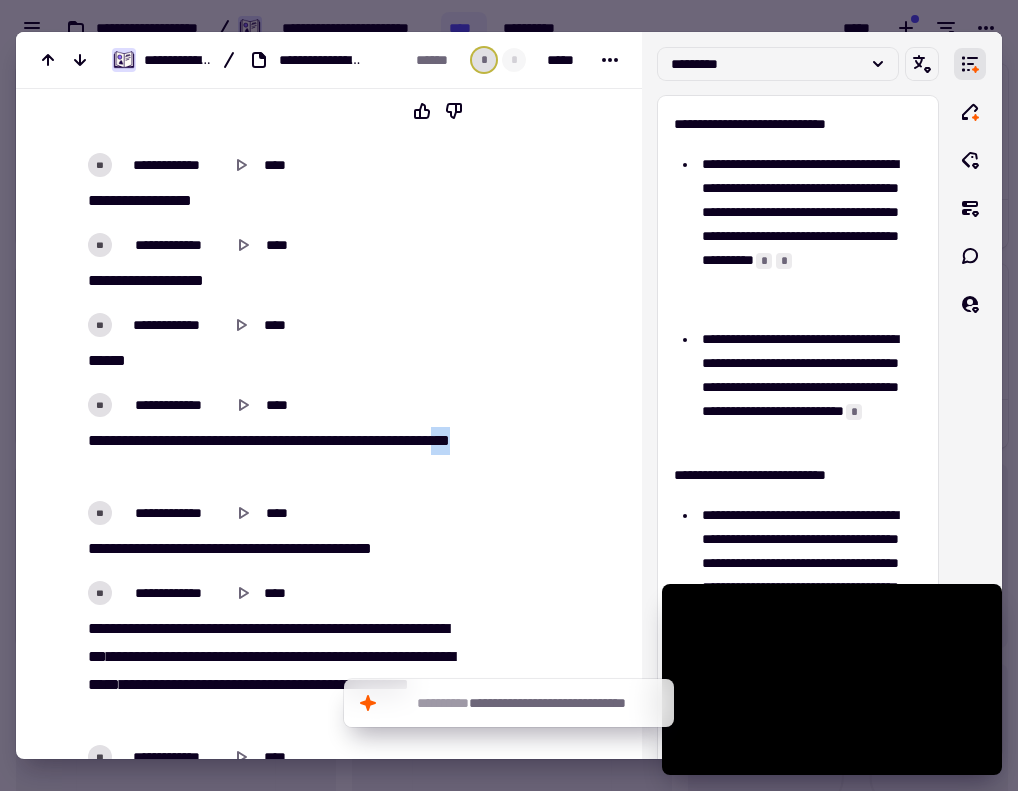 click on "[REDACTED]" at bounding box center [273, 455] 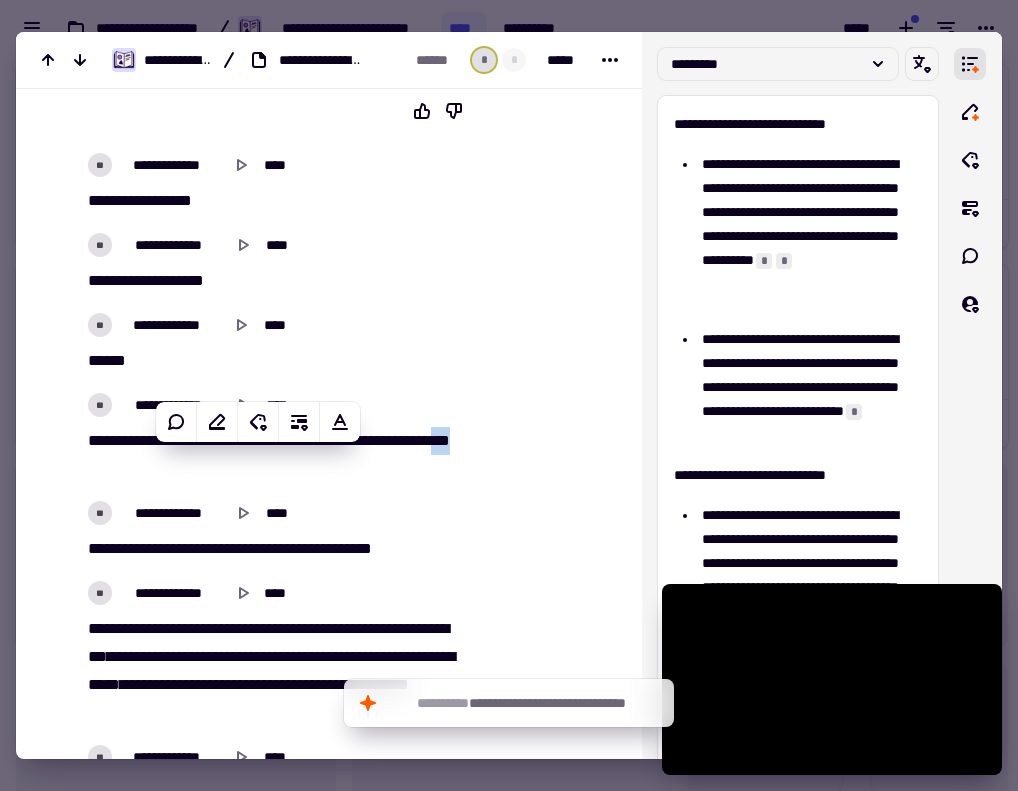 click on "[REDACTED]" at bounding box center [273, 455] 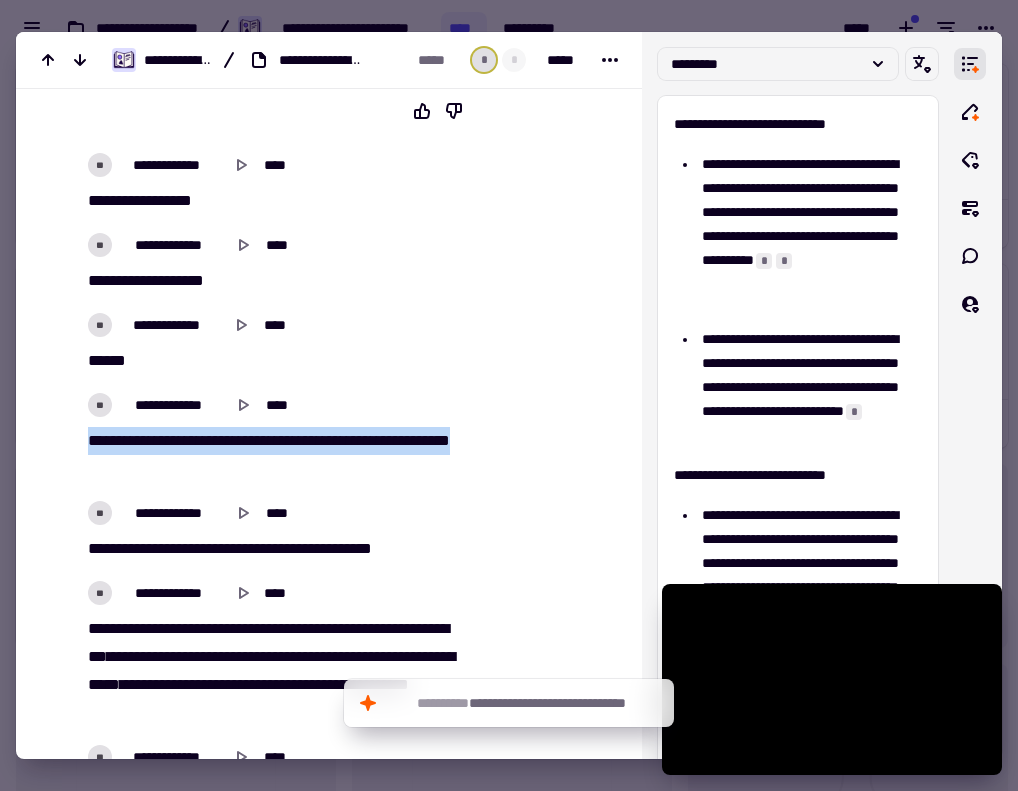 drag, startPoint x: 179, startPoint y: 458, endPoint x: 71, endPoint y: 435, distance: 110.42192 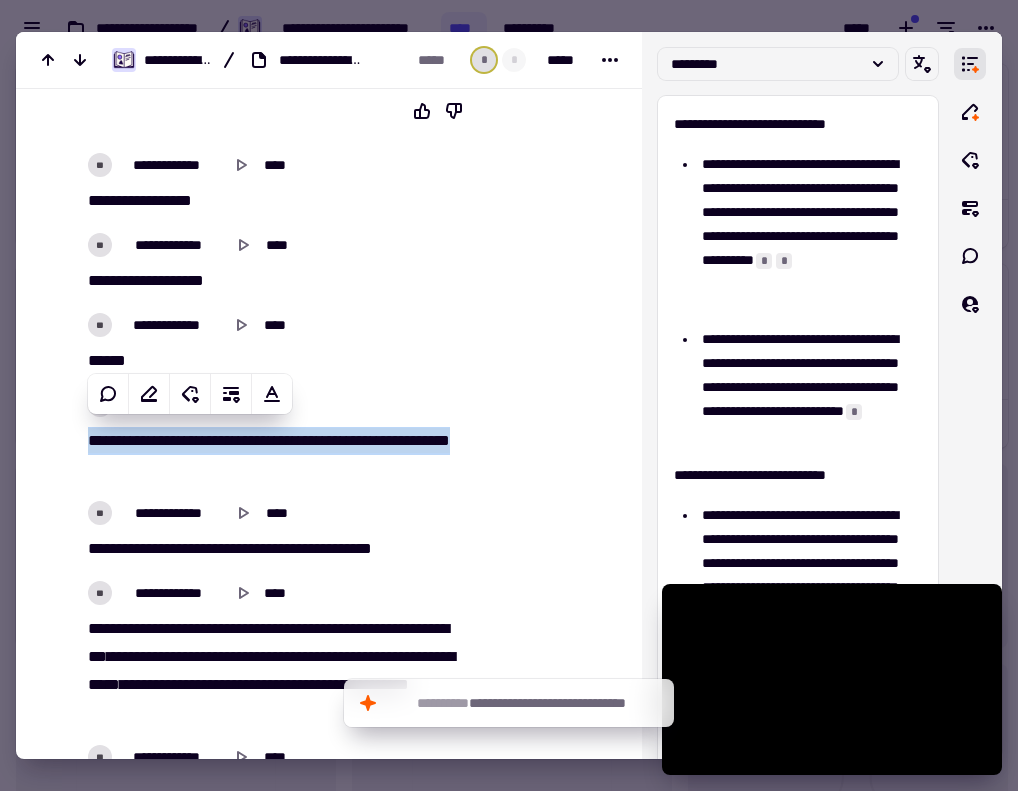 copy on "[REDACTED]" 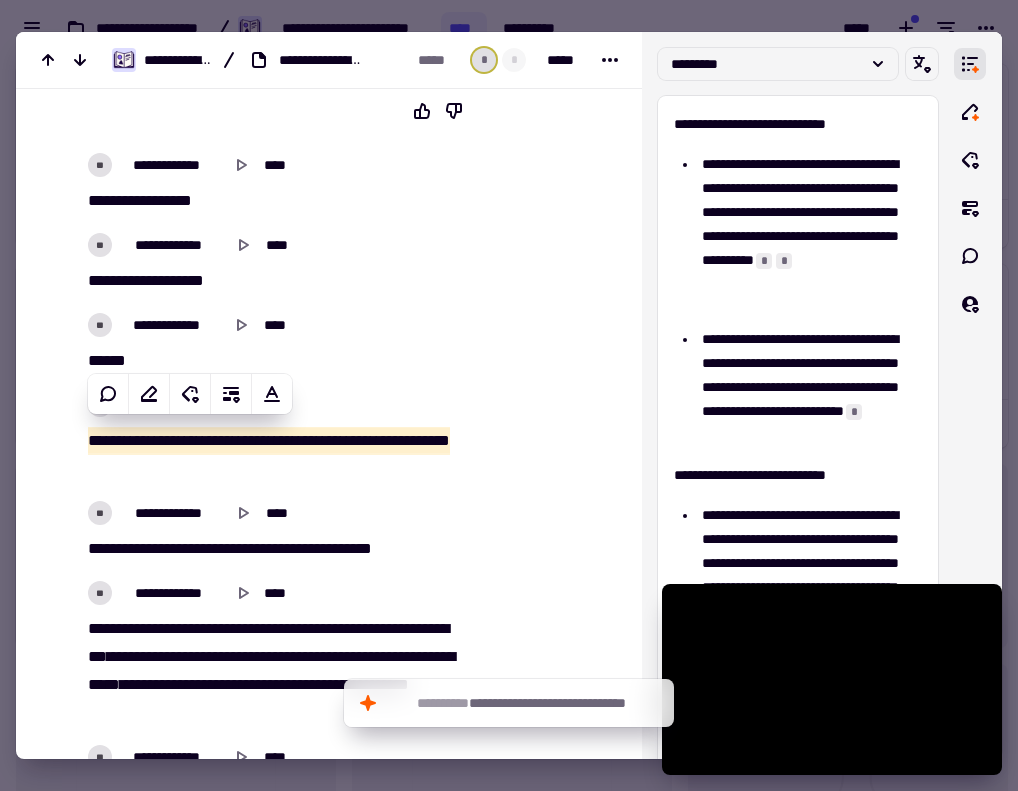 scroll, scrollTop: 600, scrollLeft: 0, axis: vertical 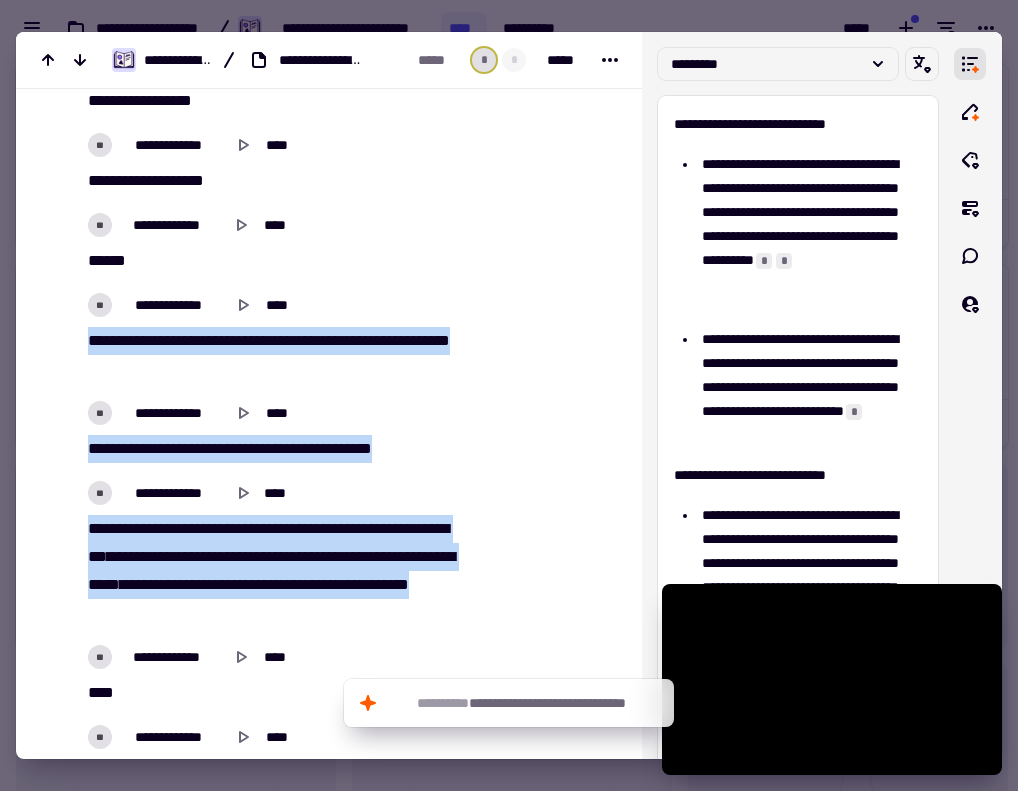 drag, startPoint x: 77, startPoint y: 437, endPoint x: 341, endPoint y: 616, distance: 318.96237 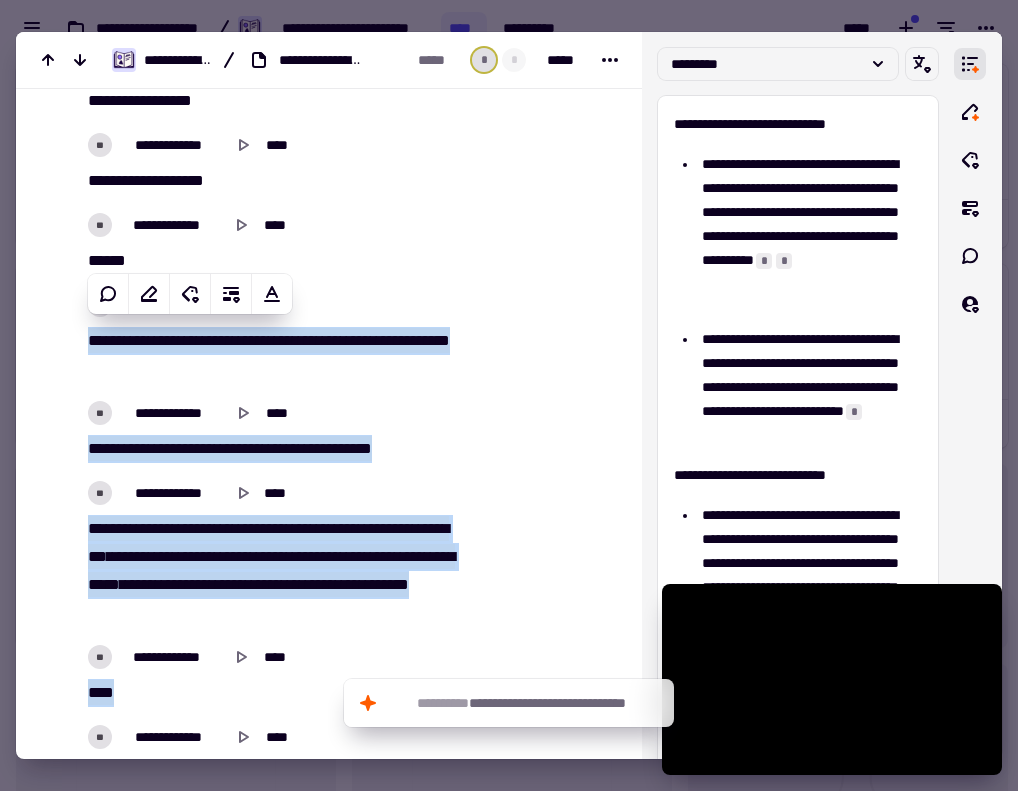 scroll, scrollTop: 800, scrollLeft: 0, axis: vertical 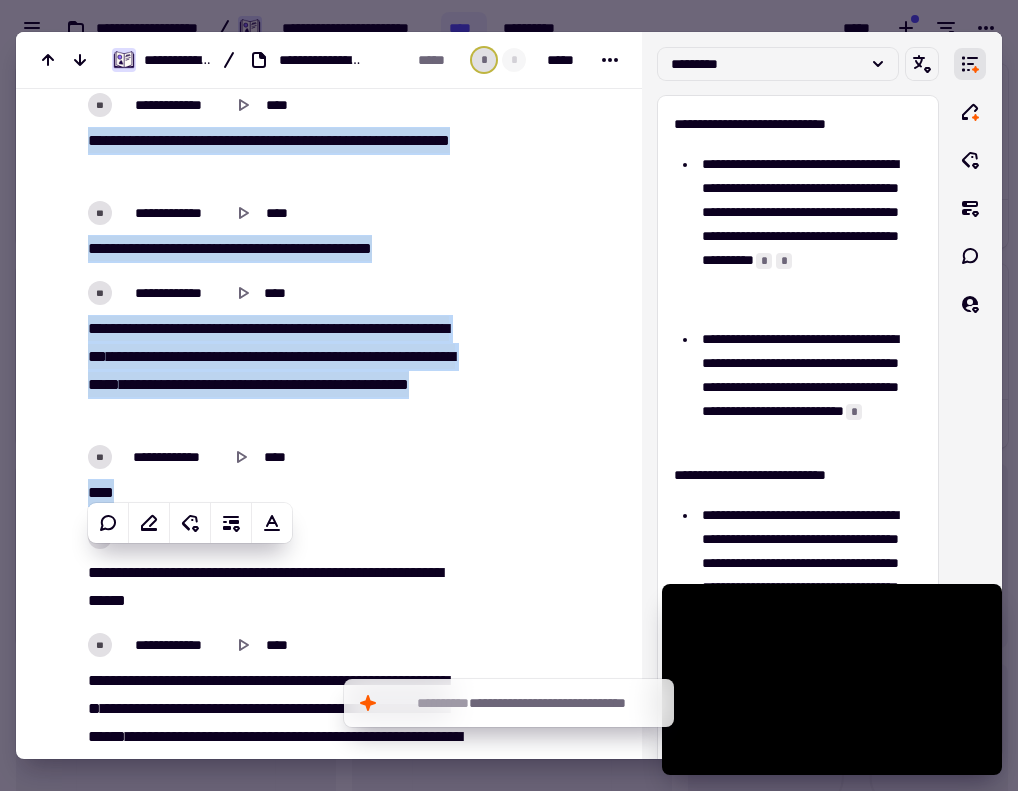 click on "[REDACTED]" at bounding box center [267, 11099] 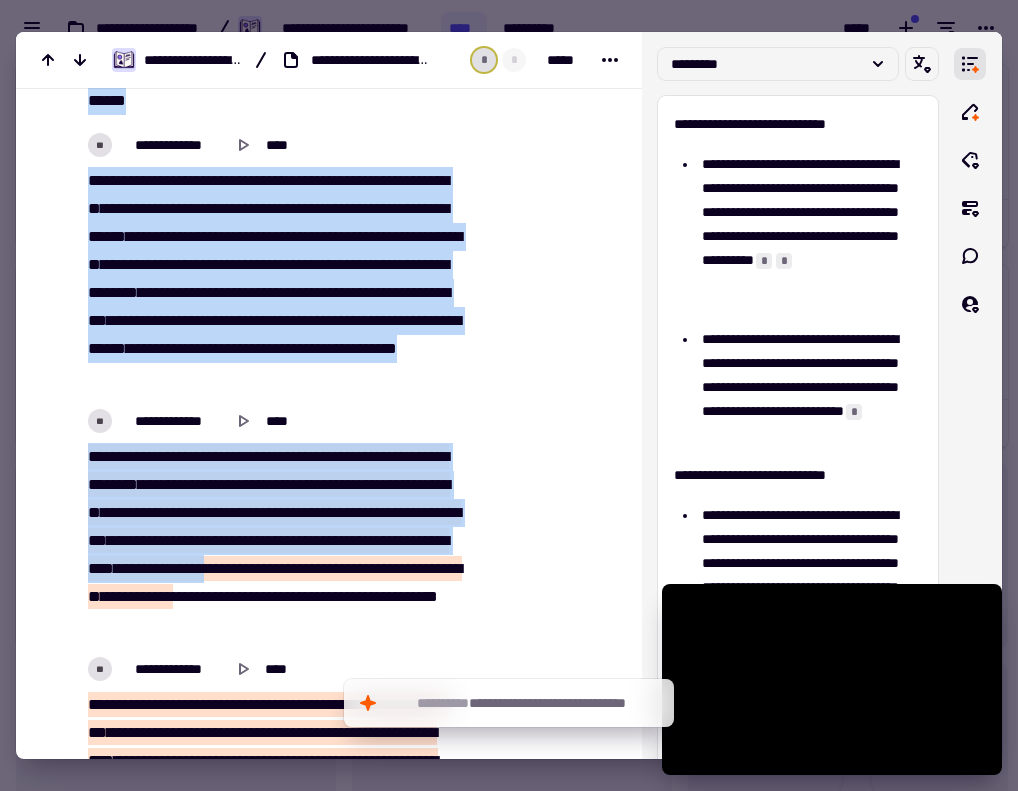 scroll, scrollTop: 1700, scrollLeft: 0, axis: vertical 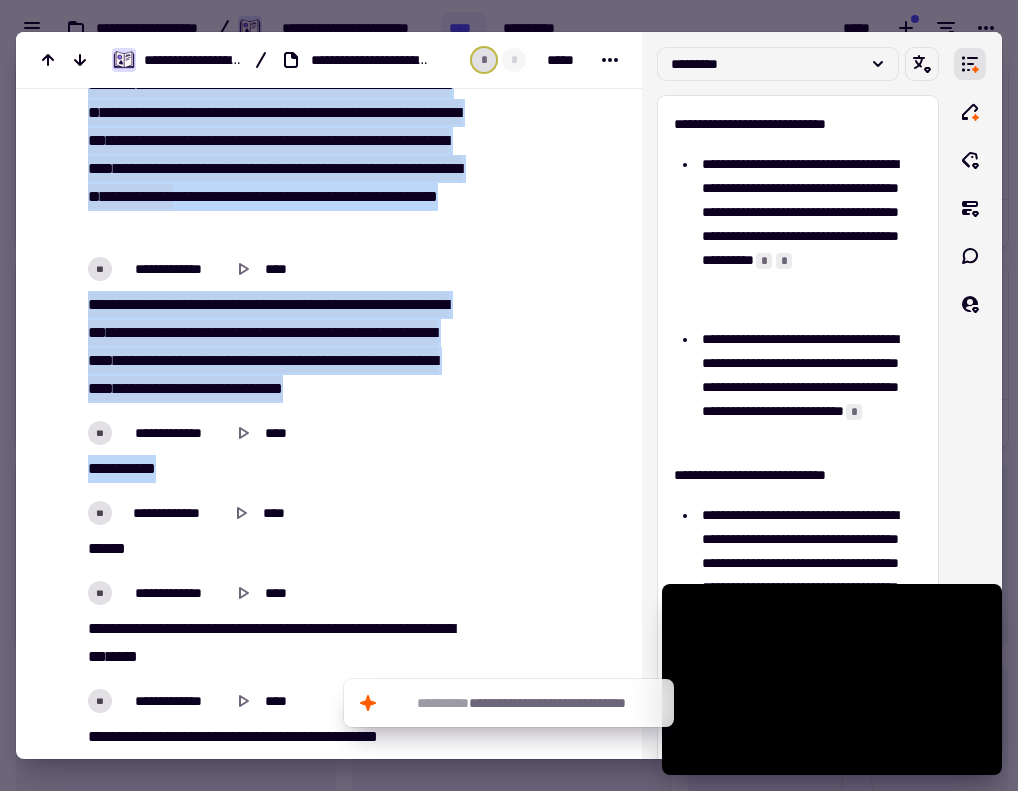 drag, startPoint x: 85, startPoint y: 236, endPoint x: 366, endPoint y: 453, distance: 355.03522 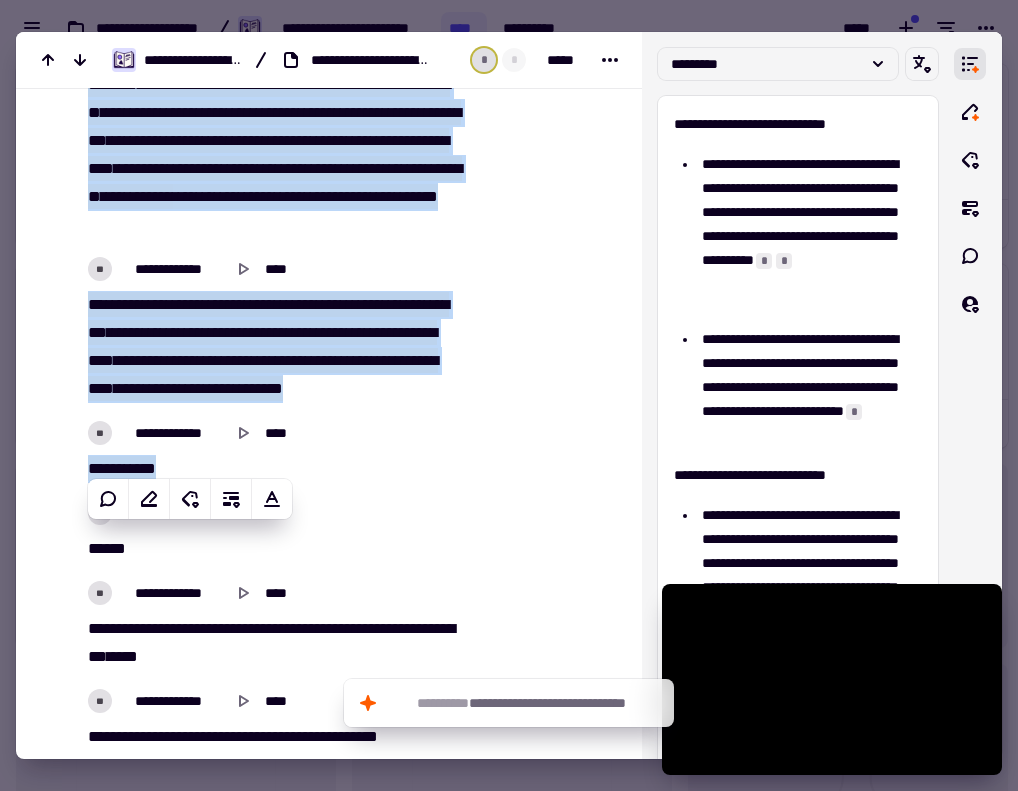 copy on "[REDACTED]" 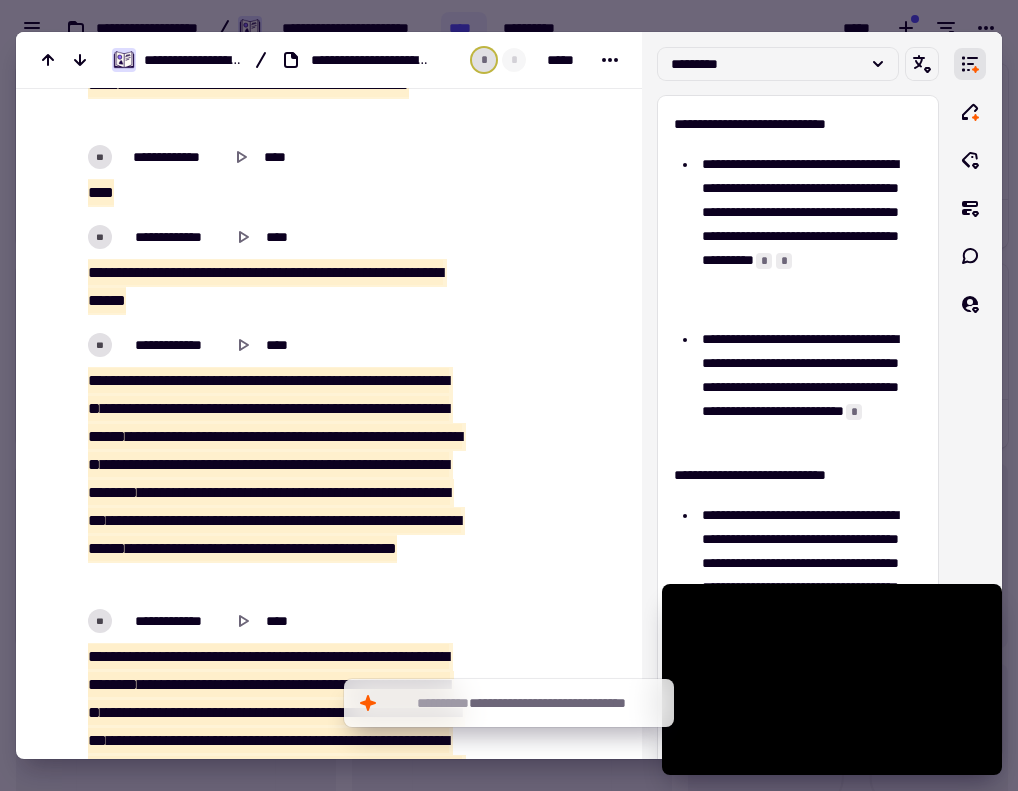 scroll, scrollTop: 600, scrollLeft: 0, axis: vertical 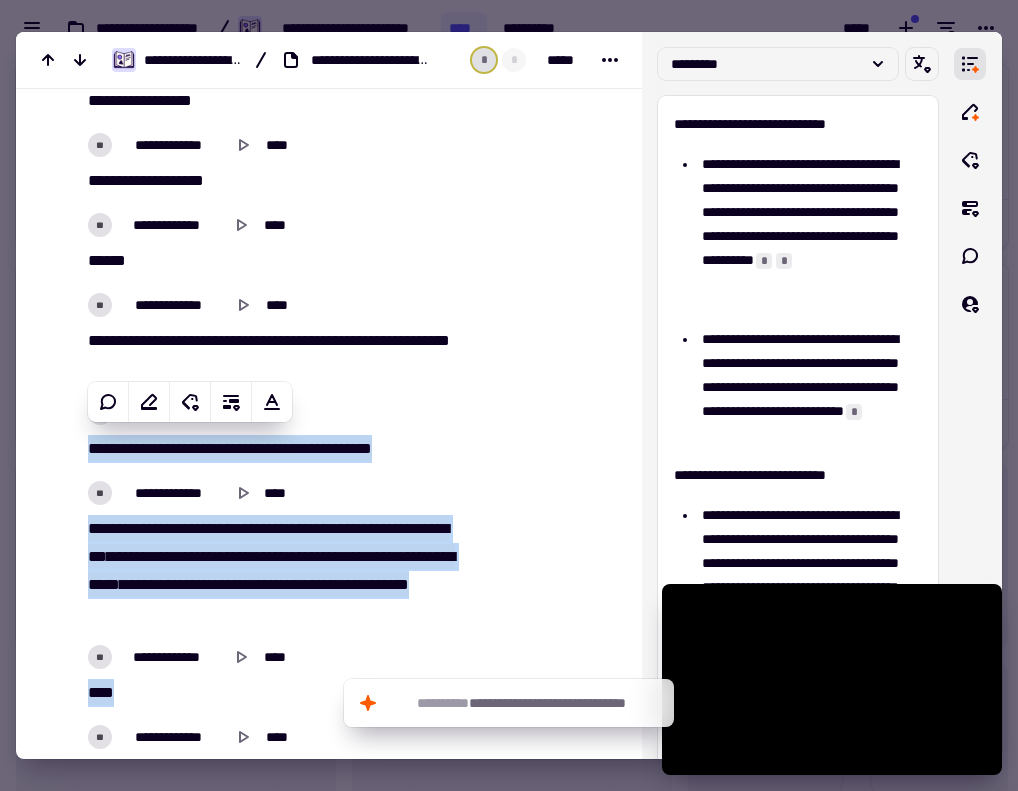 click at bounding box center [550, 11283] 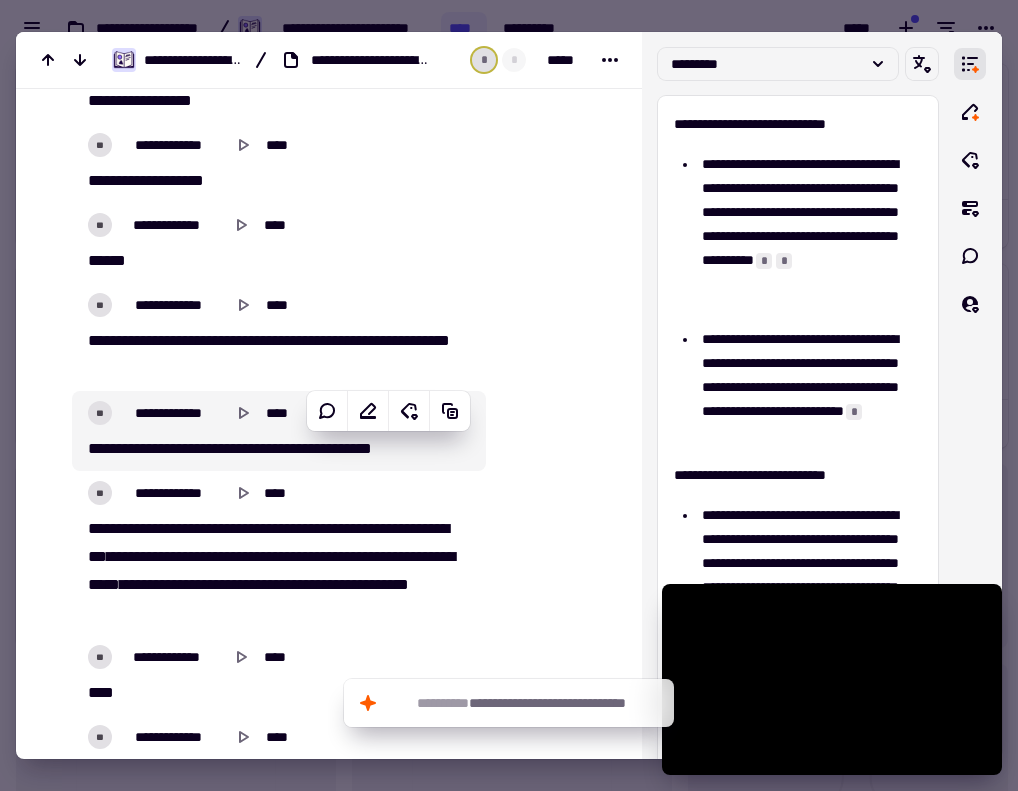 scroll, scrollTop: 700, scrollLeft: 0, axis: vertical 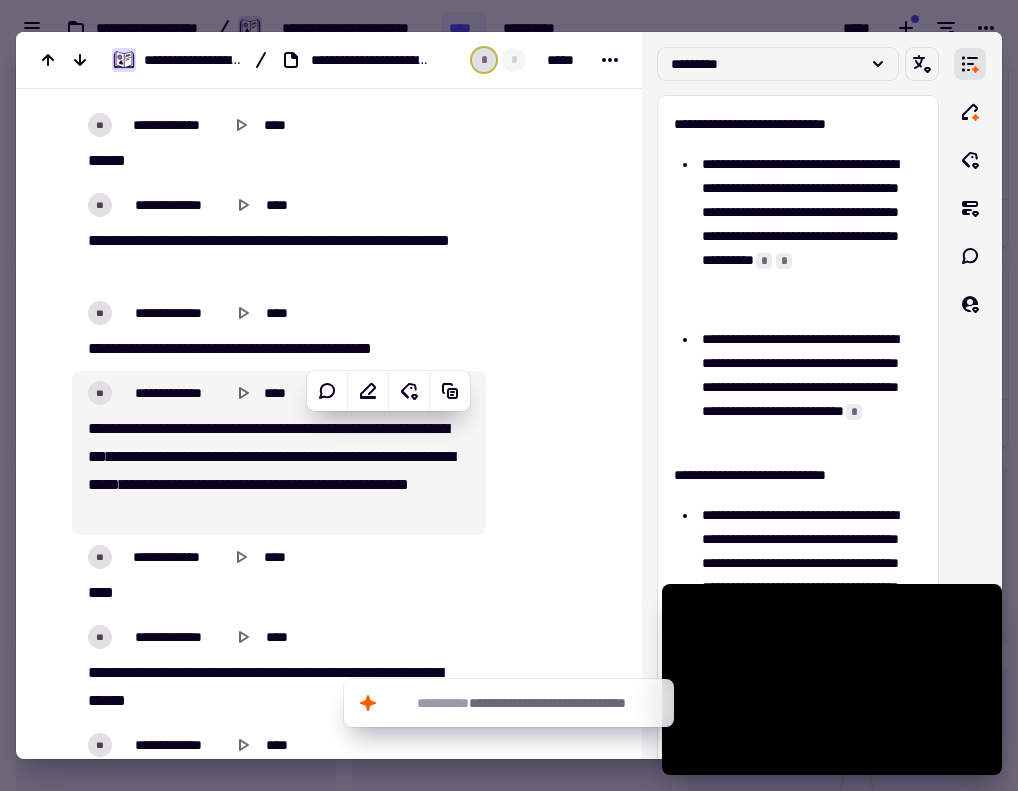 click on "**" at bounding box center (294, 484) 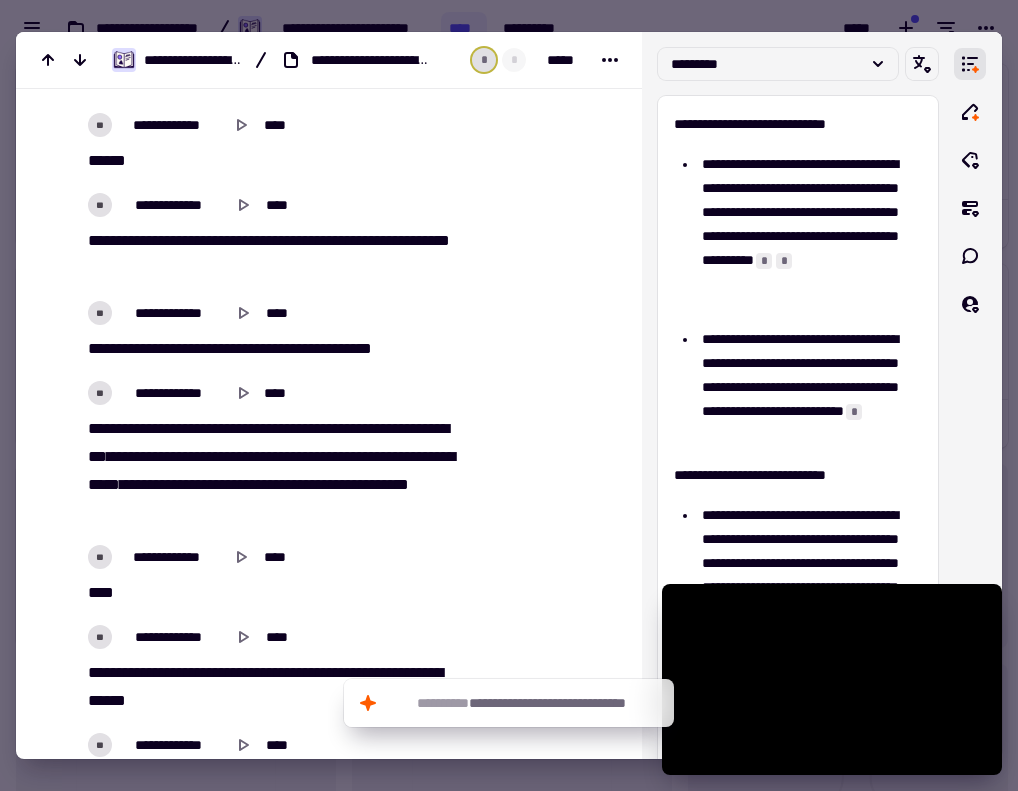 click on "*****" at bounding box center [321, 484] 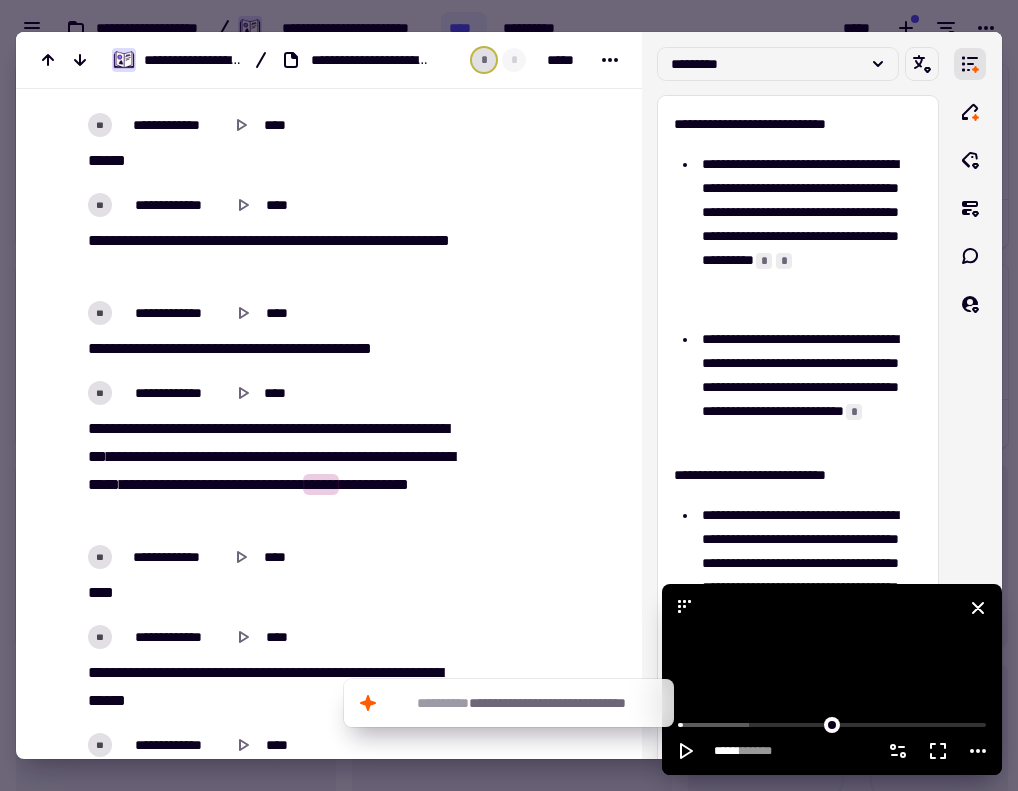 click at bounding box center [832, 679] 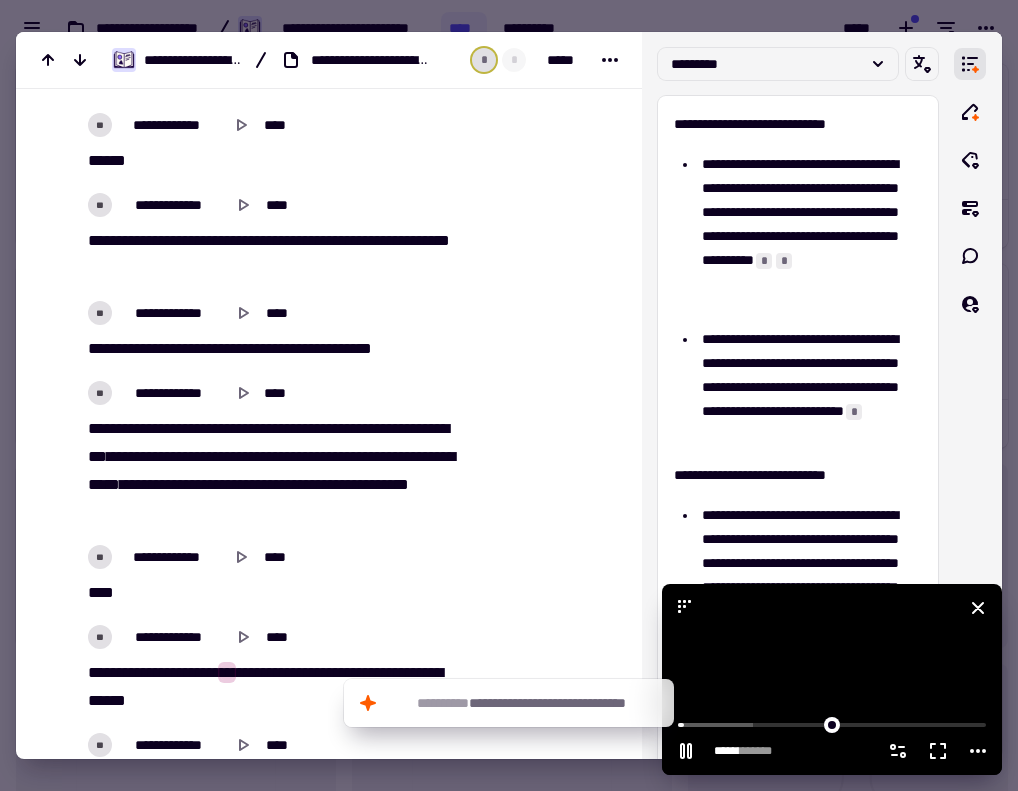 click at bounding box center (832, 679) 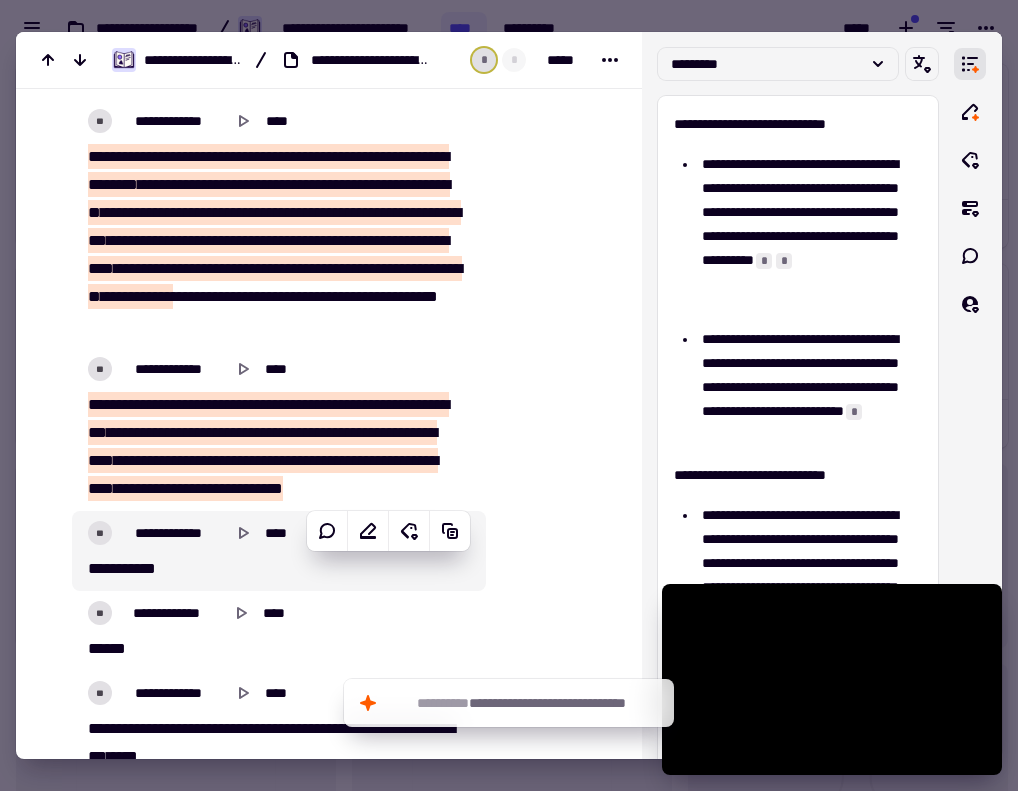 scroll, scrollTop: 1700, scrollLeft: 0, axis: vertical 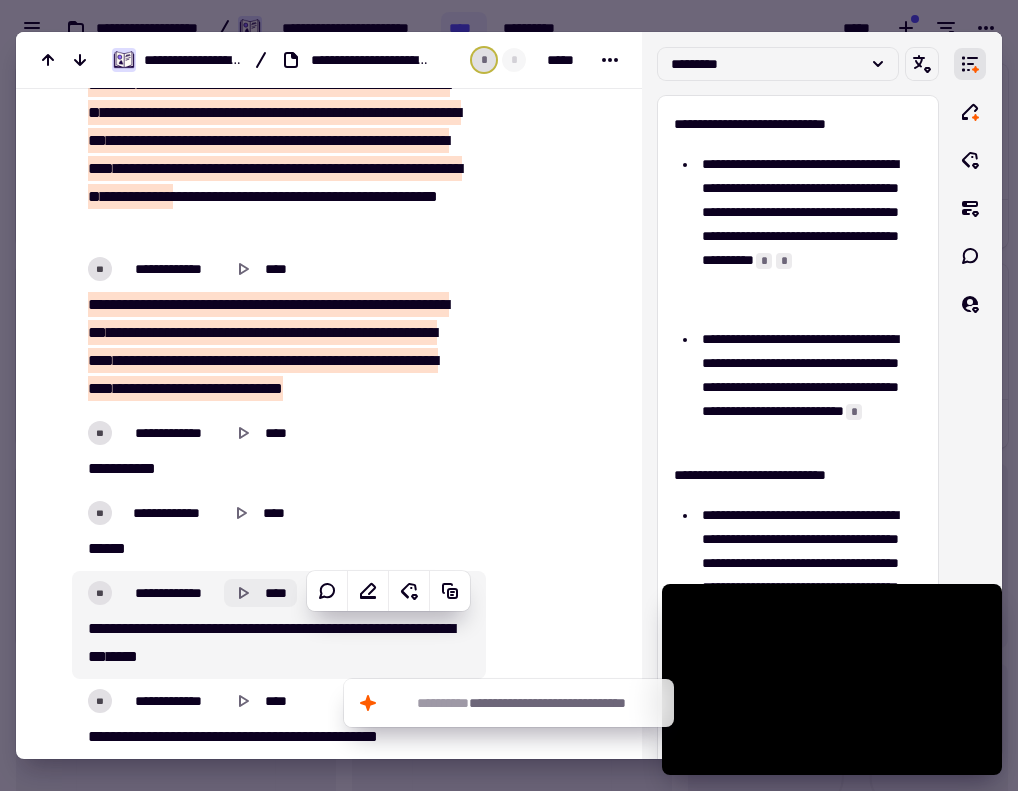 click 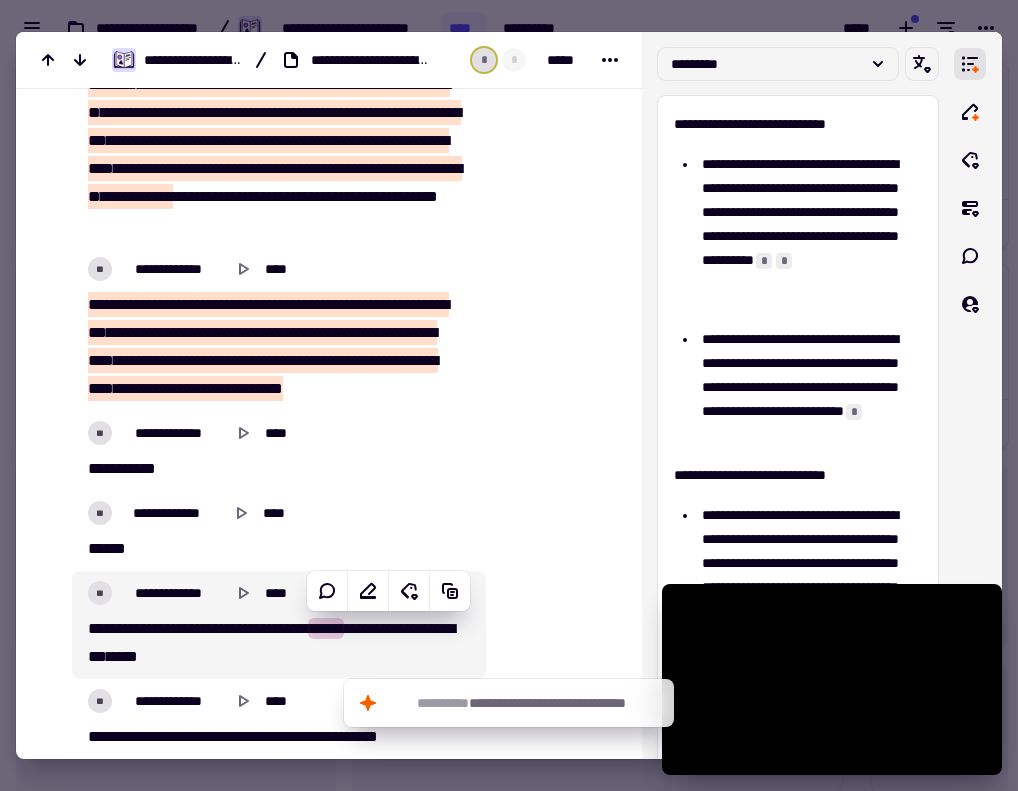 scroll, scrollTop: 1900, scrollLeft: 0, axis: vertical 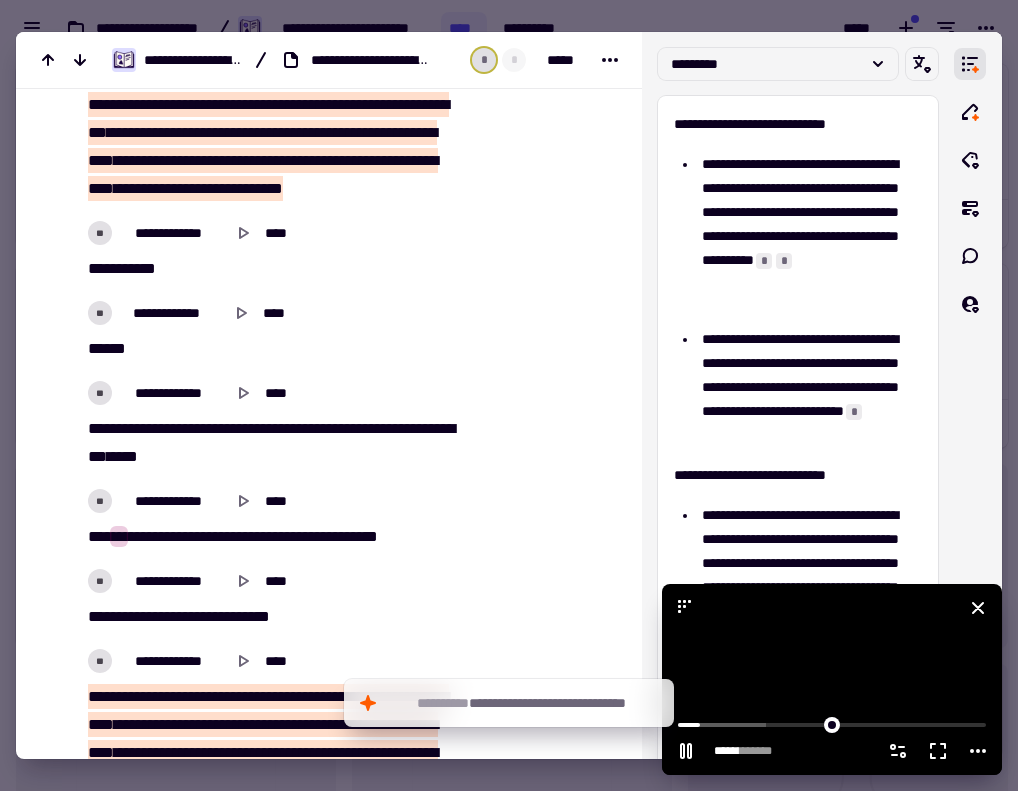 click at bounding box center [832, 679] 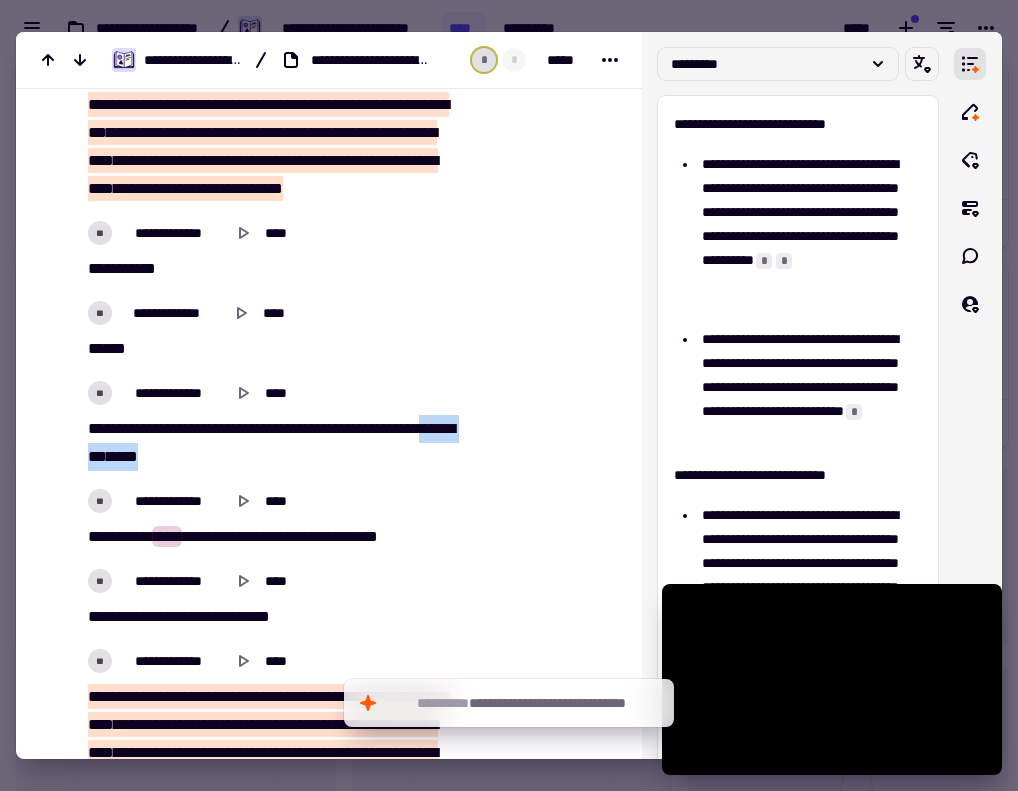 drag, startPoint x: 225, startPoint y: 451, endPoint x: 93, endPoint y: 443, distance: 132.2422 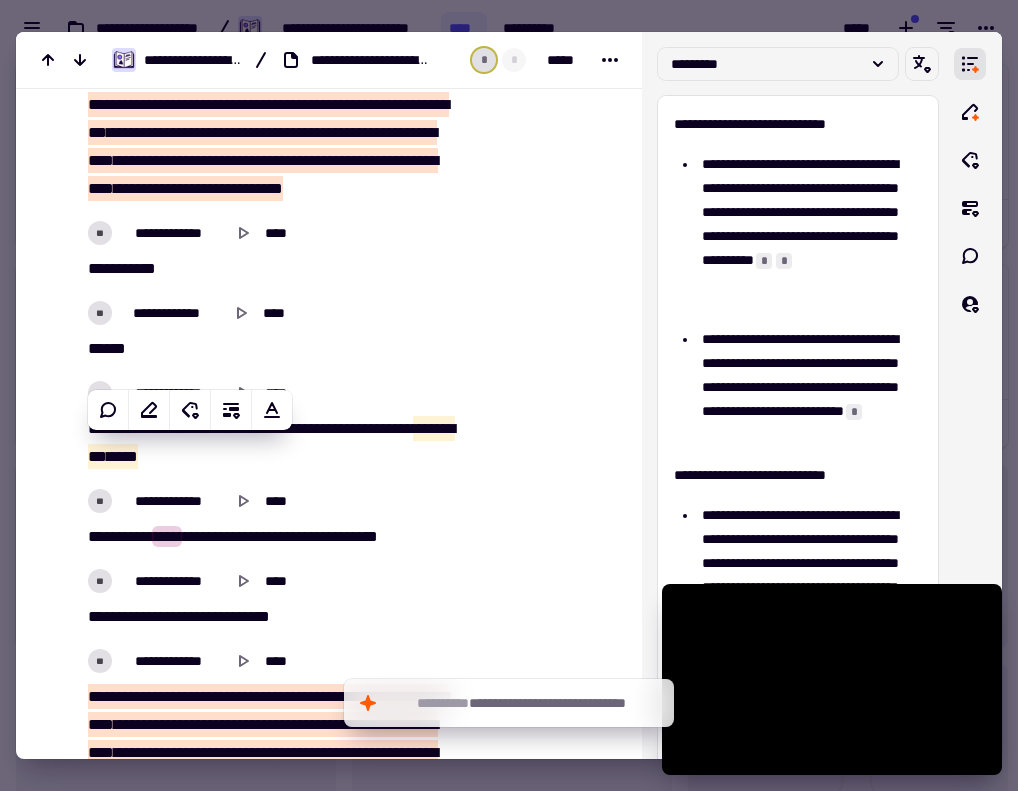 click on "*********" at bounding box center [308, 536] 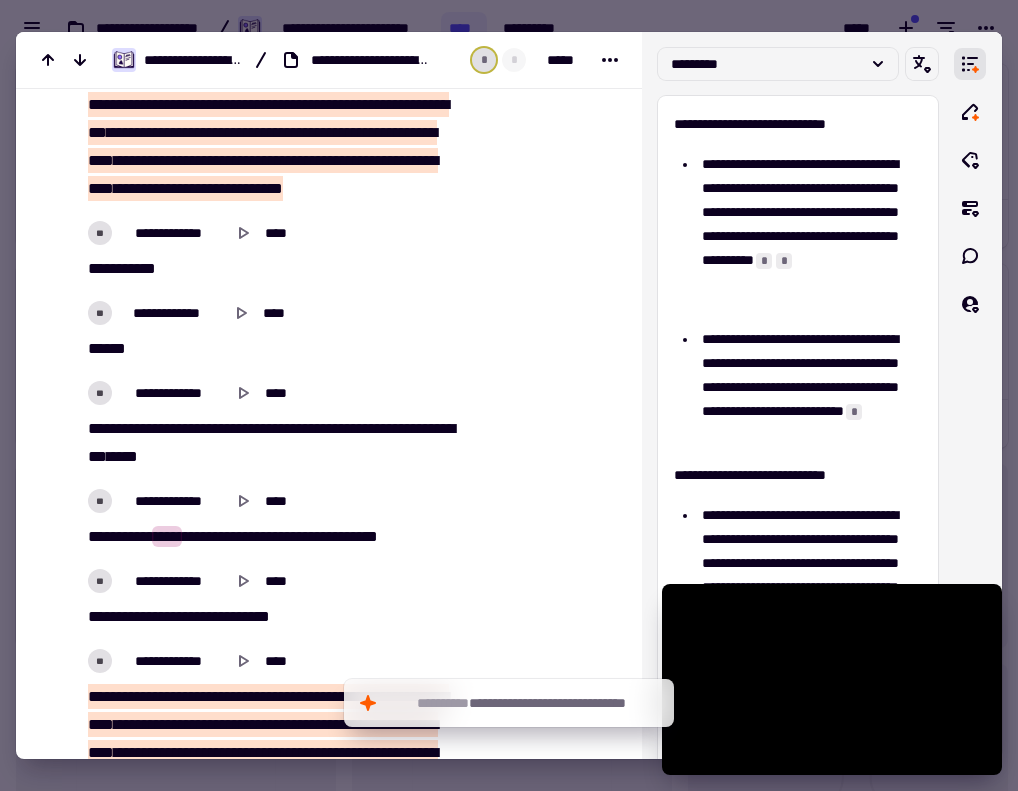 click on "*********" at bounding box center (308, 536) 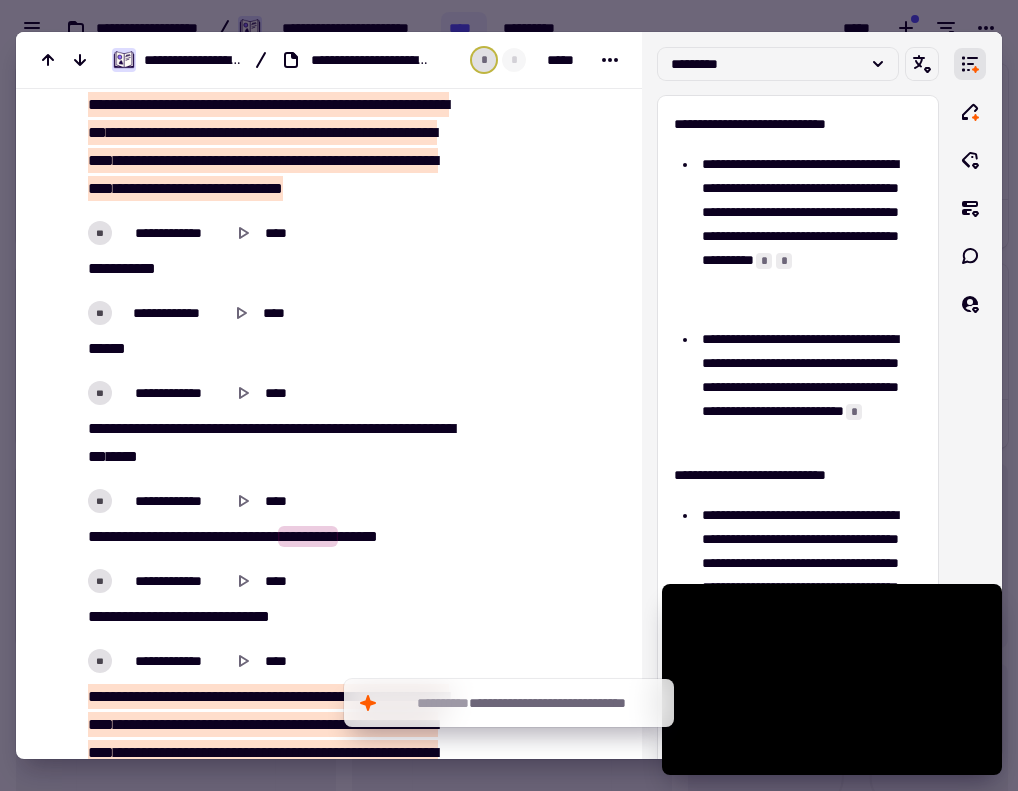 click on "*********" at bounding box center [308, 536] 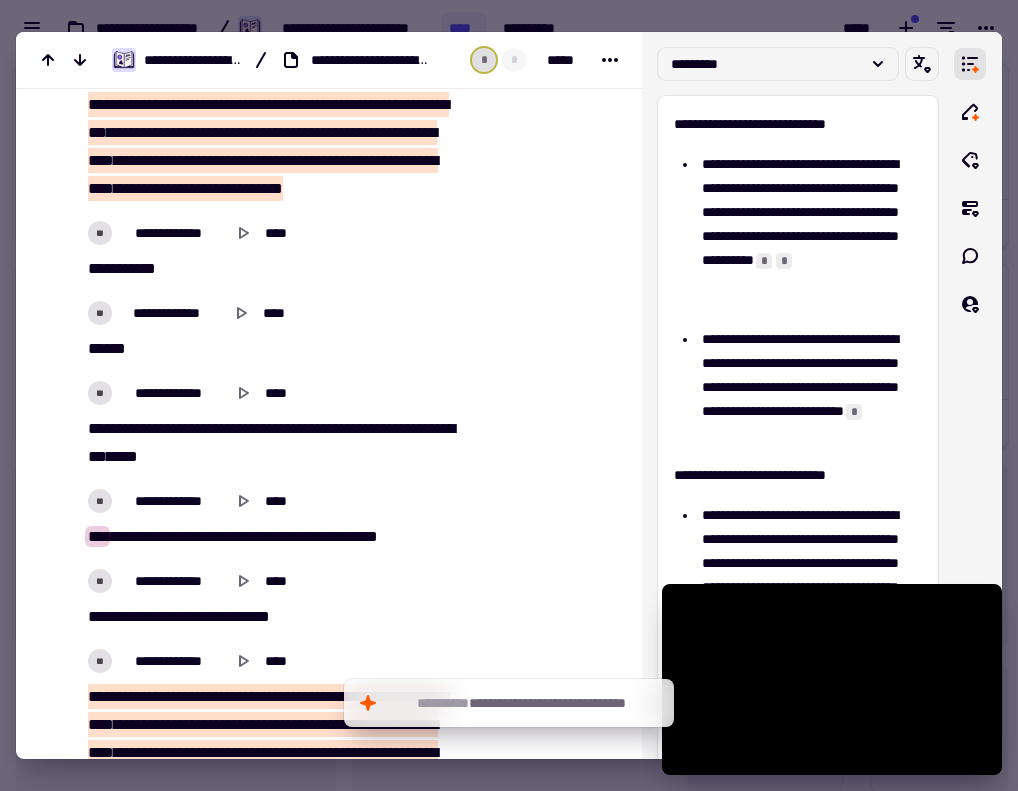 click on "*********" at bounding box center [308, 536] 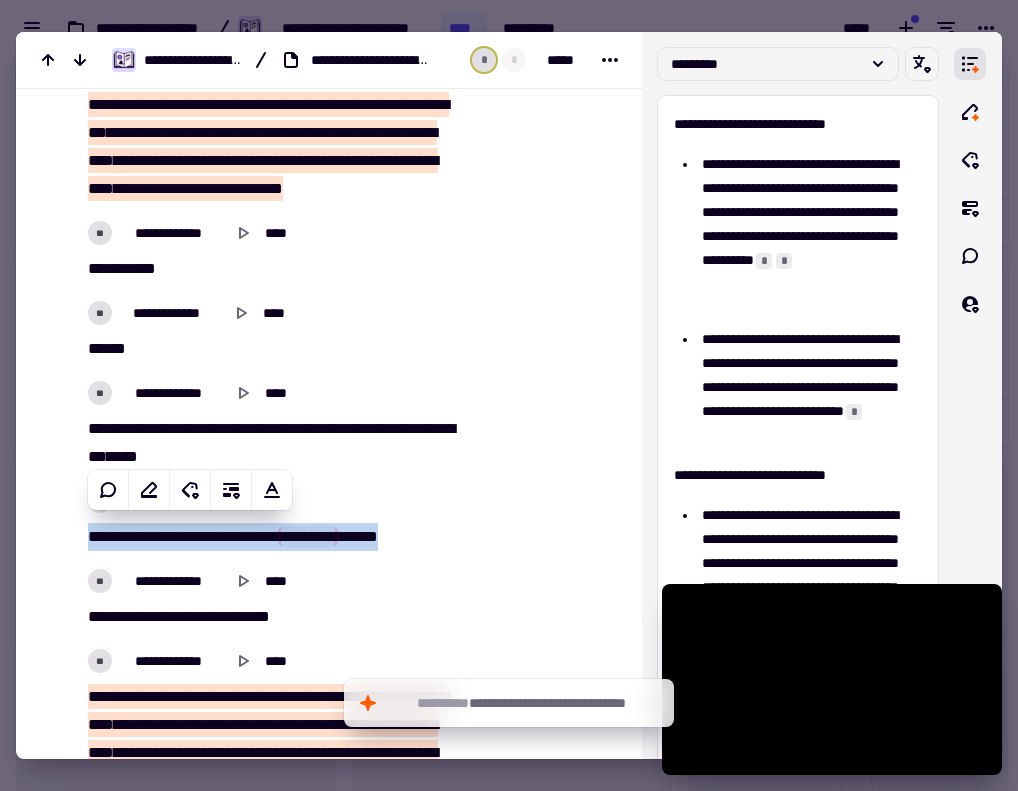 copy on "***   **   ***   ****   *****   ****   ****   *********   *****" 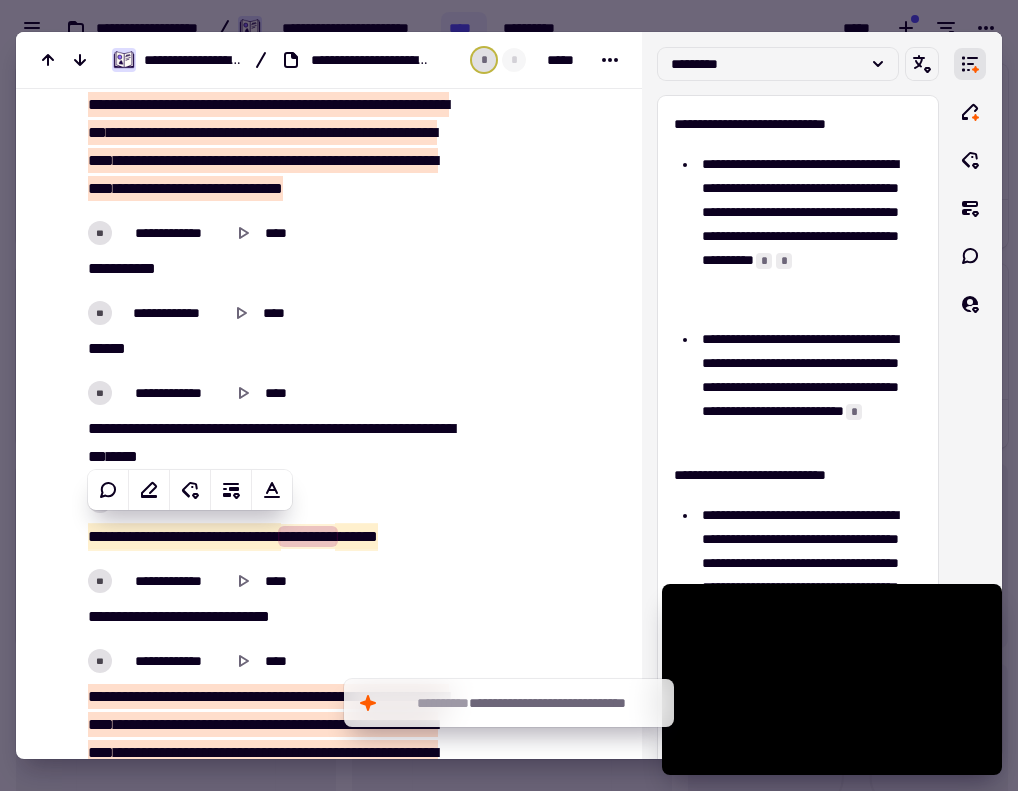 scroll, scrollTop: 2200, scrollLeft: 0, axis: vertical 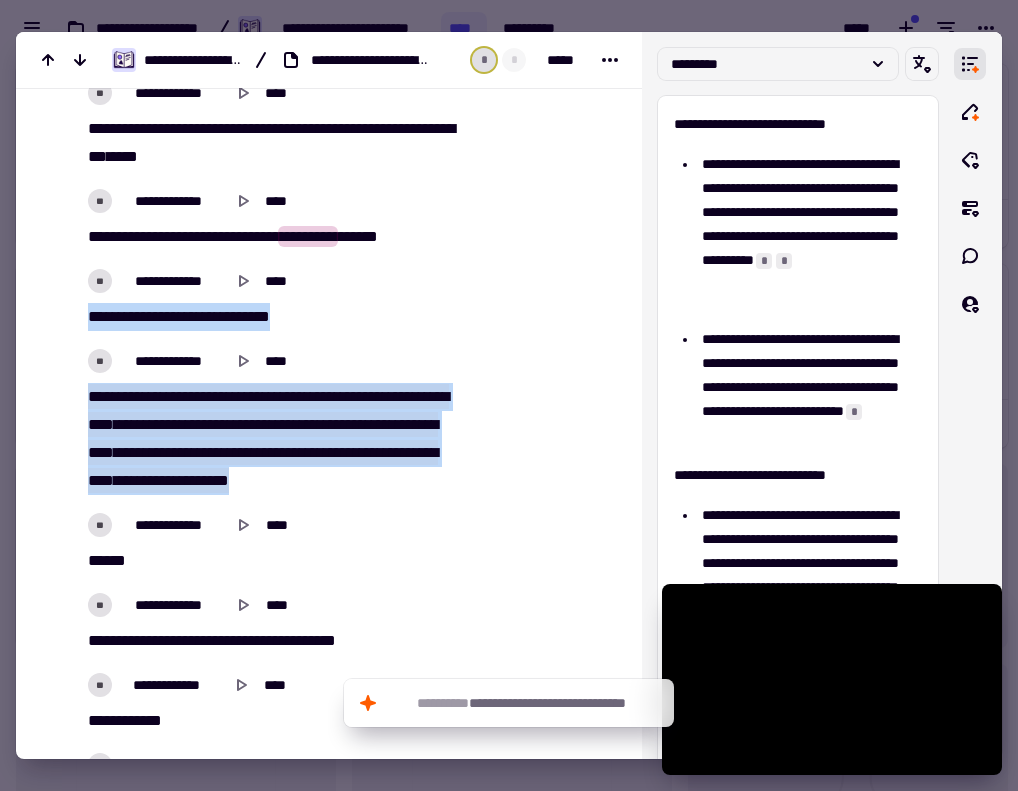 drag, startPoint x: 220, startPoint y: 344, endPoint x: 485, endPoint y: 508, distance: 311.64243 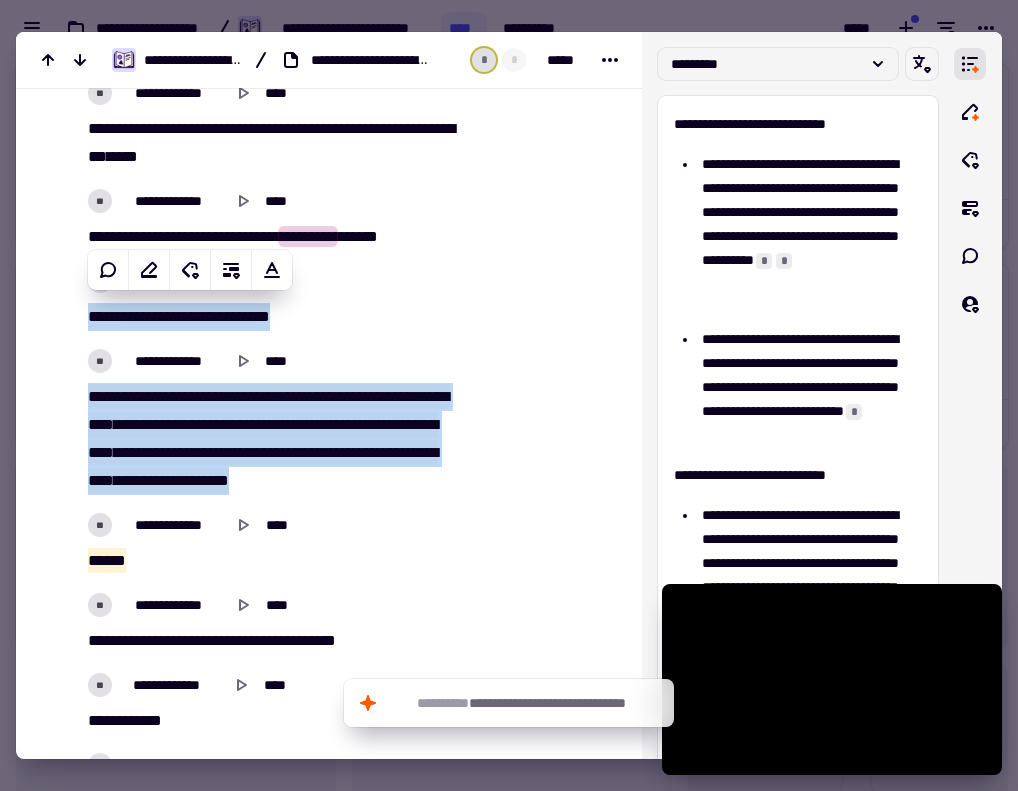 copy on "[REDACTED]" 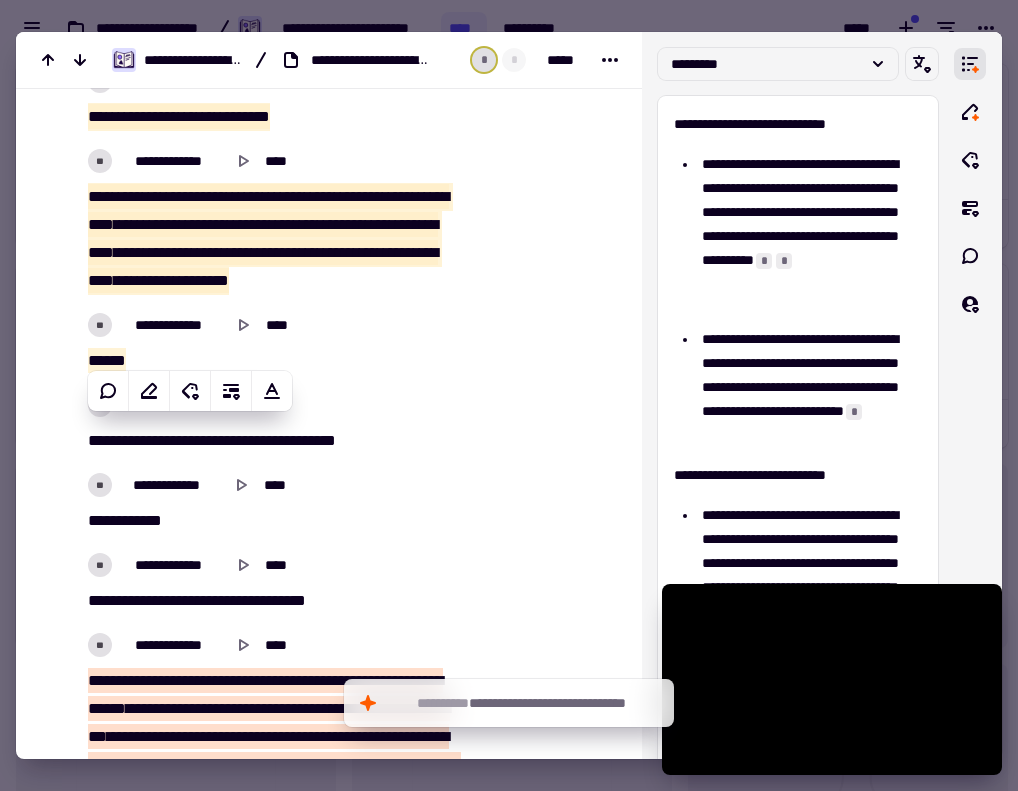scroll, scrollTop: 2600, scrollLeft: 0, axis: vertical 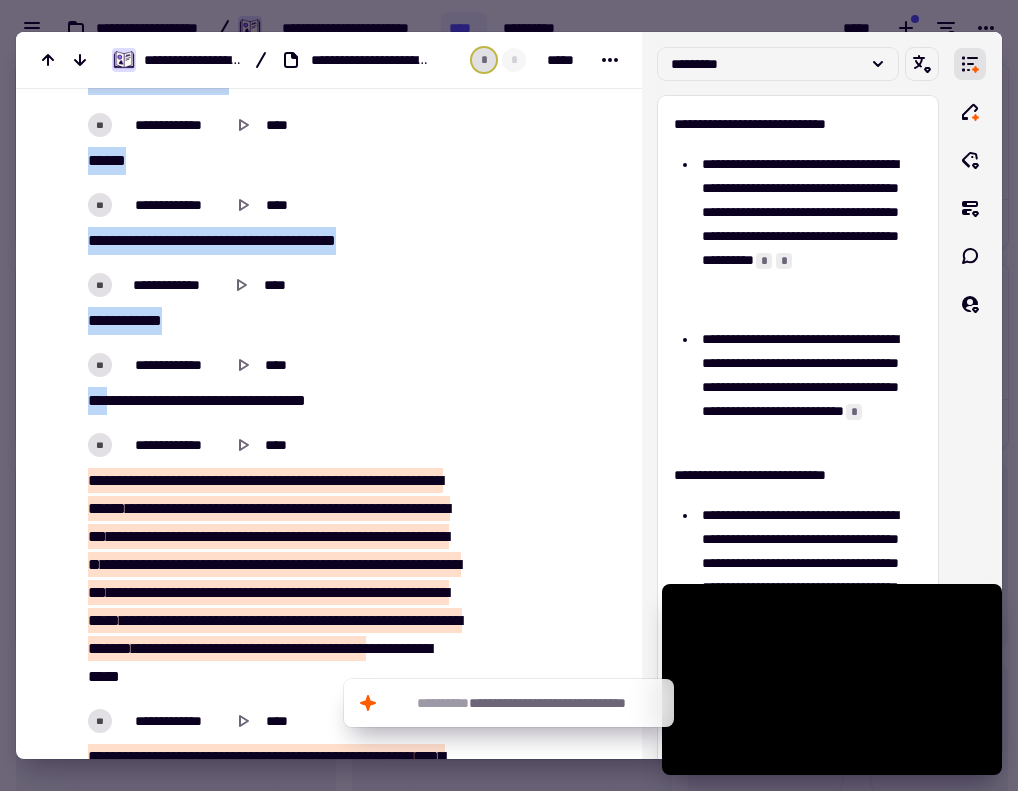 drag, startPoint x: 354, startPoint y: 393, endPoint x: 113, endPoint y: 392, distance: 241.00208 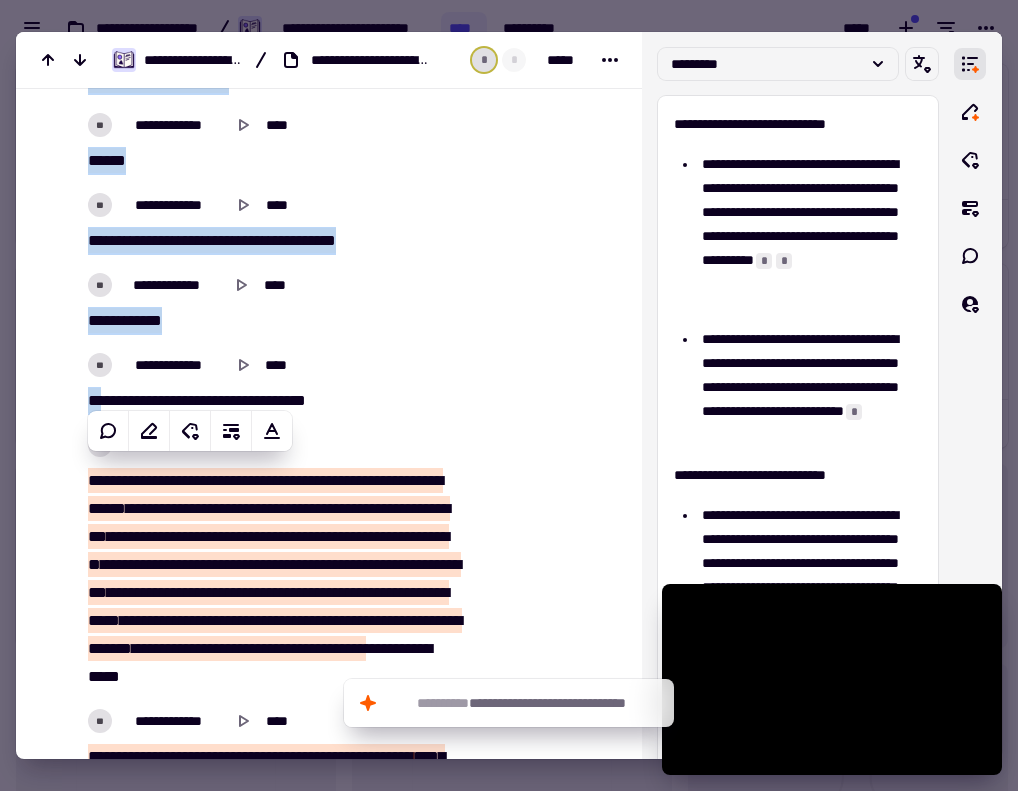 click on "**********" at bounding box center (279, 365) 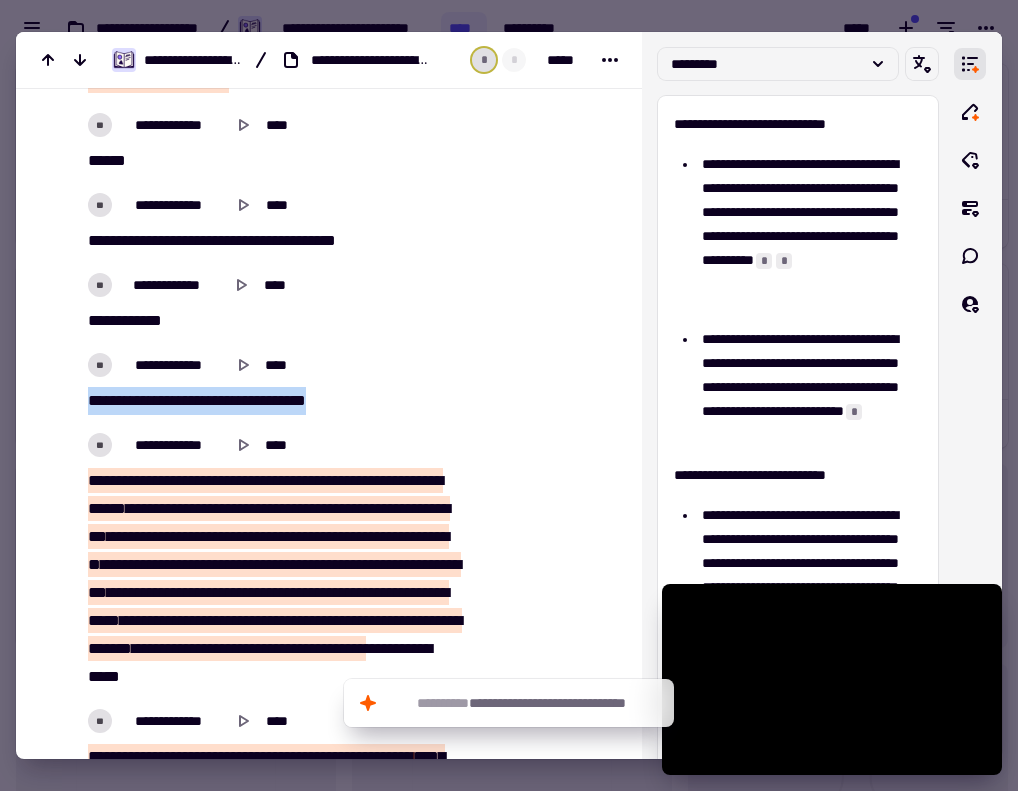 drag, startPoint x: 364, startPoint y: 390, endPoint x: 85, endPoint y: 392, distance: 279.00717 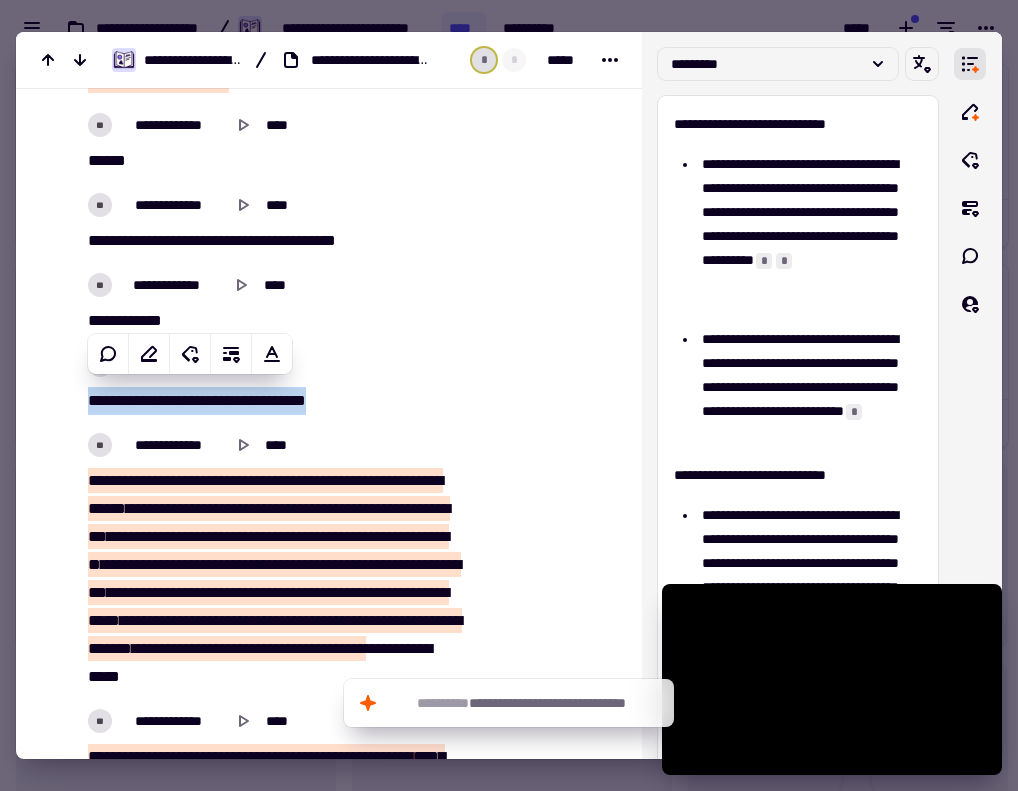 copy on "[REDACTED]" 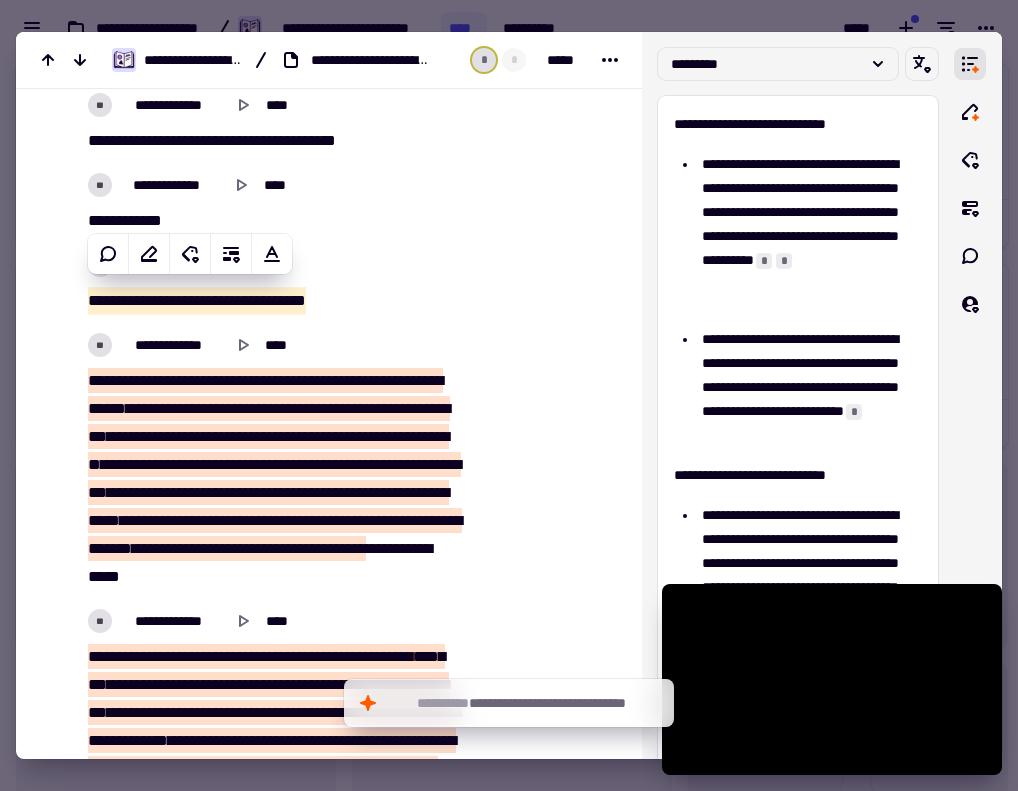 scroll, scrollTop: 2800, scrollLeft: 0, axis: vertical 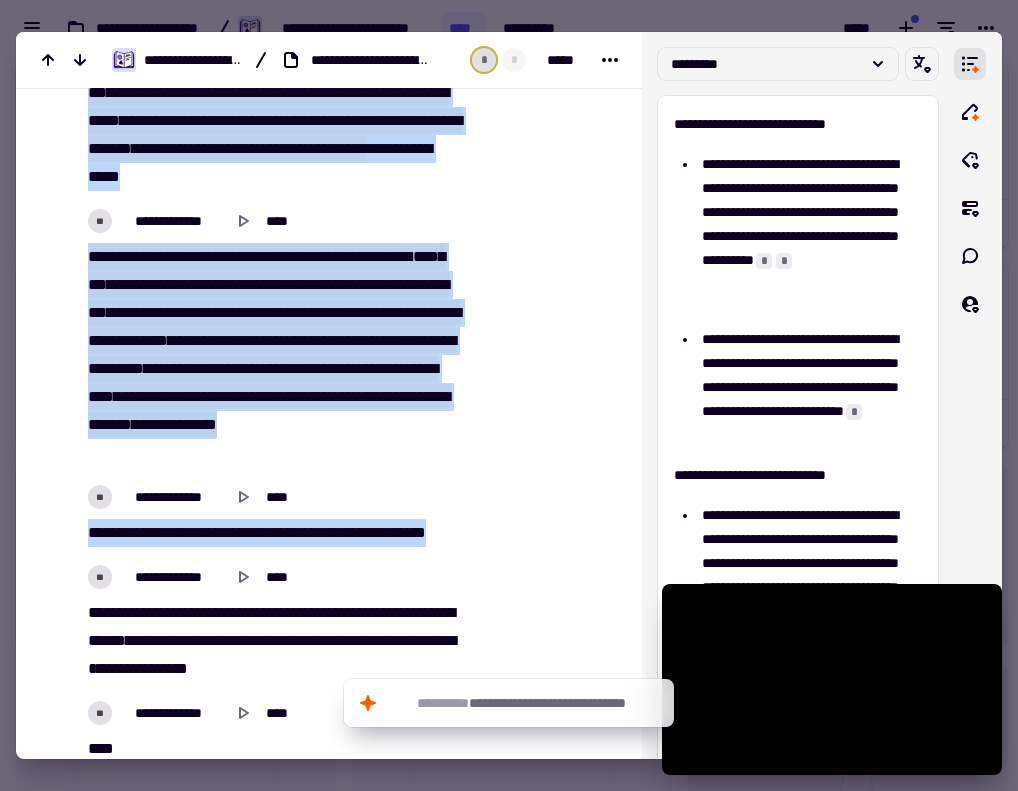 drag, startPoint x: 87, startPoint y: 273, endPoint x: 460, endPoint y: 514, distance: 444.0833 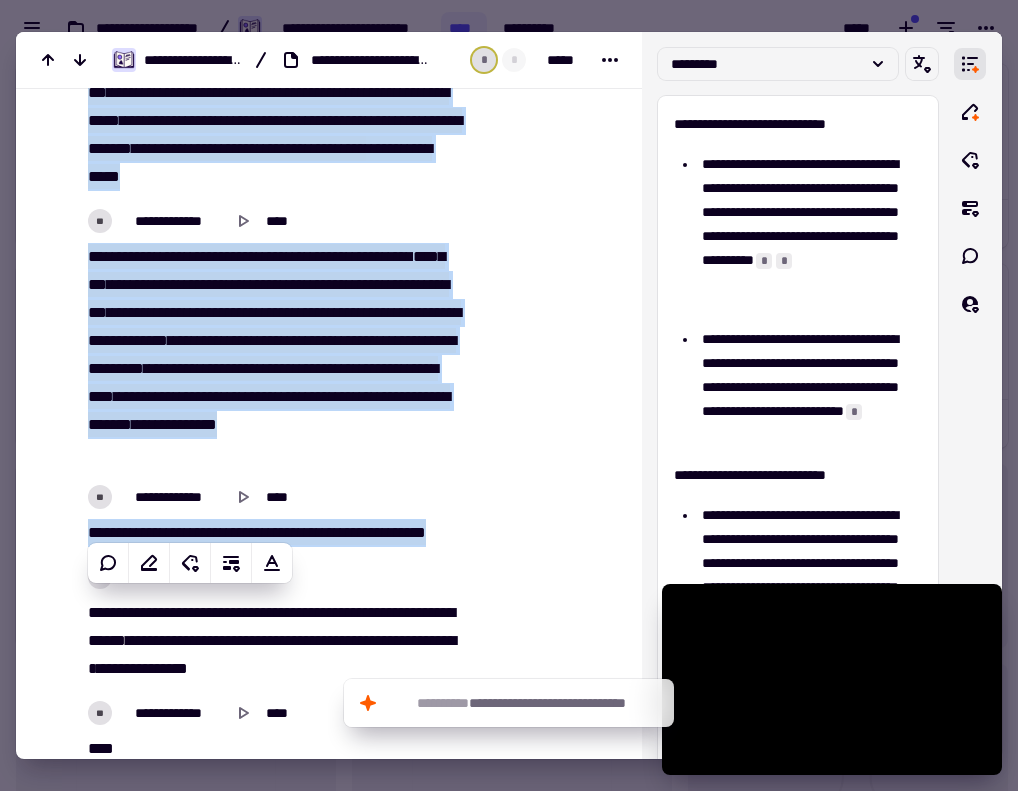 copy on "[REDACTED]" 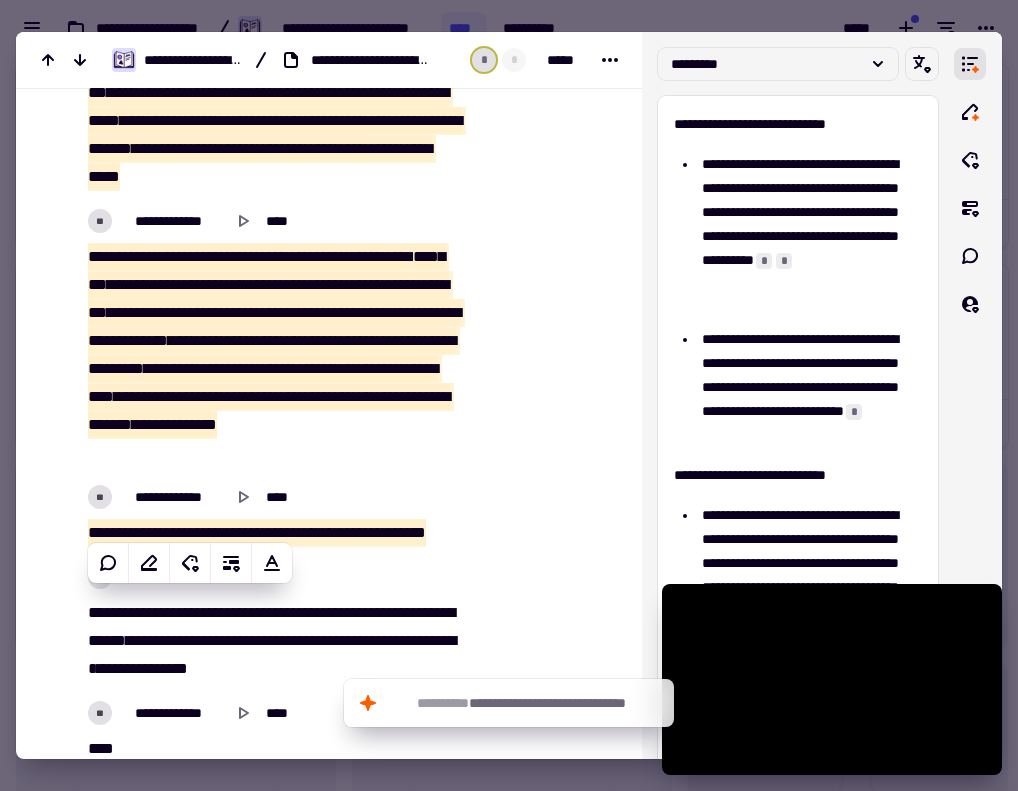 scroll, scrollTop: 3200, scrollLeft: 0, axis: vertical 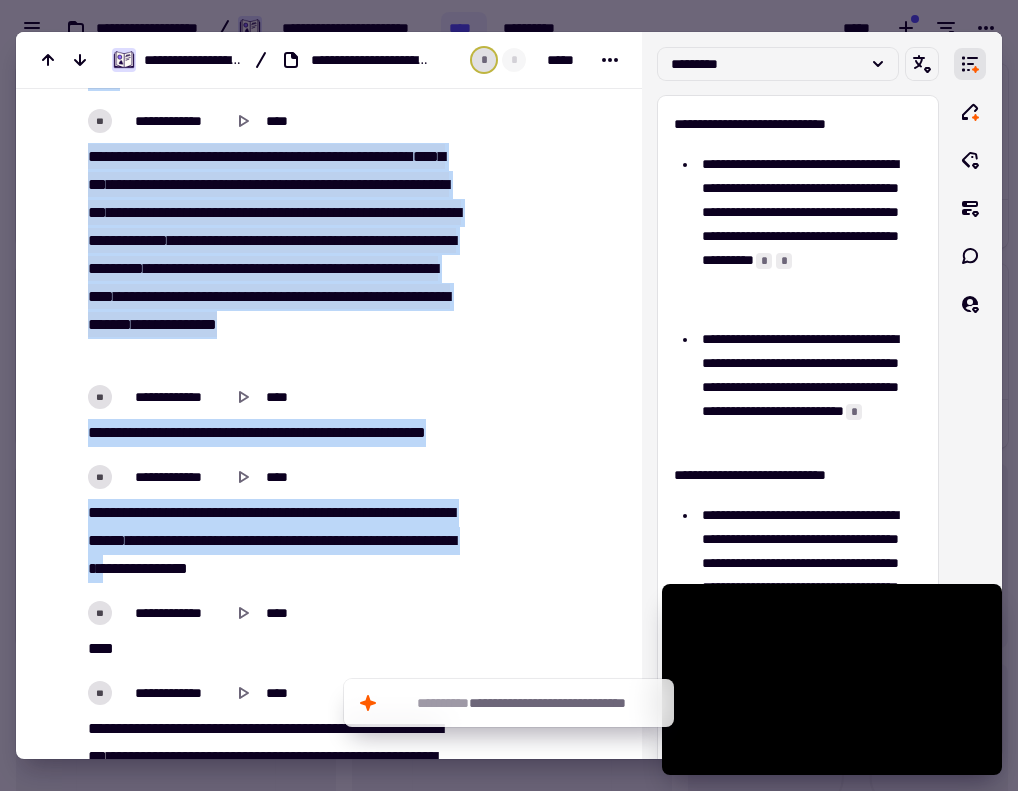 drag, startPoint x: 265, startPoint y: 553, endPoint x: 253, endPoint y: 549, distance: 12.649111 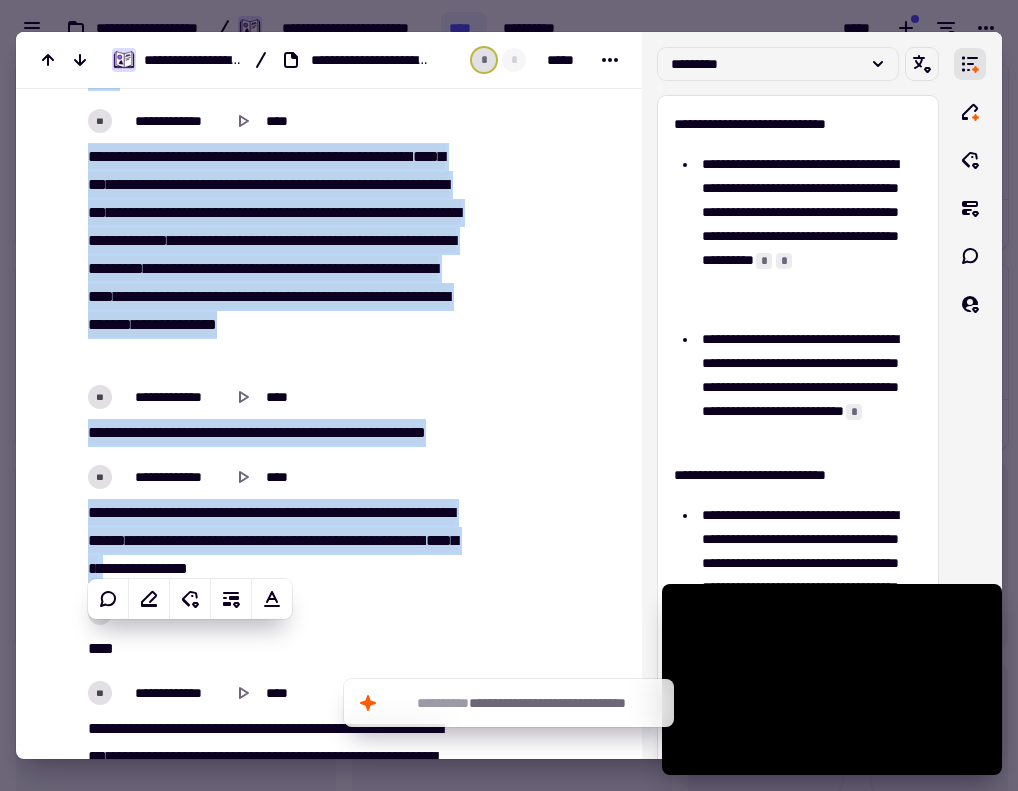 click on "[REDACTED]" at bounding box center (273, 541) 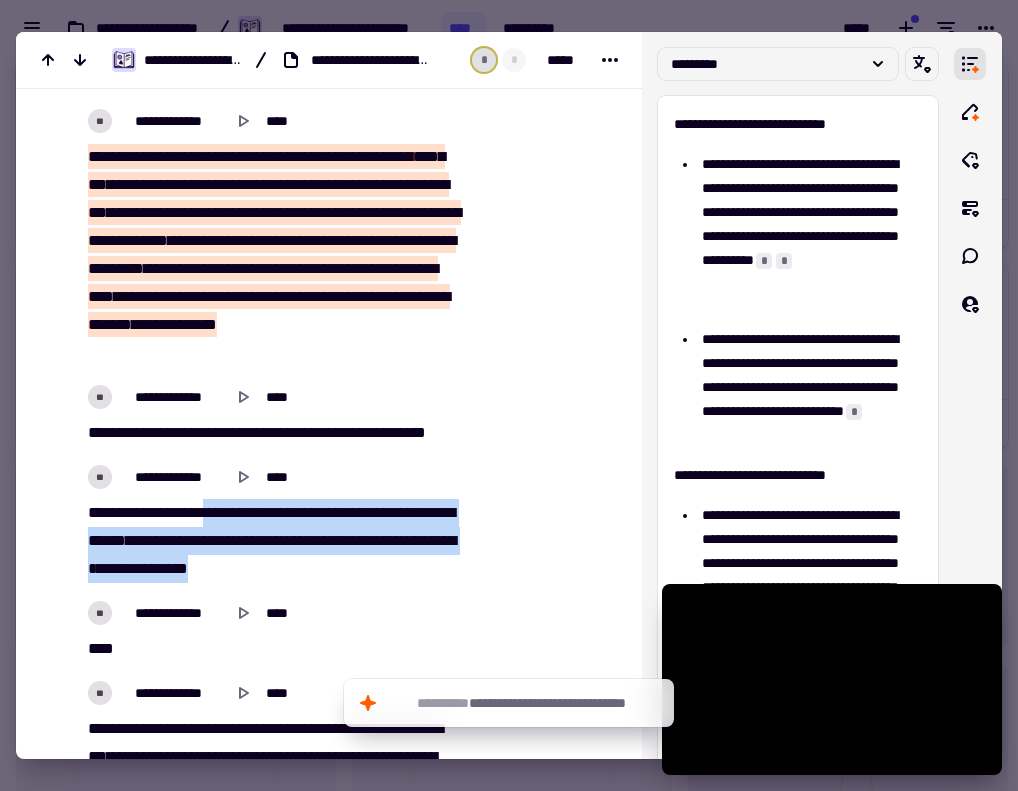 drag, startPoint x: 366, startPoint y: 564, endPoint x: 208, endPoint y: 513, distance: 166.0271 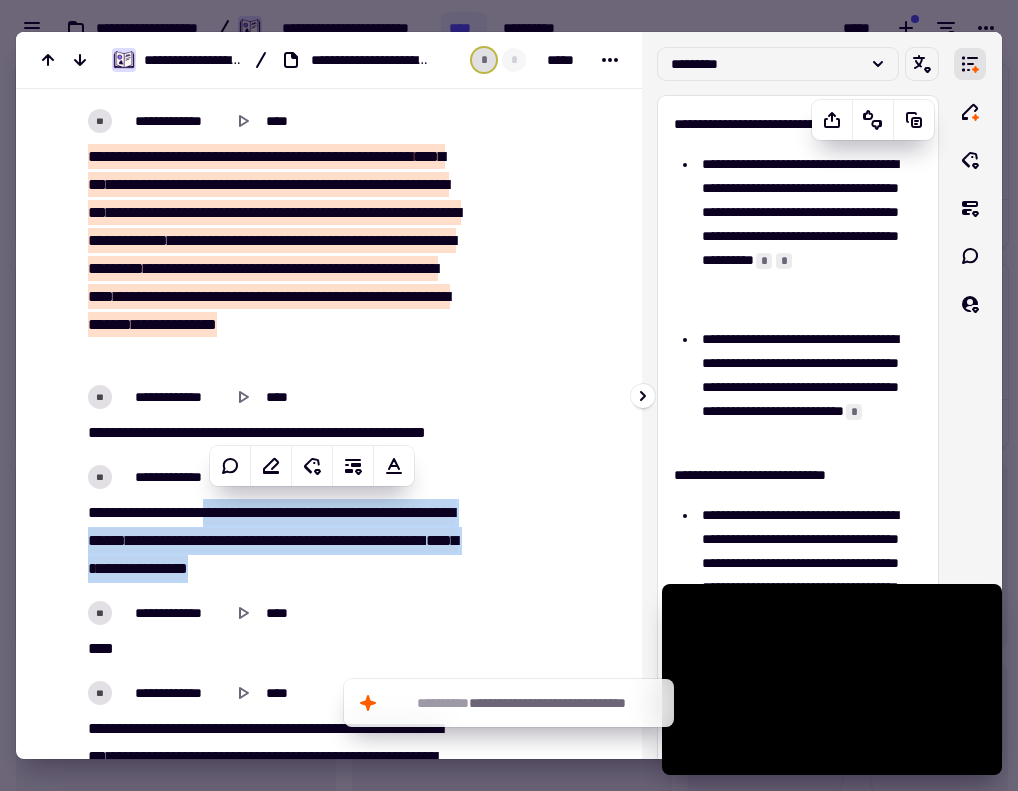 copy on "[REDACTED]" 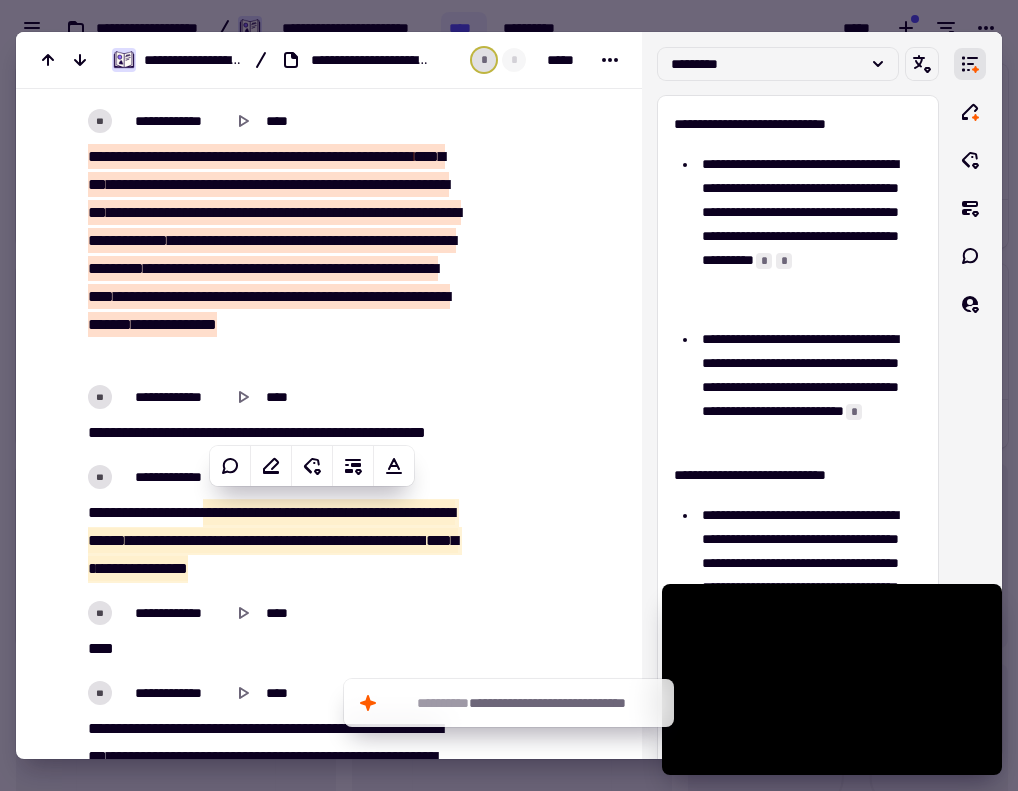 scroll, scrollTop: 3400, scrollLeft: 0, axis: vertical 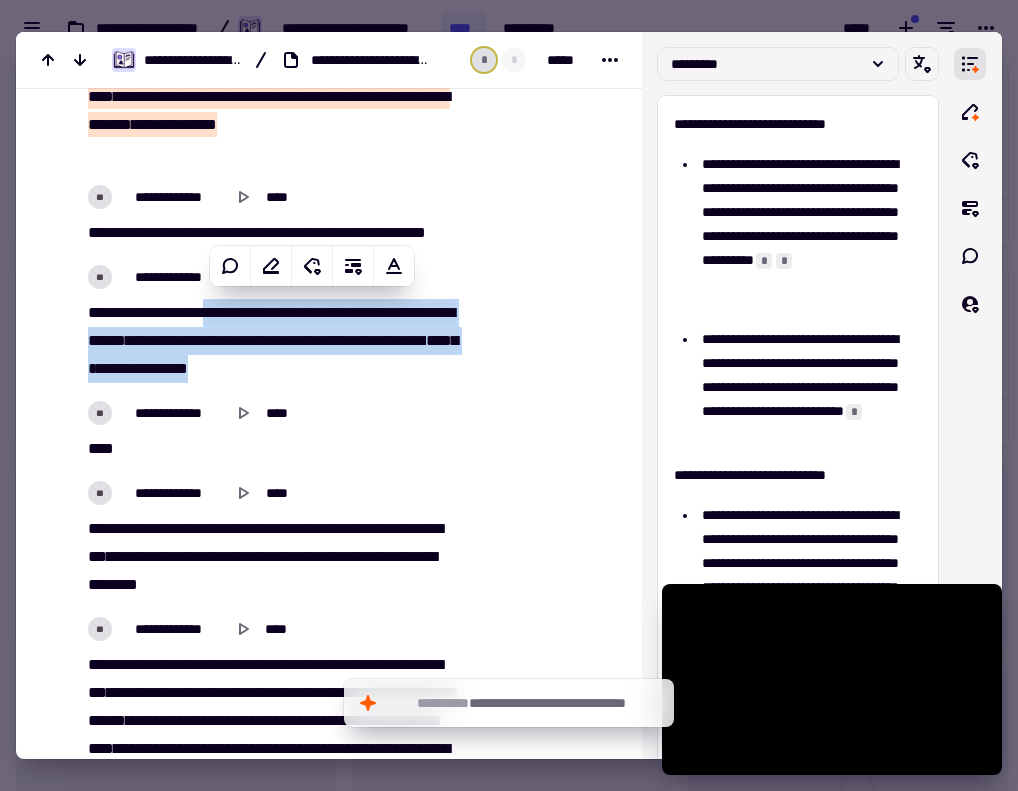 drag, startPoint x: 356, startPoint y: 342, endPoint x: 340, endPoint y: 347, distance: 16.763054 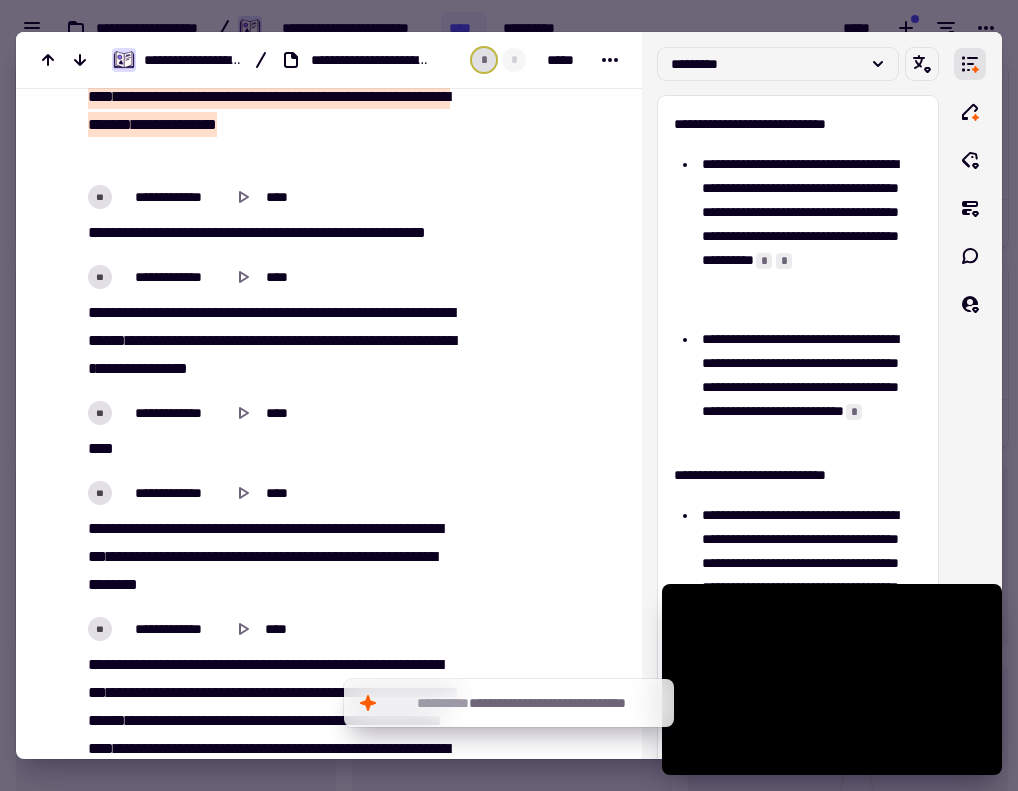 click on "********" at bounding box center (160, 368) 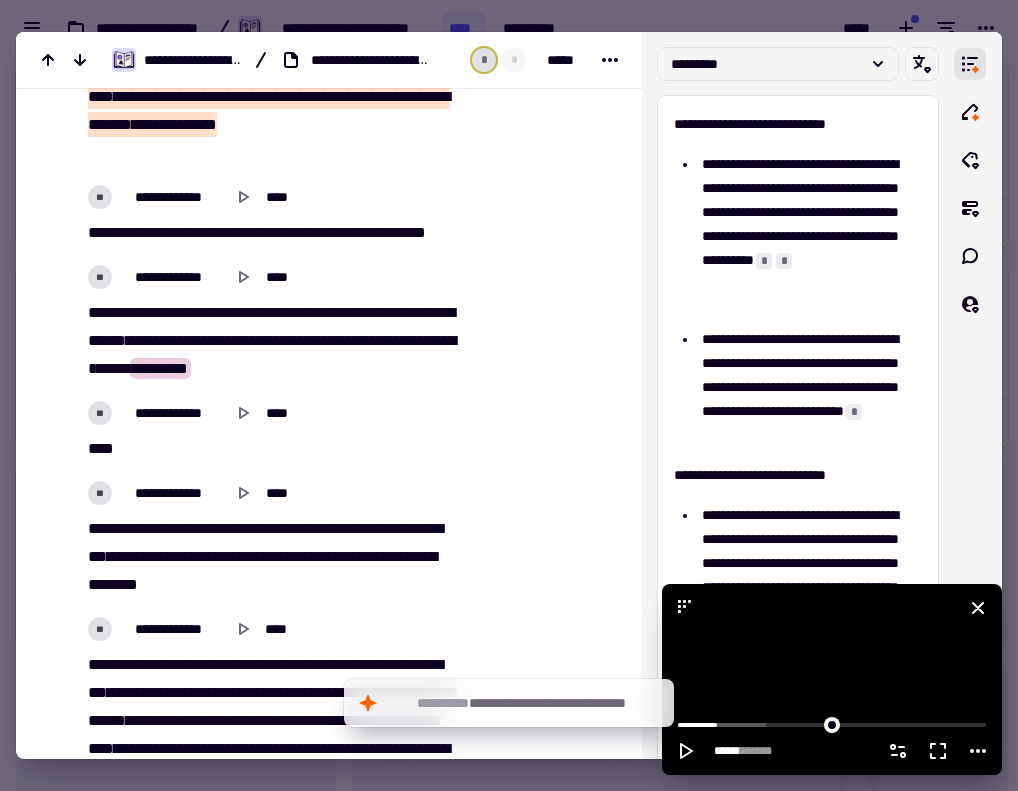 click at bounding box center [832, 679] 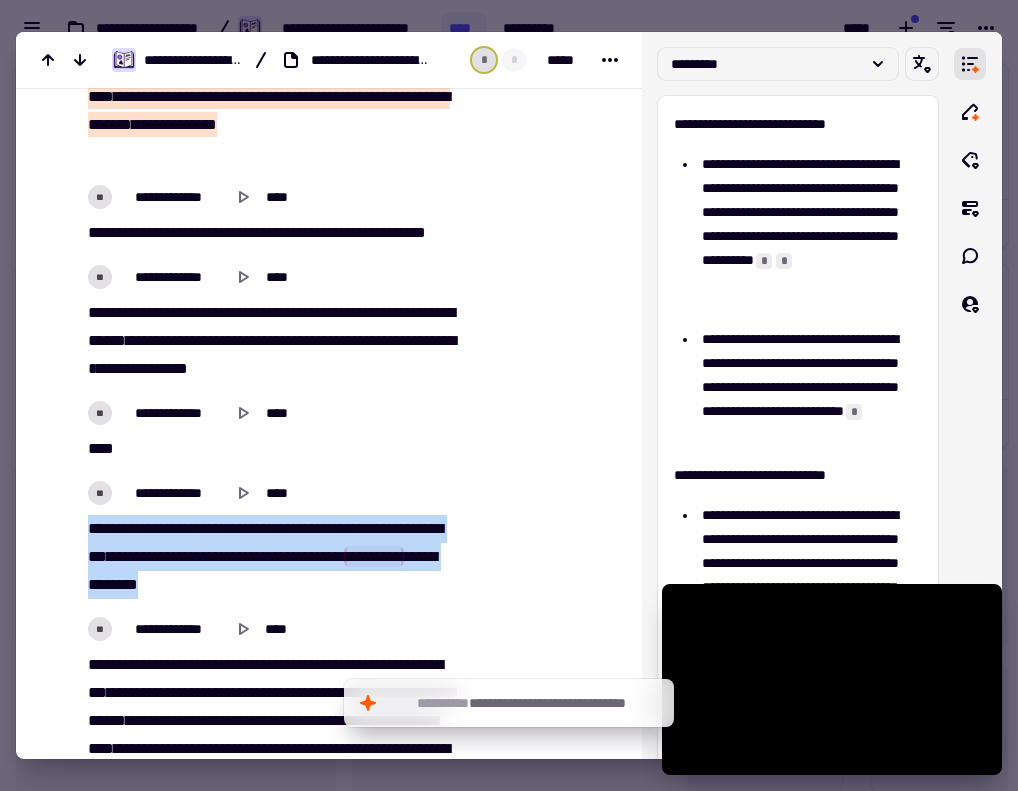 drag, startPoint x: 335, startPoint y: 583, endPoint x: 49, endPoint y: 506, distance: 296.18405 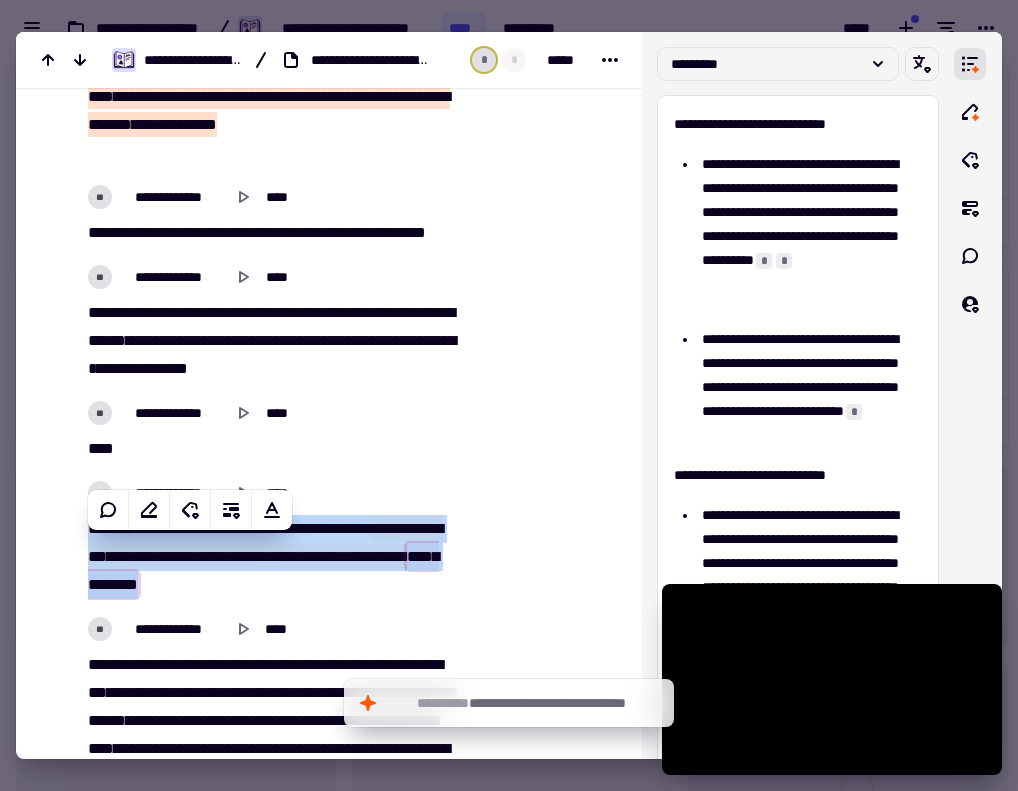 copy on "[REDACTED]" 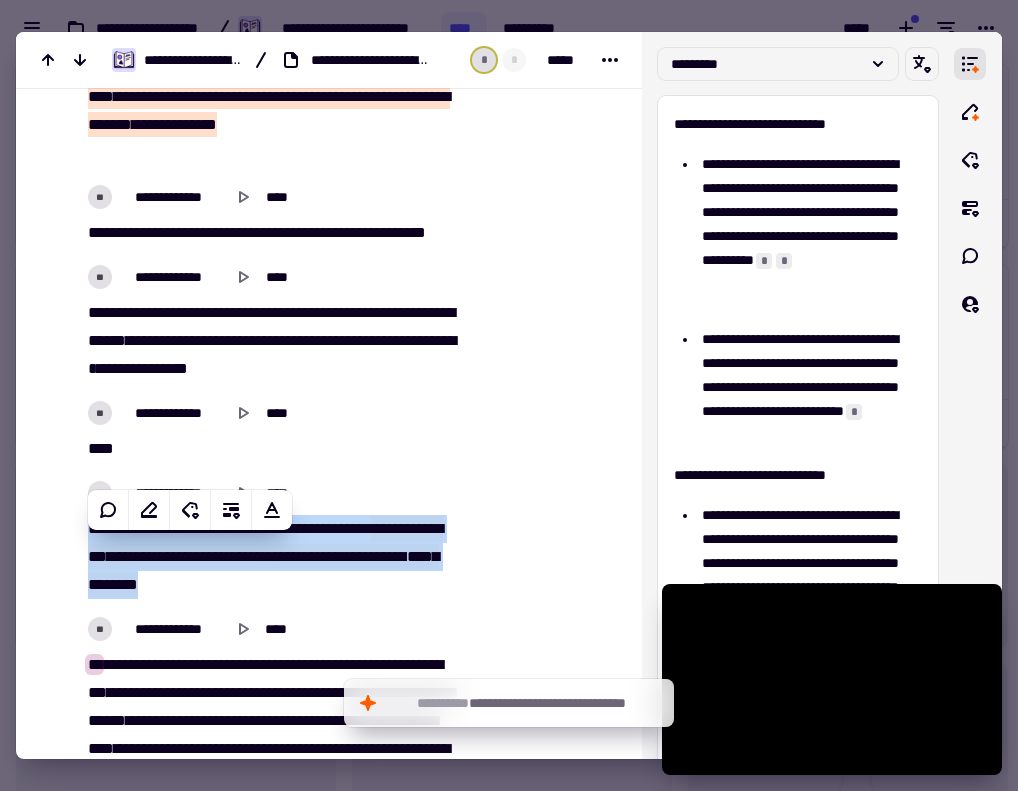 click on "[REDACTED]" at bounding box center (273, 557) 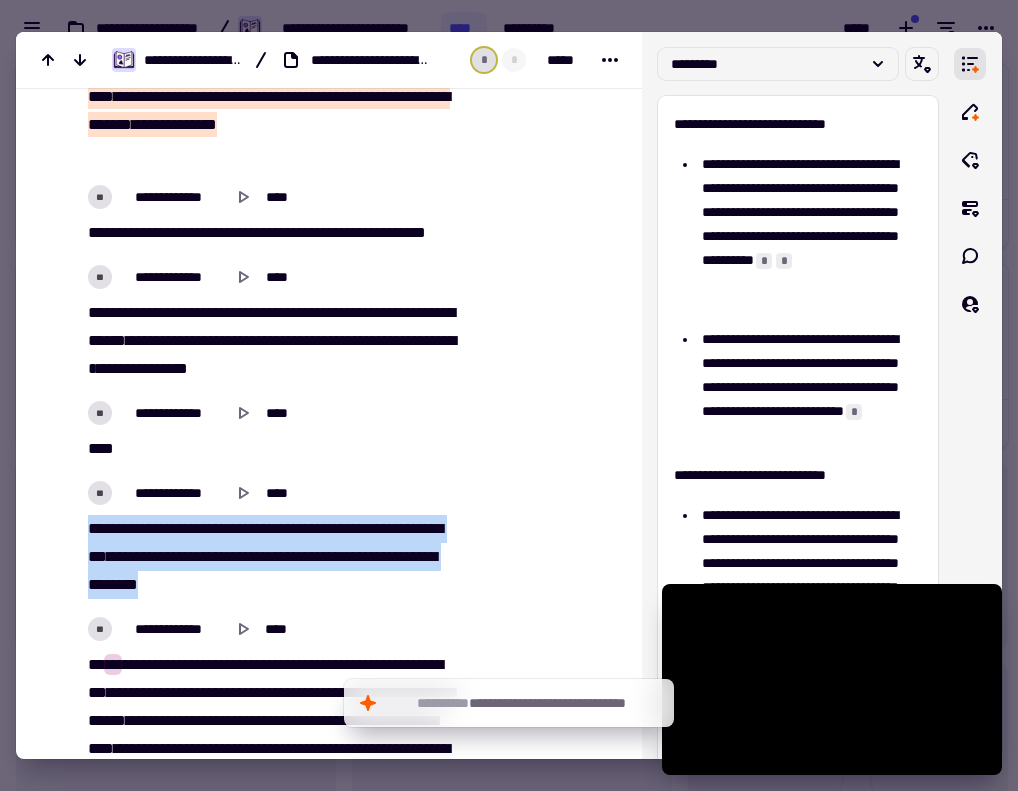 drag, startPoint x: 293, startPoint y: 573, endPoint x: 62, endPoint y: 511, distance: 239.17567 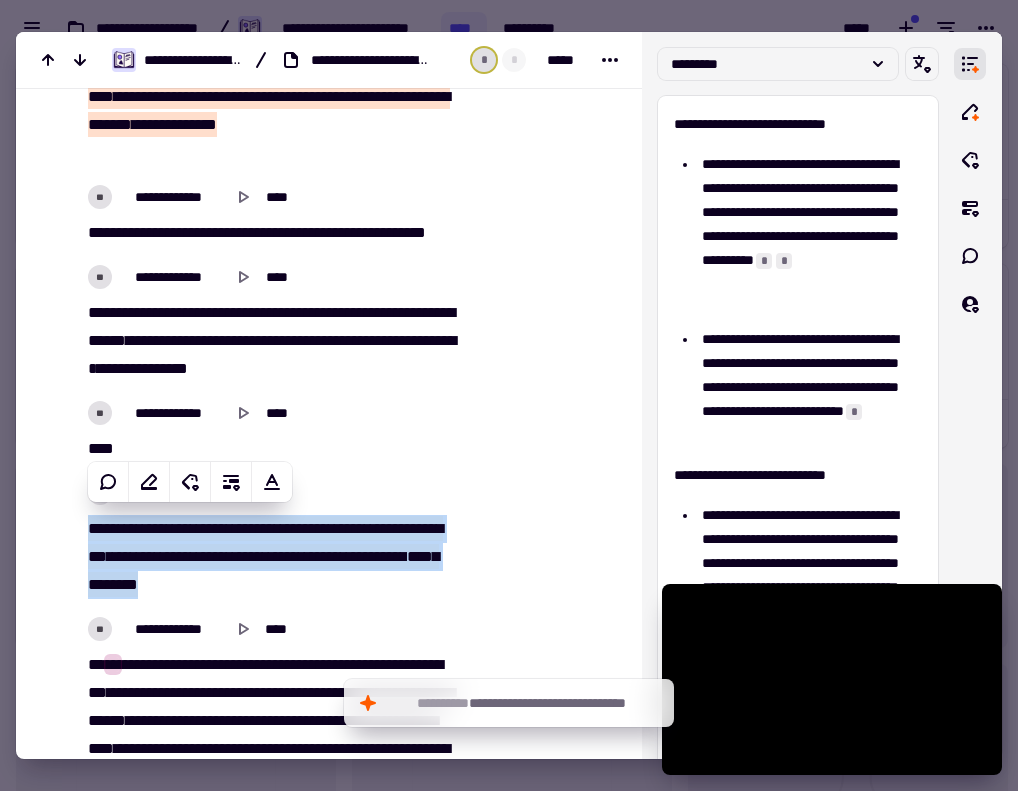 copy on "[REDACTED]" 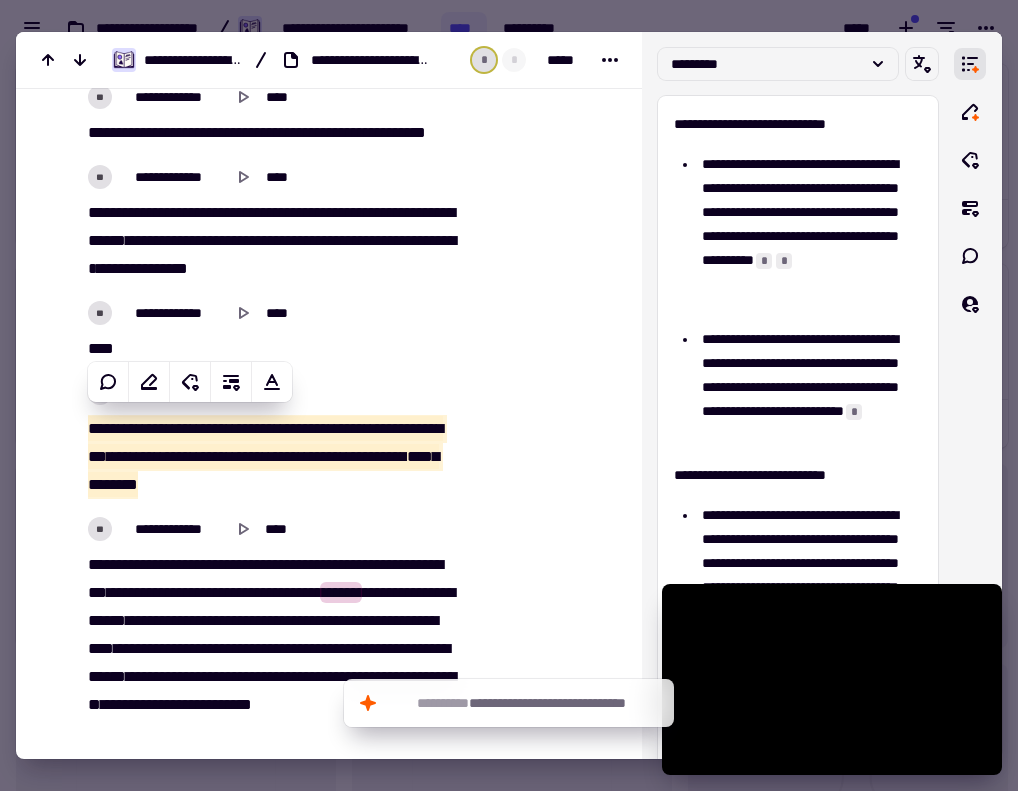 scroll, scrollTop: 3800, scrollLeft: 0, axis: vertical 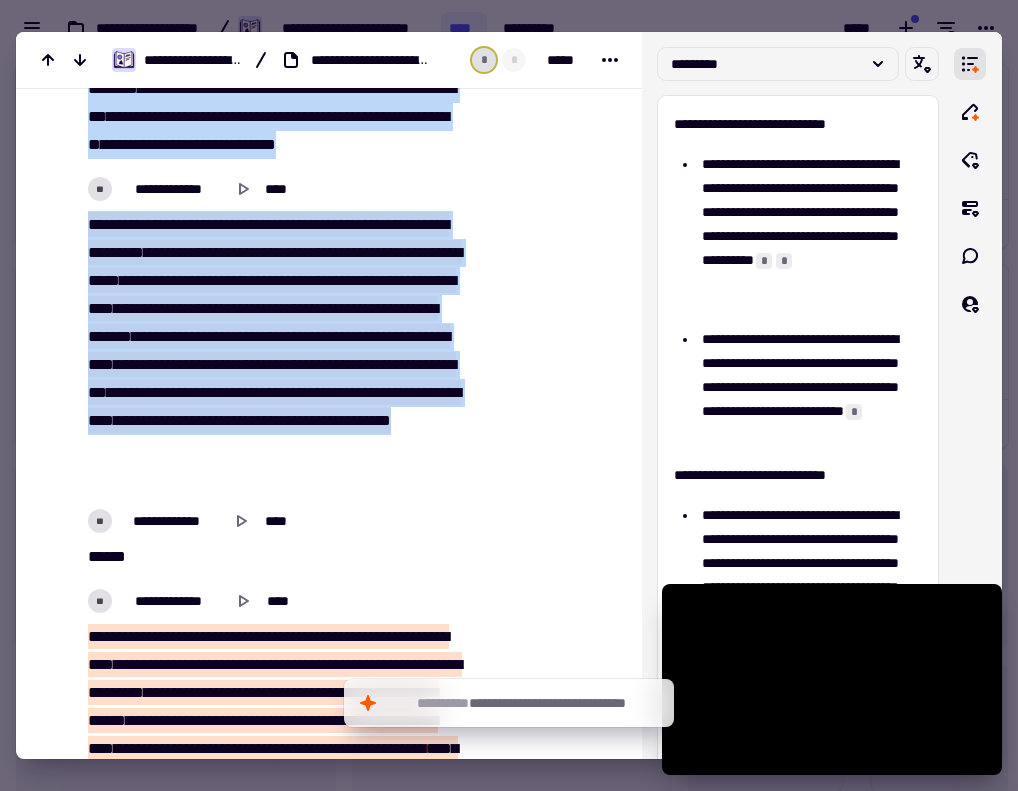 drag, startPoint x: 124, startPoint y: 268, endPoint x: 354, endPoint y: 476, distance: 310.1032 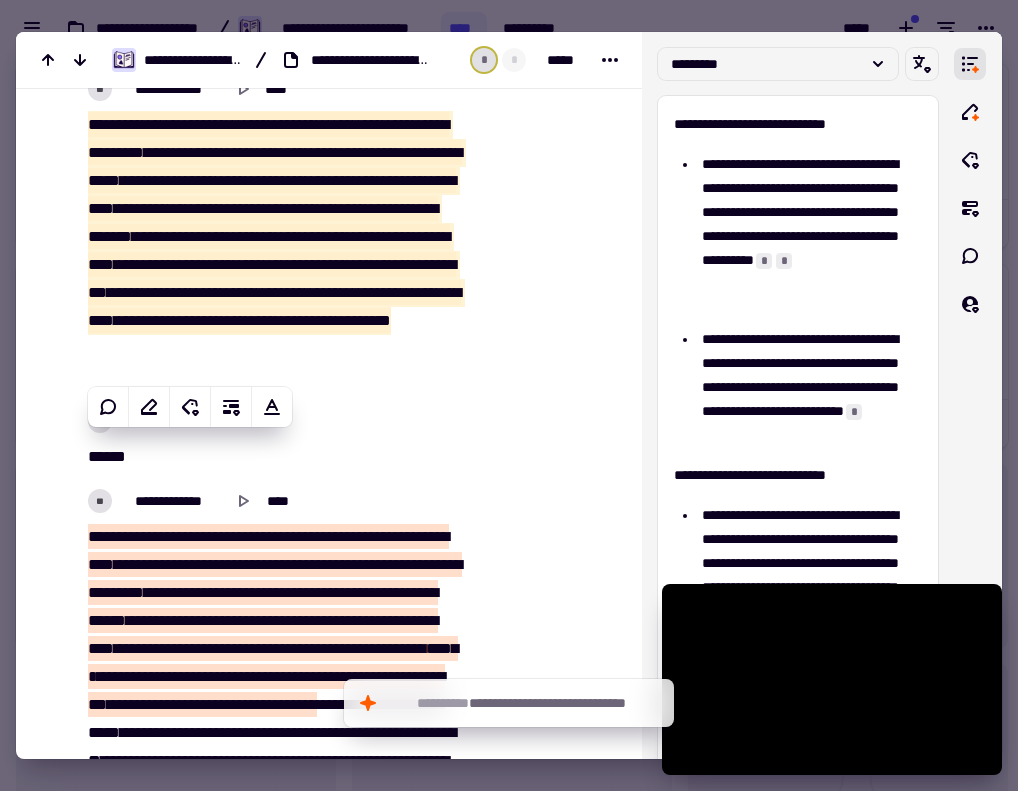scroll, scrollTop: 4900, scrollLeft: 0, axis: vertical 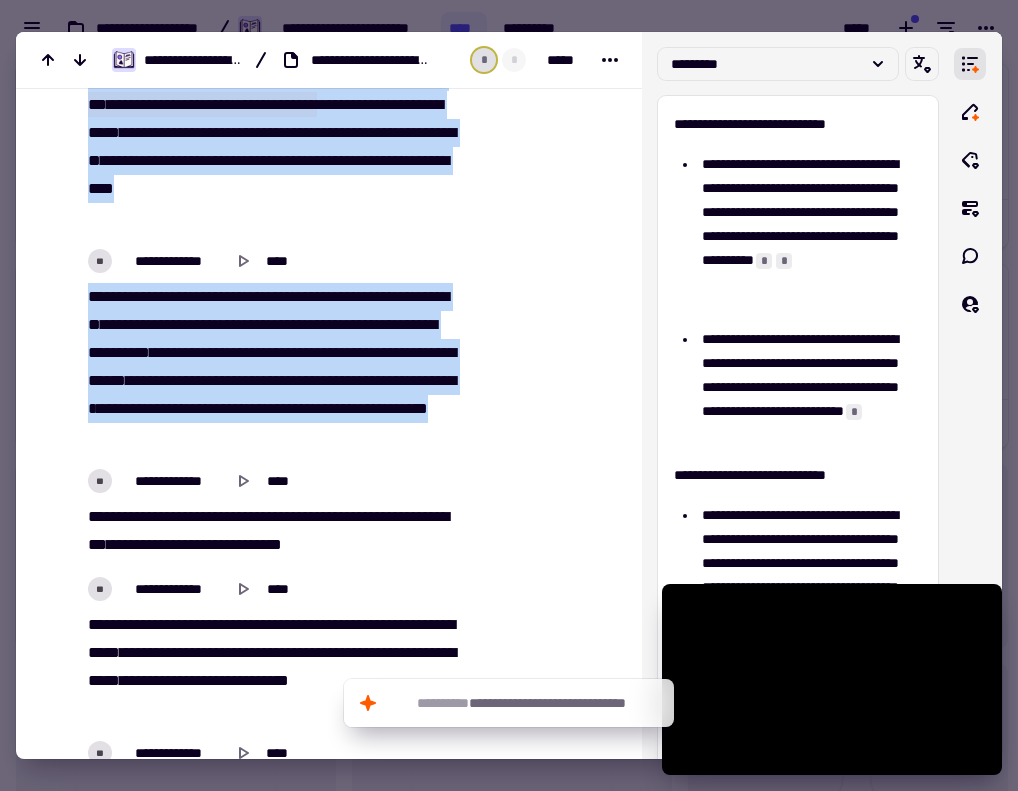 drag, startPoint x: 92, startPoint y: 228, endPoint x: 466, endPoint y: 438, distance: 428.92422 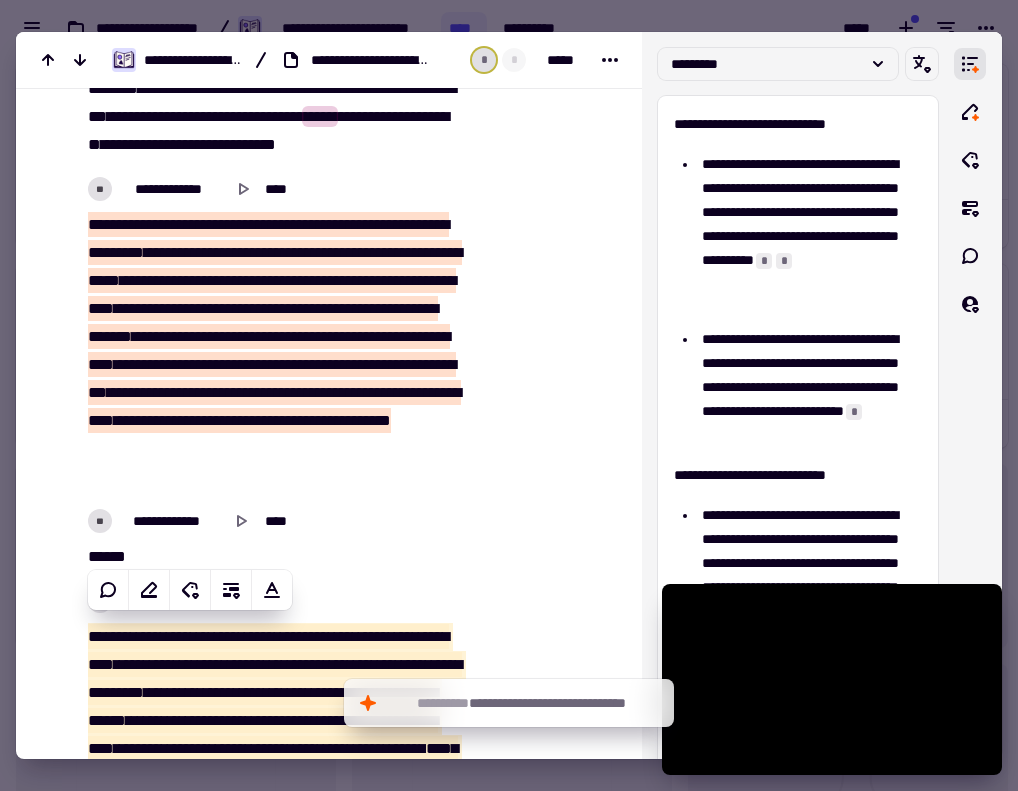 scroll, scrollTop: 4700, scrollLeft: 0, axis: vertical 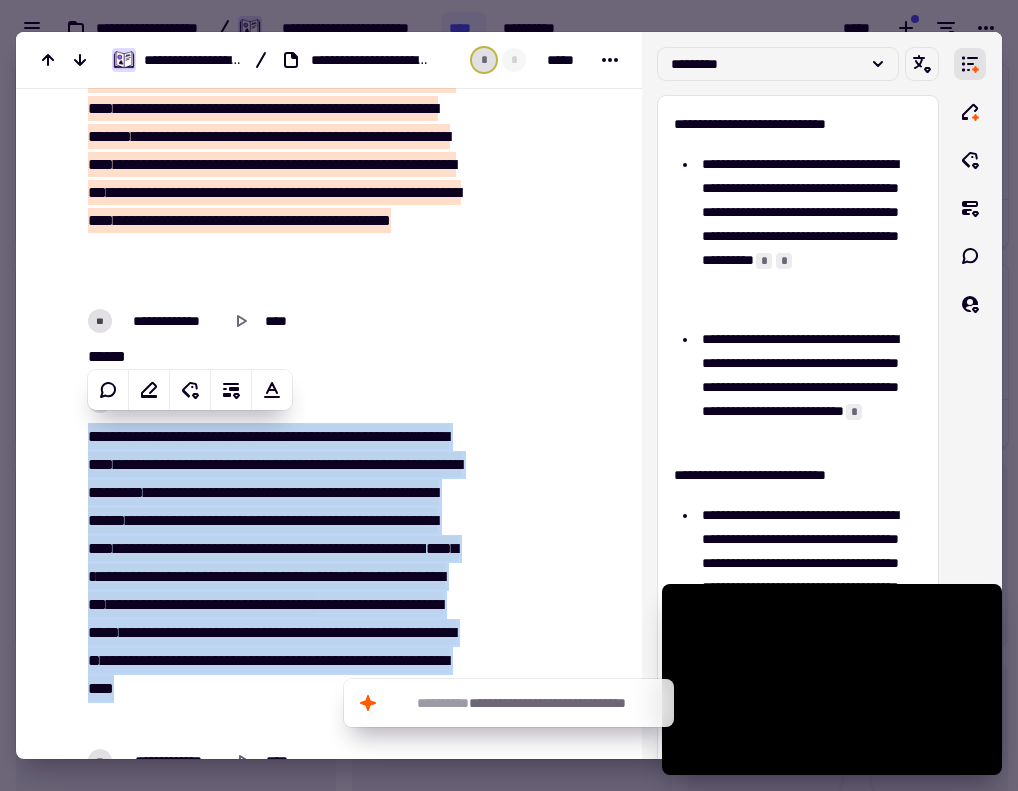 click on "**********" at bounding box center (279, 339) 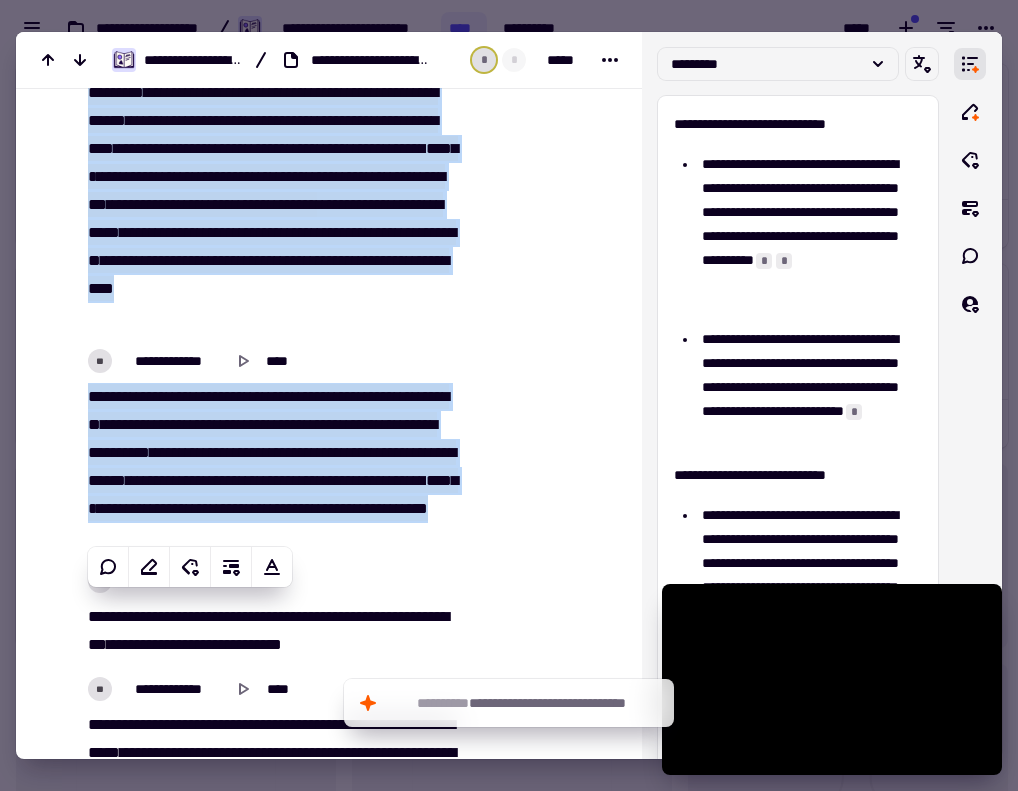 scroll, scrollTop: 5200, scrollLeft: 0, axis: vertical 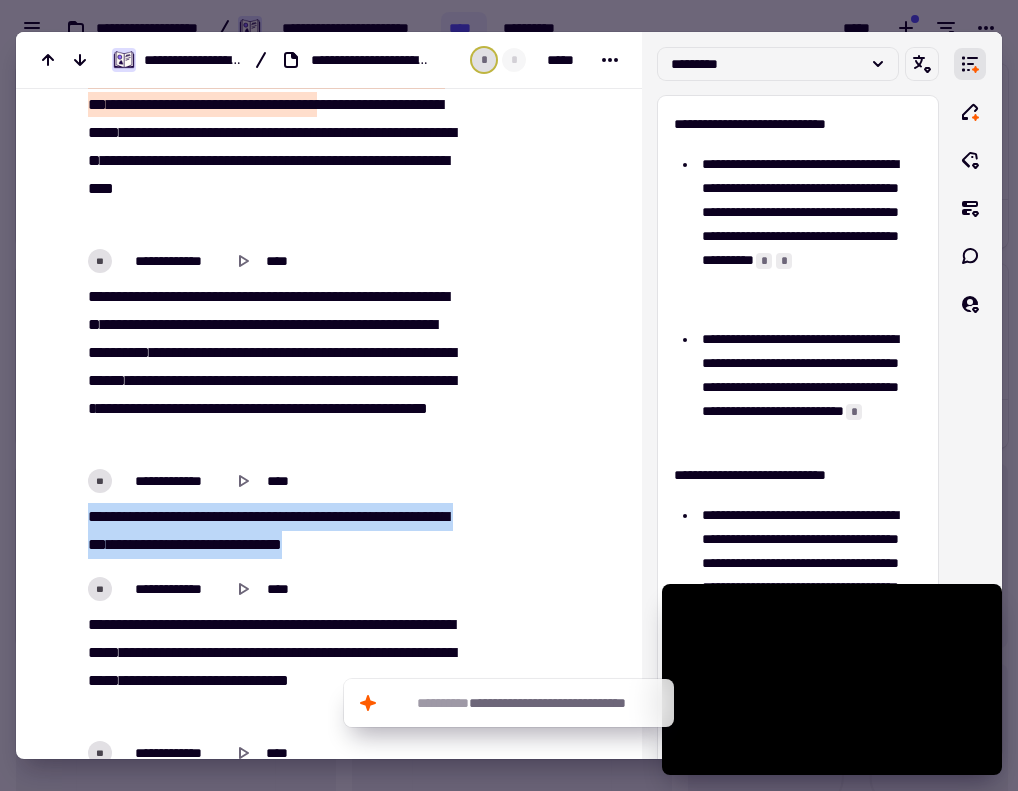 drag, startPoint x: 430, startPoint y: 534, endPoint x: 86, endPoint y: 515, distance: 344.52432 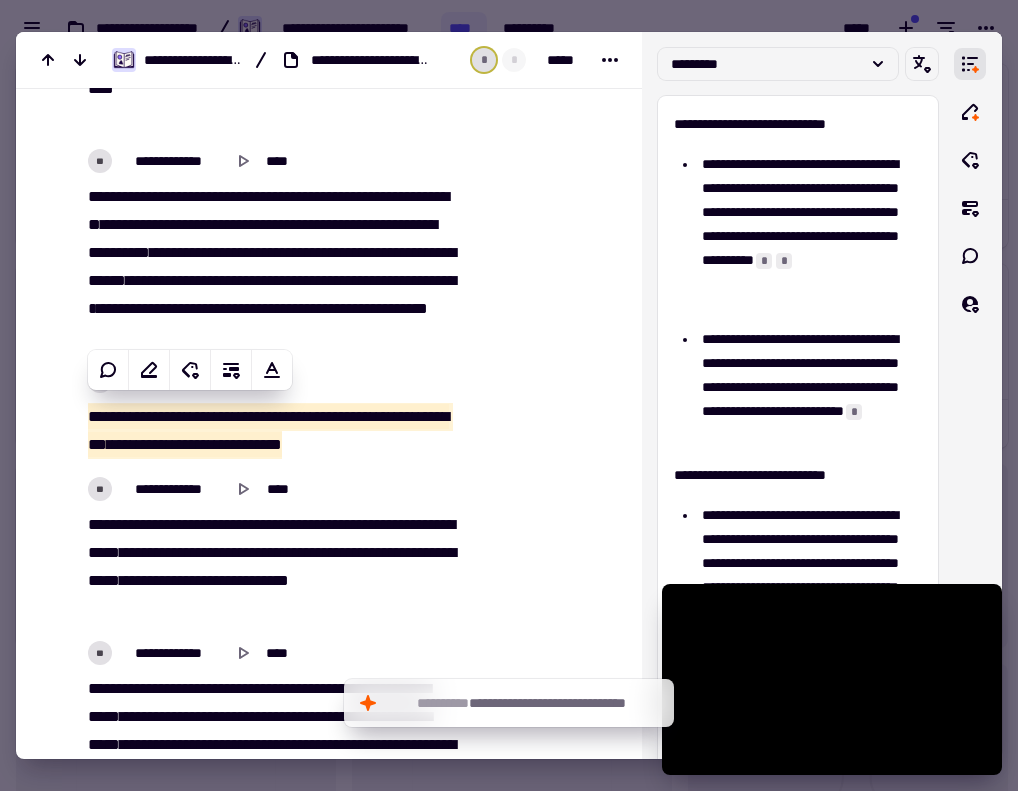 scroll, scrollTop: 5400, scrollLeft: 0, axis: vertical 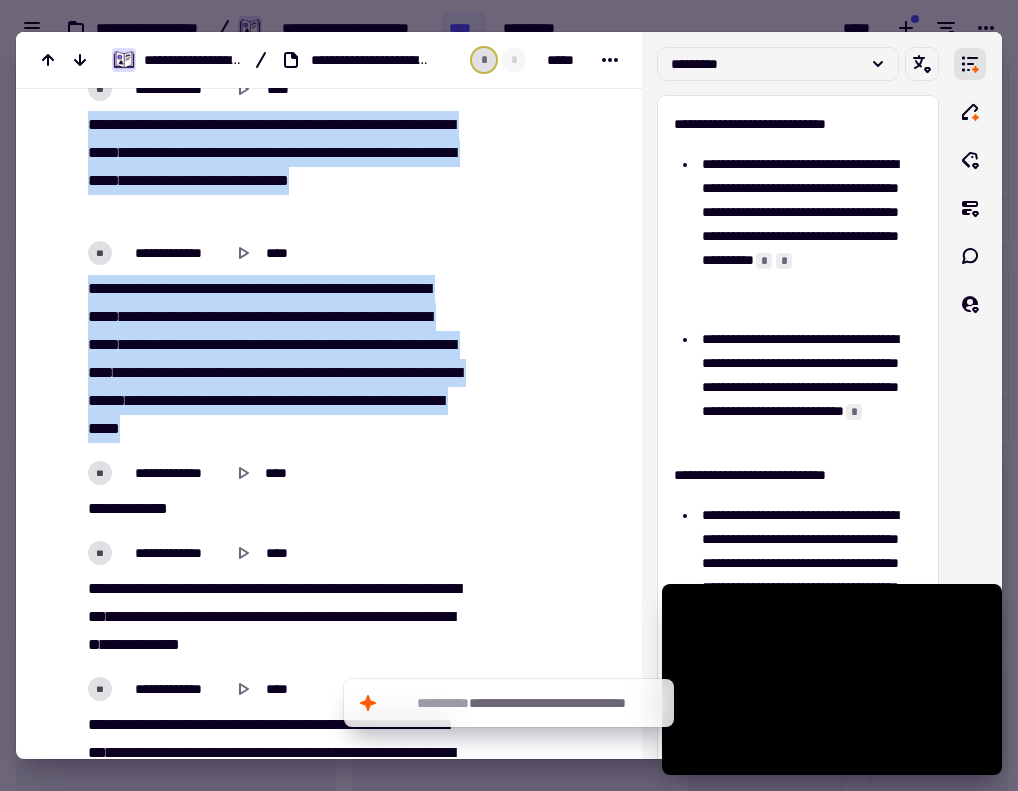 drag, startPoint x: 86, startPoint y: 414, endPoint x: 393, endPoint y: 432, distance: 307.52722 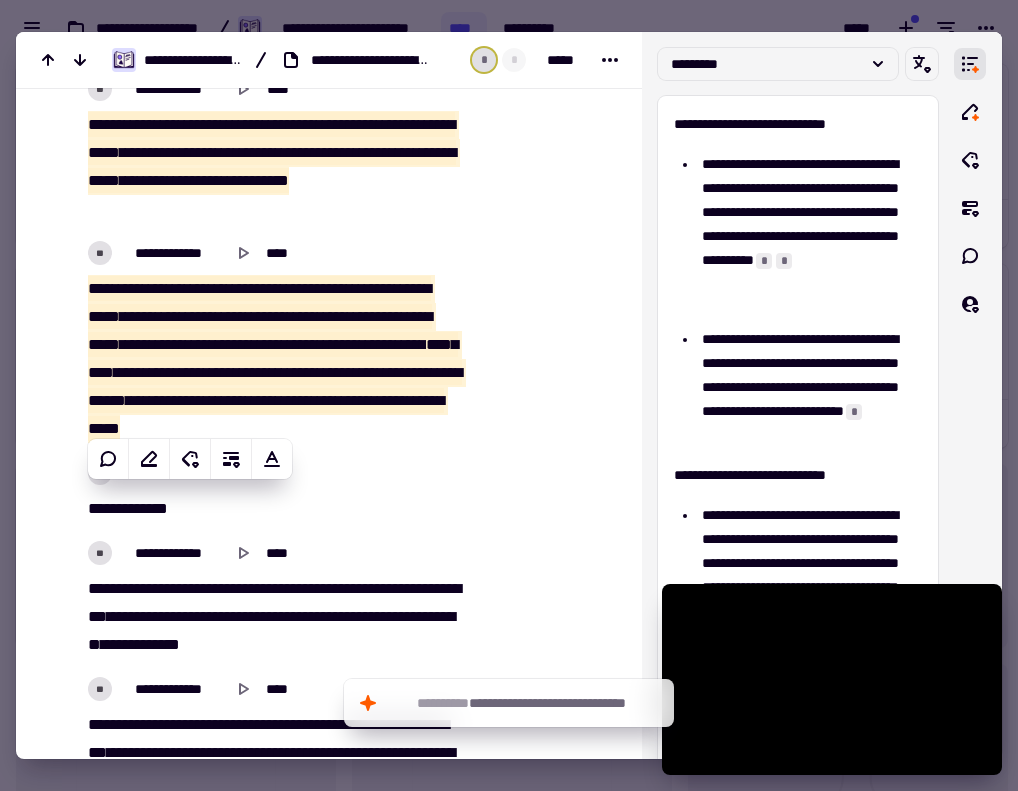 scroll, scrollTop: 5800, scrollLeft: 0, axis: vertical 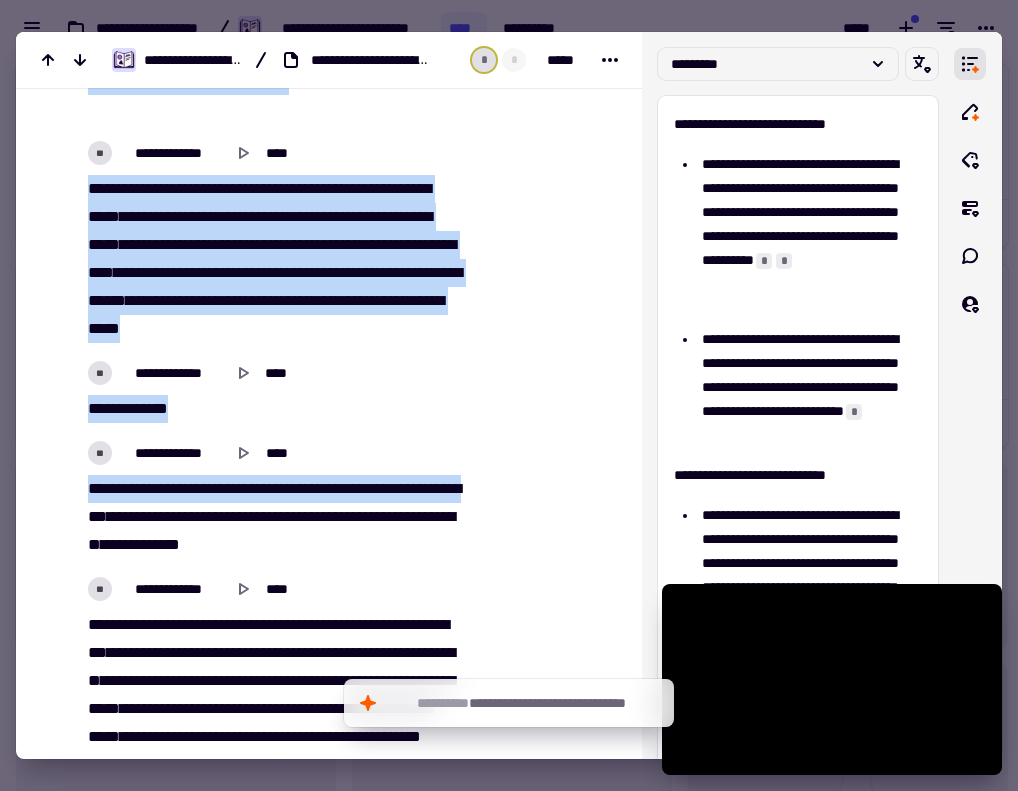 drag, startPoint x: 357, startPoint y: 538, endPoint x: 156, endPoint y: 513, distance: 202.54877 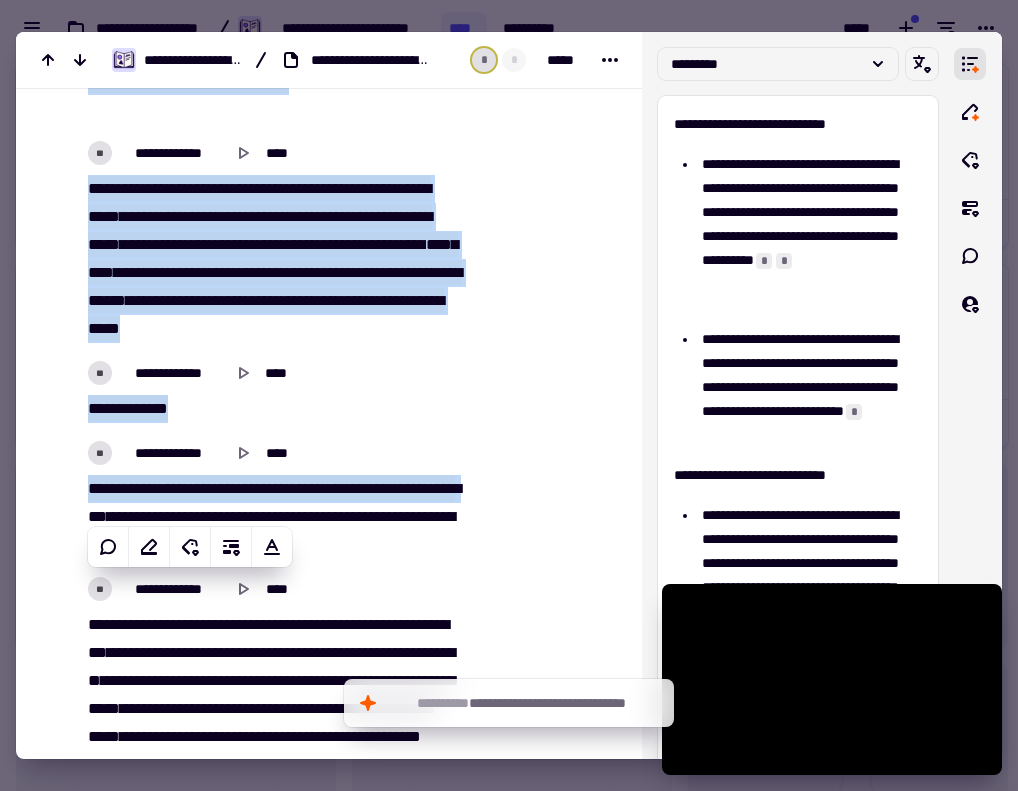 click on "**********" at bounding box center [273, 517] 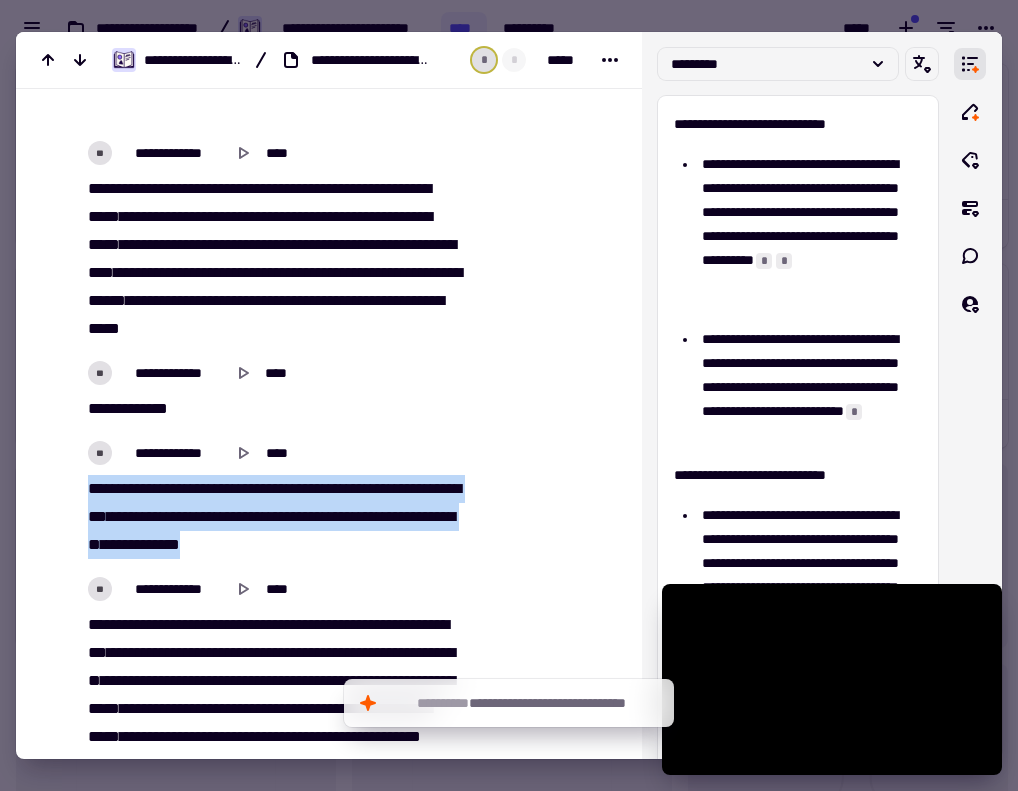 drag, startPoint x: 365, startPoint y: 541, endPoint x: 77, endPoint y: 488, distance: 292.83612 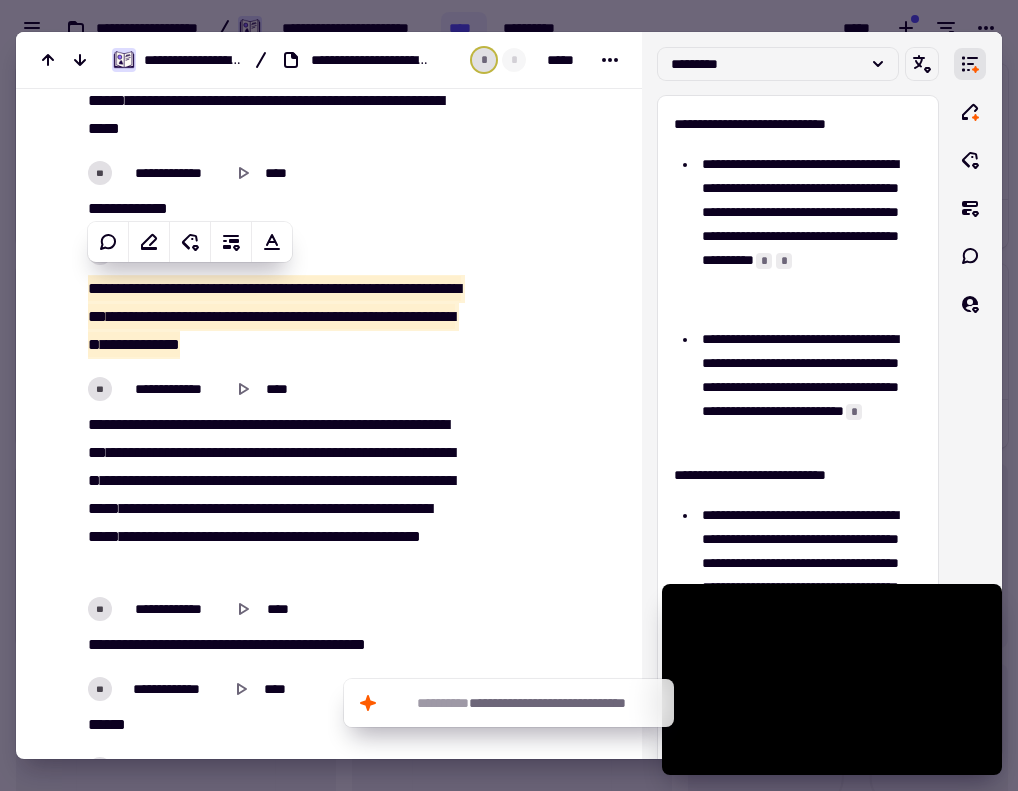 scroll, scrollTop: 6200, scrollLeft: 0, axis: vertical 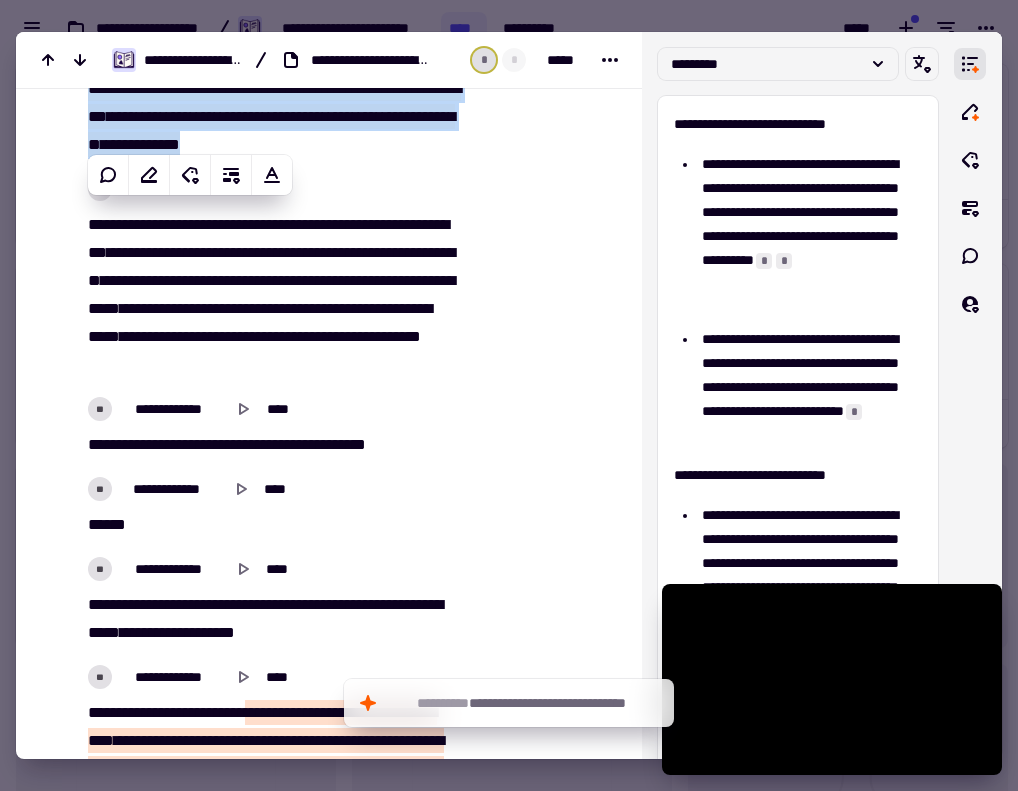 click on "***" at bounding box center (434, 224) 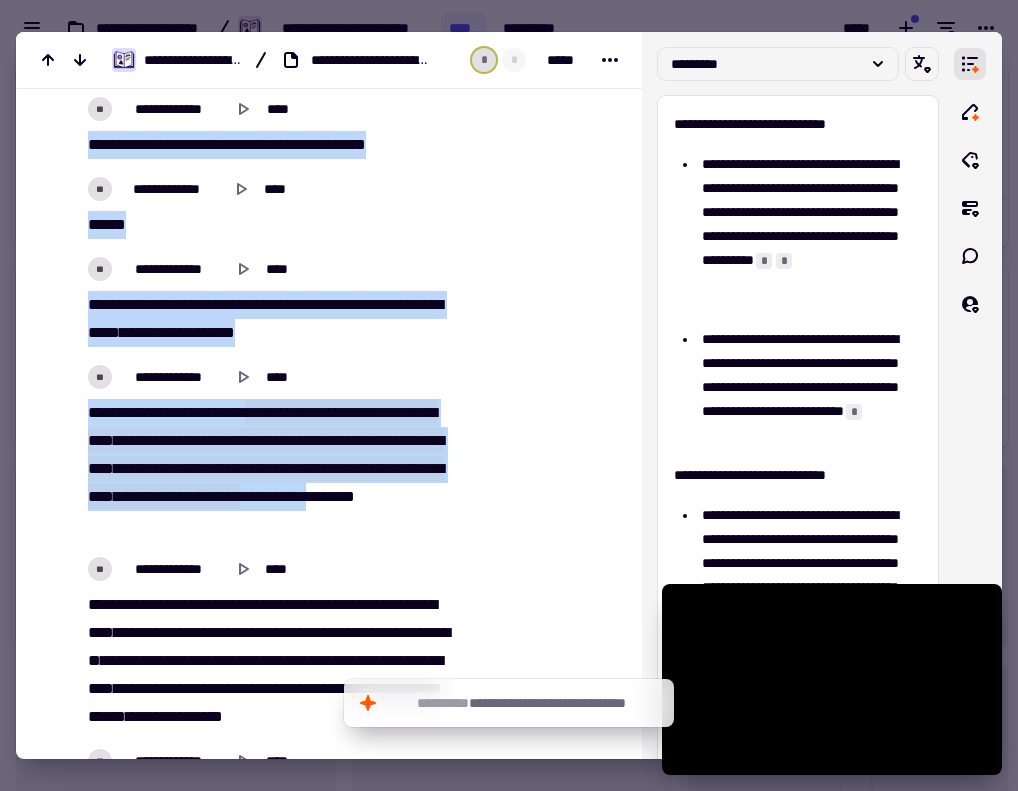 scroll, scrollTop: 6600, scrollLeft: 0, axis: vertical 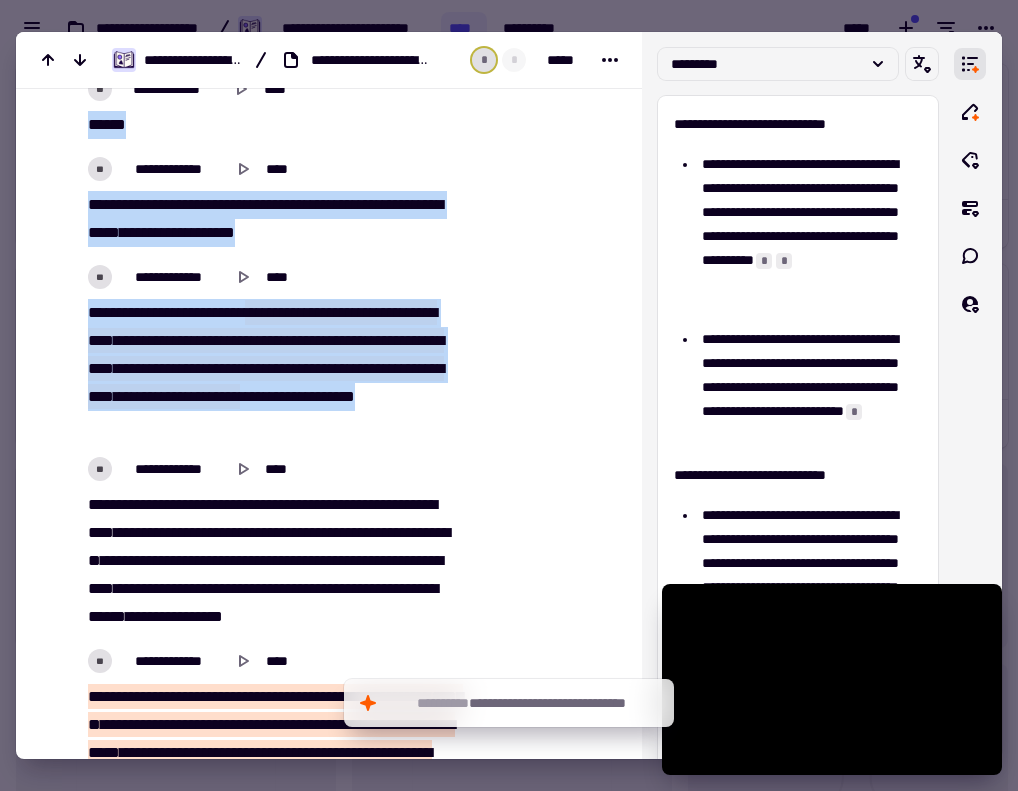 drag, startPoint x: 87, startPoint y: 219, endPoint x: 466, endPoint y: 406, distance: 422.62277 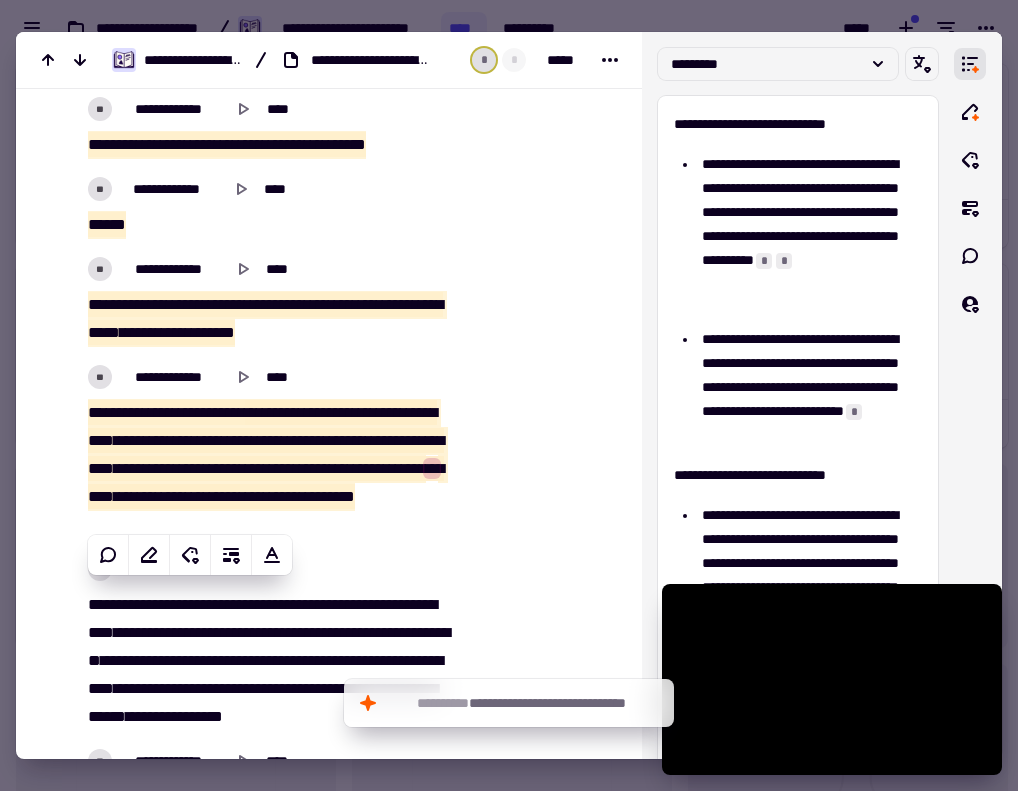 scroll, scrollTop: 6200, scrollLeft: 0, axis: vertical 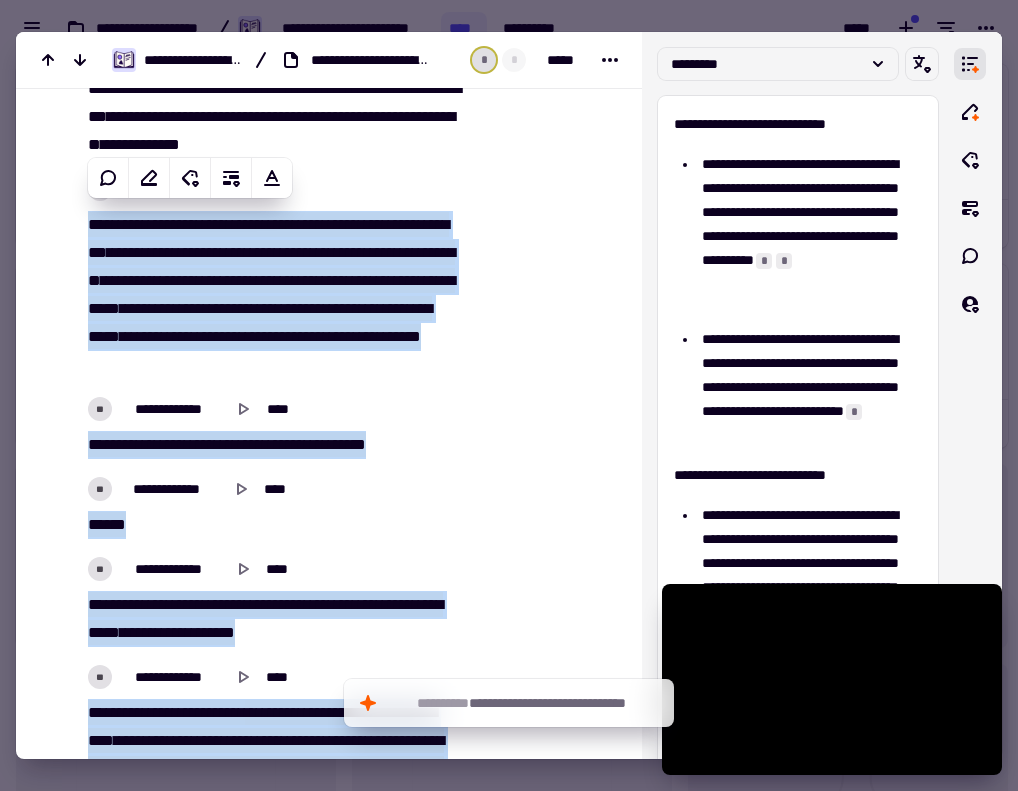 click at bounding box center (550, 5683) 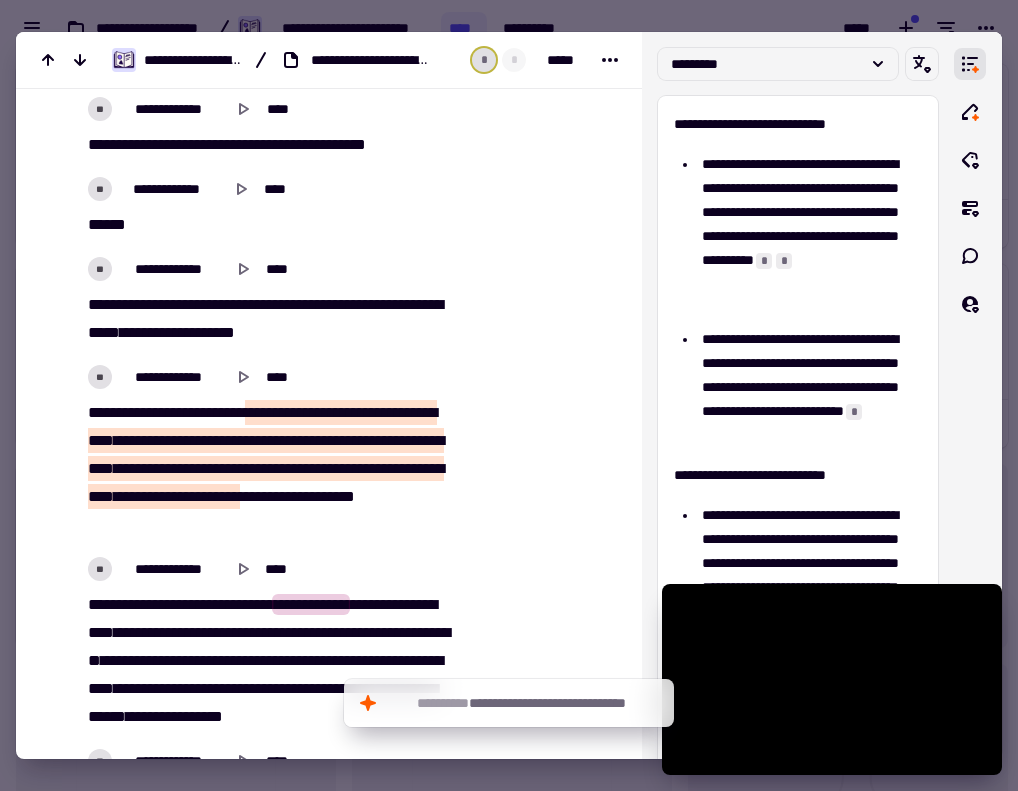 scroll, scrollTop: 6800, scrollLeft: 0, axis: vertical 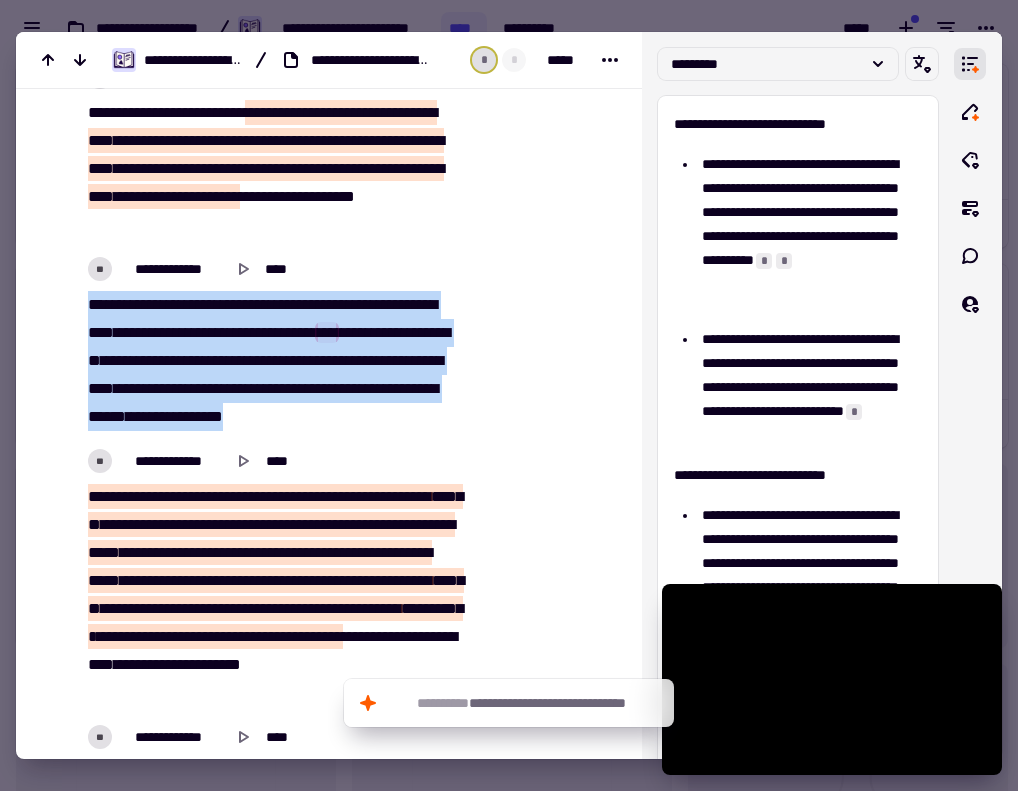 drag, startPoint x: 446, startPoint y: 405, endPoint x: 80, endPoint y: 301, distance: 380.48917 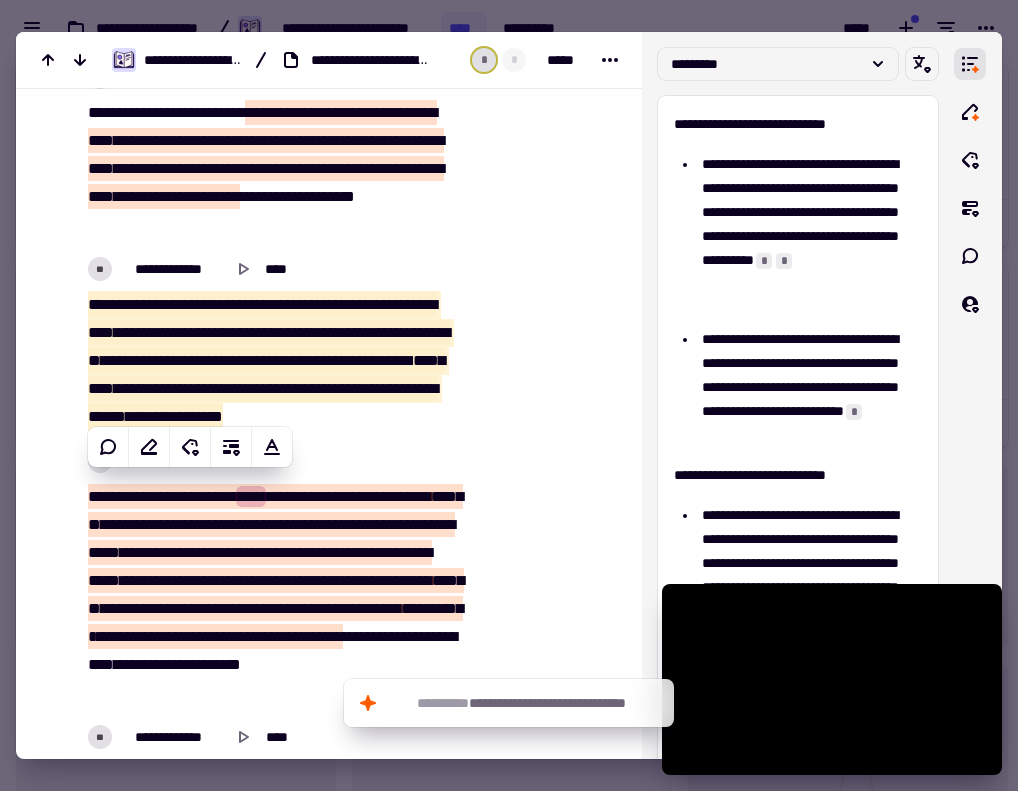 scroll, scrollTop: 7000, scrollLeft: 0, axis: vertical 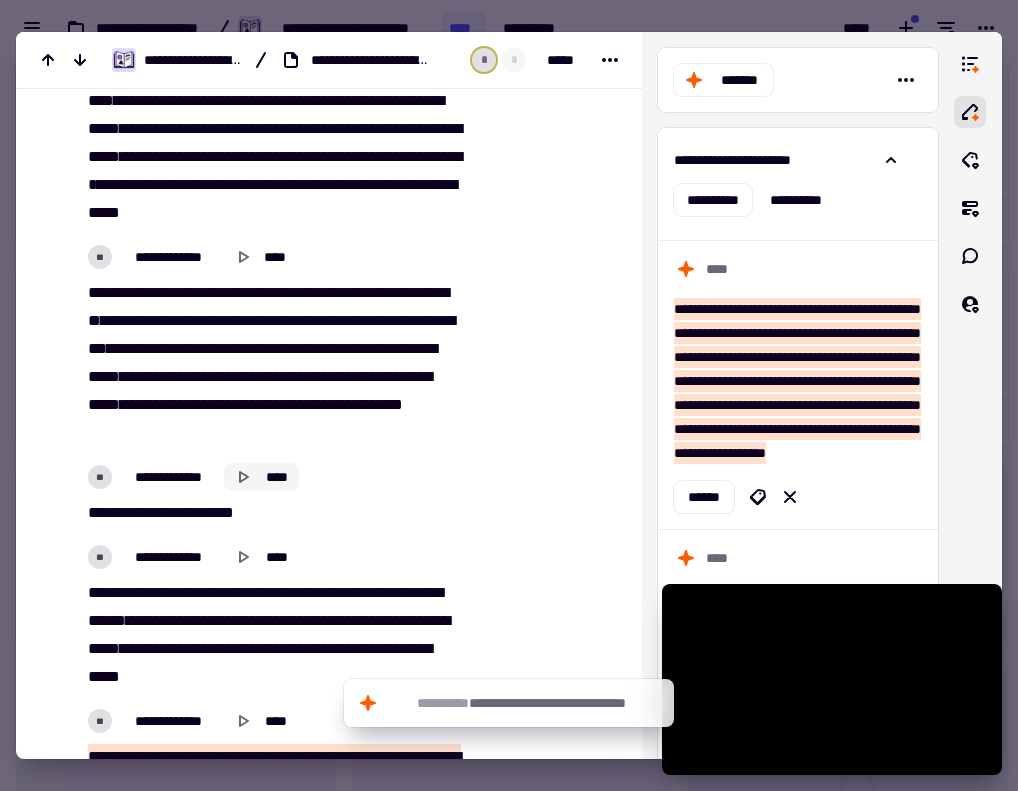 drag, startPoint x: 88, startPoint y: 289, endPoint x: 244, endPoint y: 475, distance: 242.75914 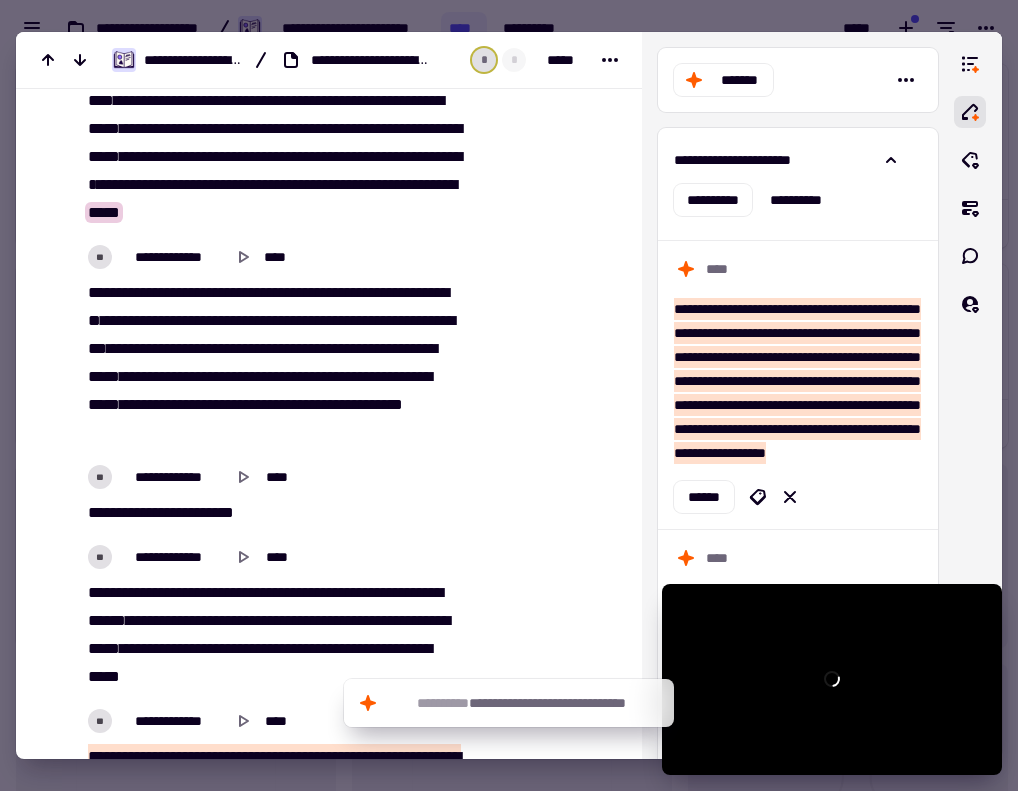 scroll, scrollTop: 7100, scrollLeft: 0, axis: vertical 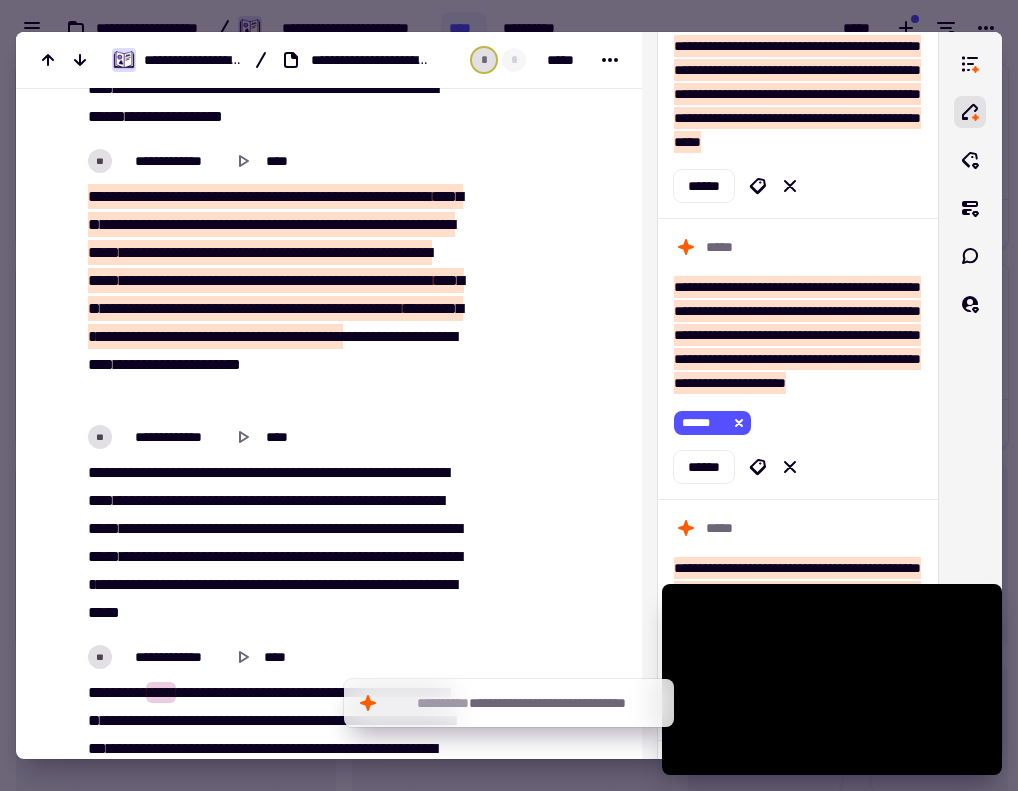 drag, startPoint x: 86, startPoint y: 189, endPoint x: 383, endPoint y: 396, distance: 362.01935 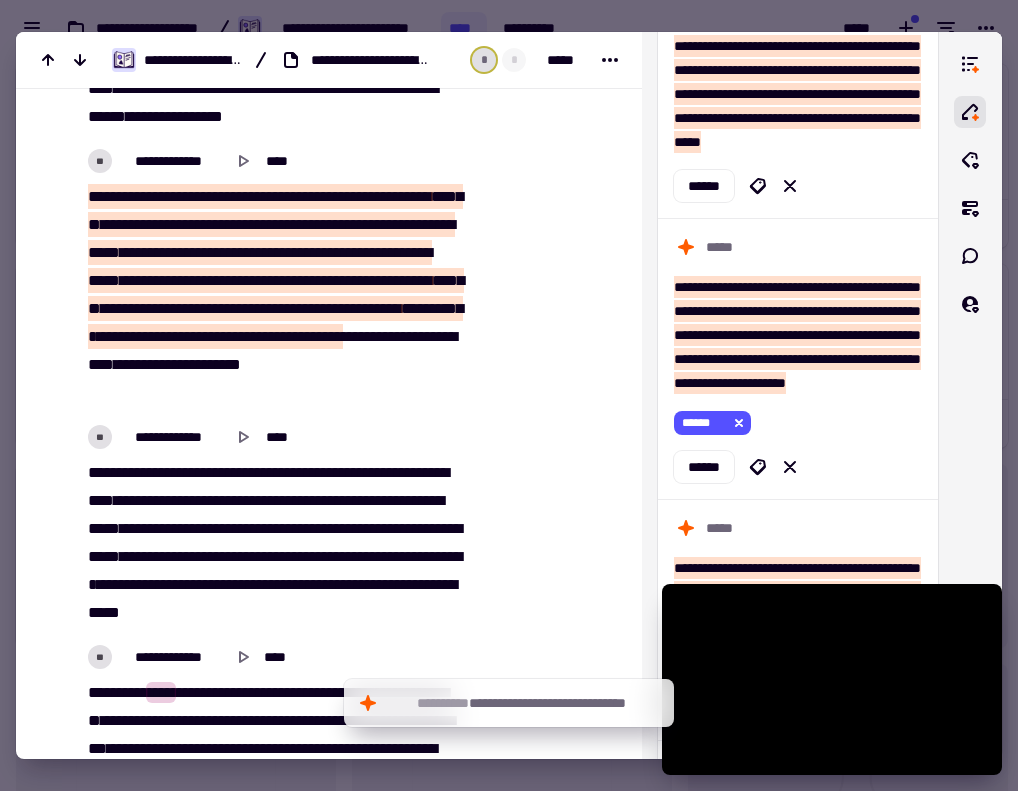 click on "[REDACTED]" at bounding box center (273, 295) 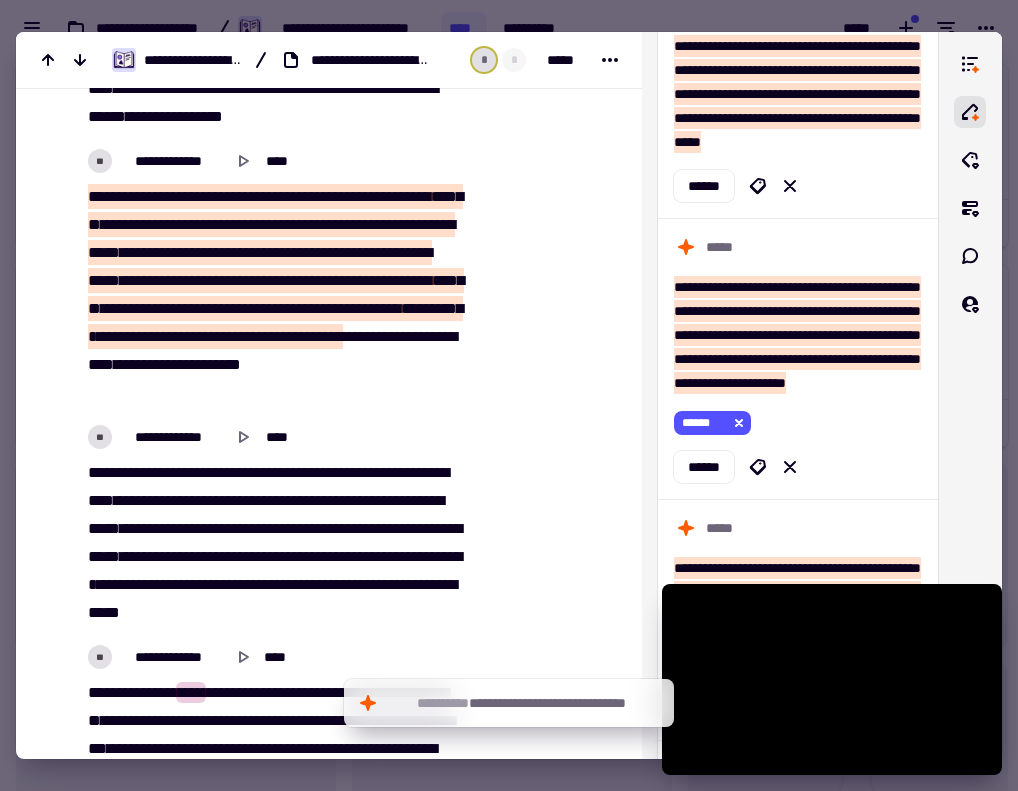 click on "[REDACTED]" at bounding box center (273, 295) 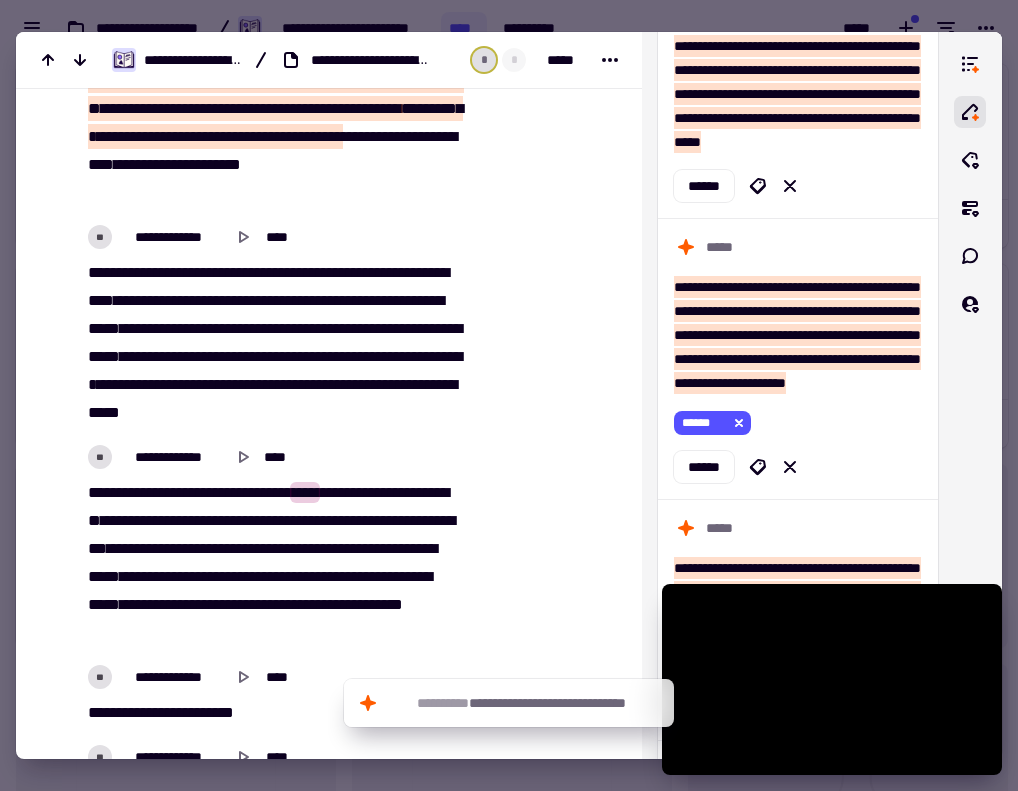 scroll, scrollTop: 7000, scrollLeft: 0, axis: vertical 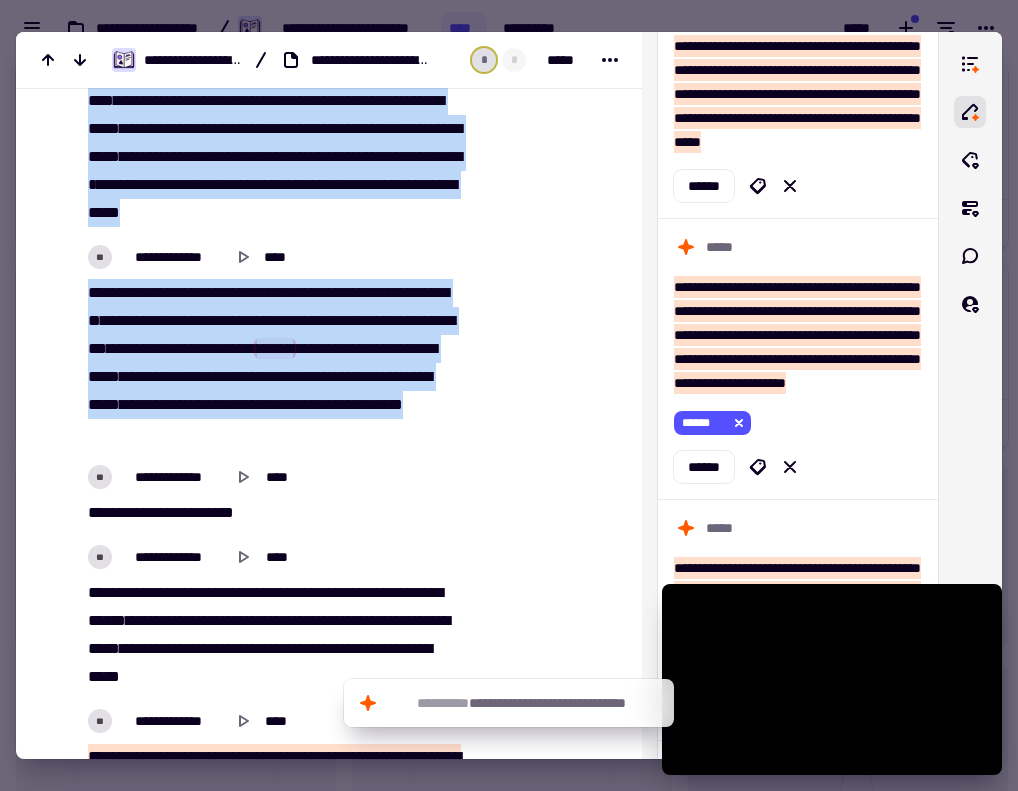 drag, startPoint x: 129, startPoint y: 300, endPoint x: 373, endPoint y: 428, distance: 275.53583 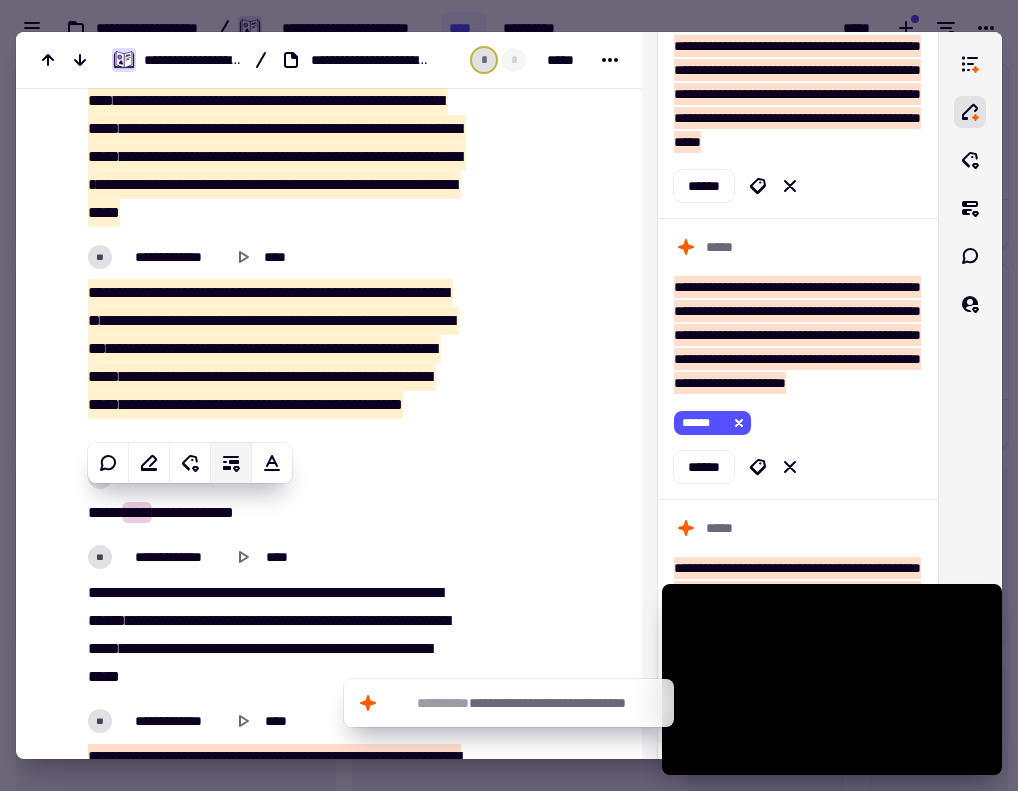 scroll, scrollTop: 7700, scrollLeft: 0, axis: vertical 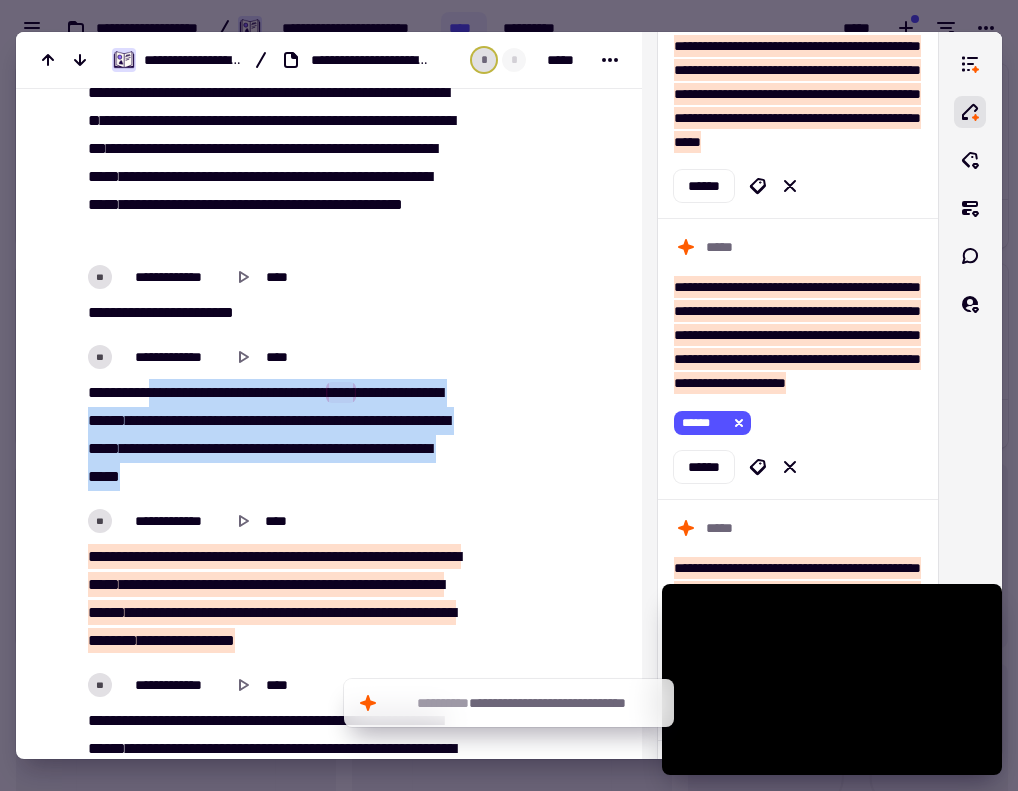 drag, startPoint x: 165, startPoint y: 388, endPoint x: 290, endPoint y: 478, distance: 154.02922 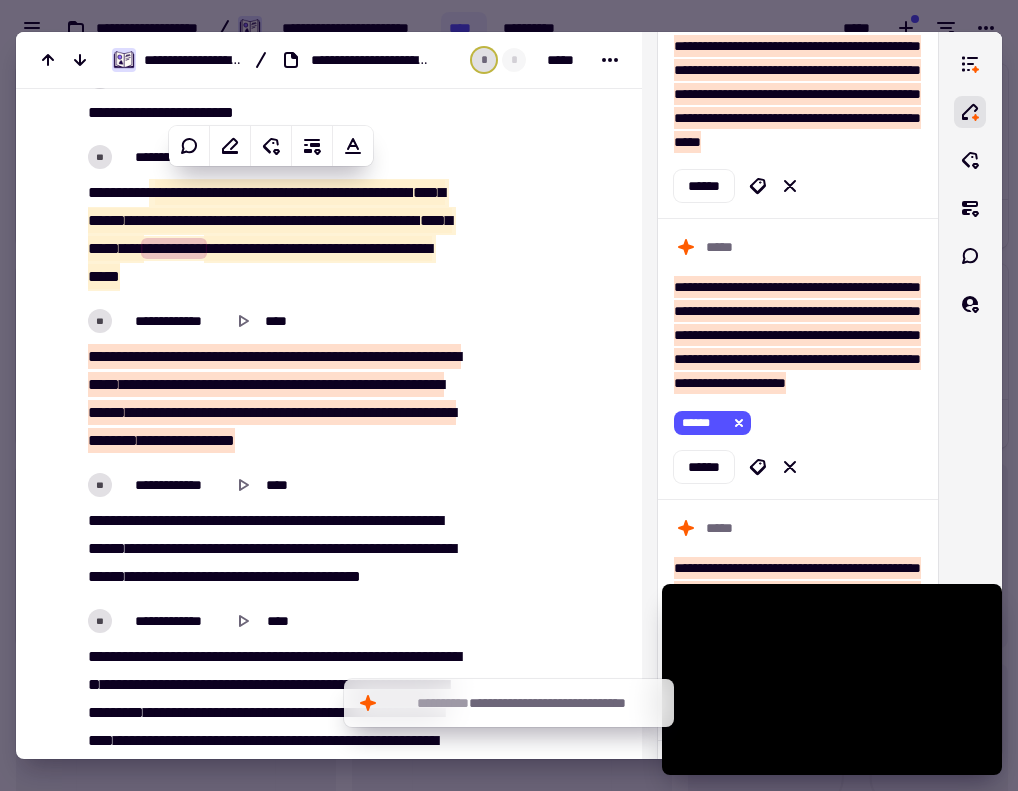 scroll, scrollTop: 8000, scrollLeft: 0, axis: vertical 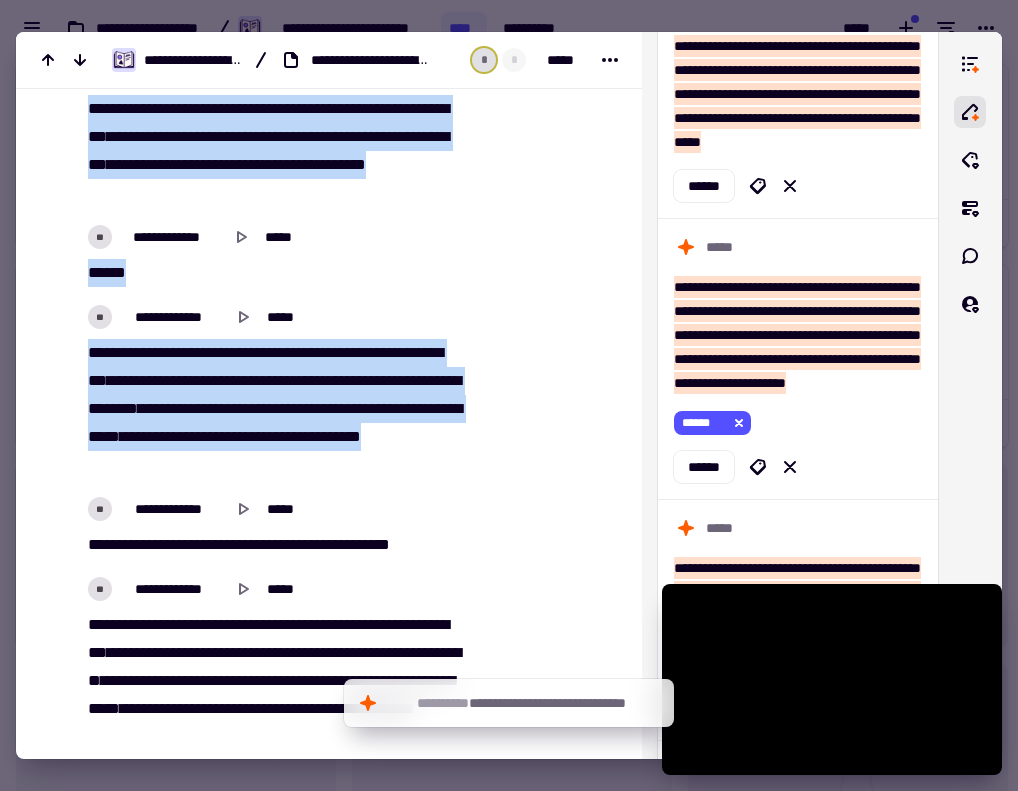 drag, startPoint x: 88, startPoint y: 251, endPoint x: 354, endPoint y: 479, distance: 350.34268 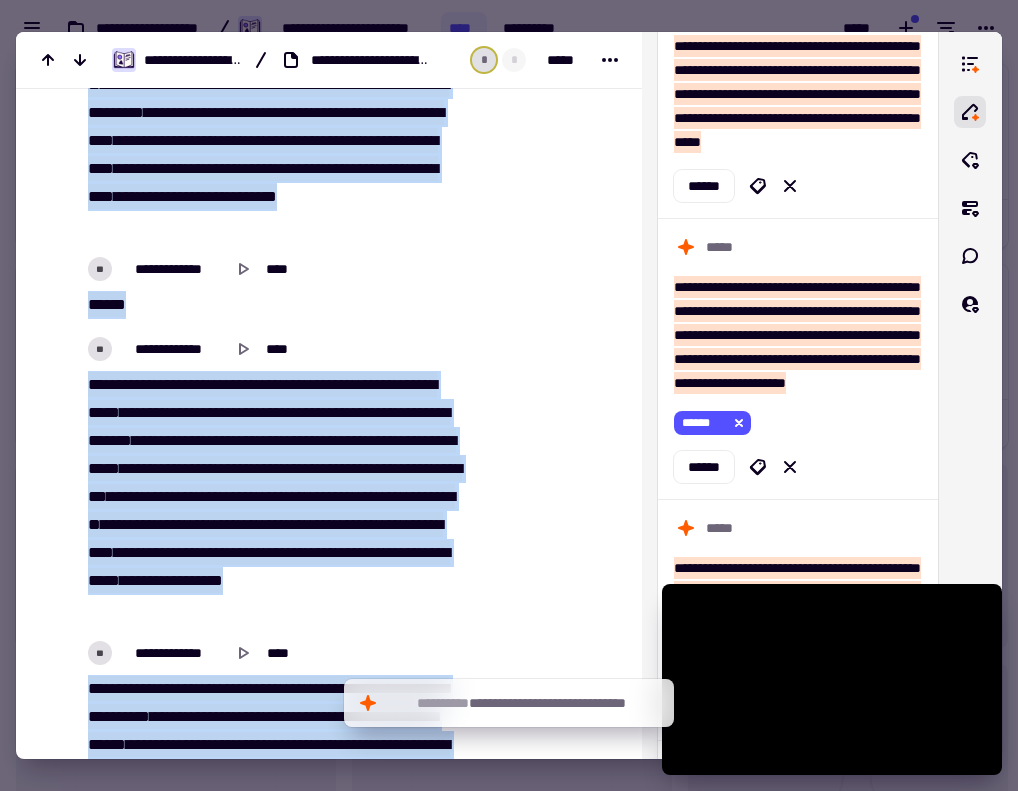 scroll, scrollTop: 7900, scrollLeft: 0, axis: vertical 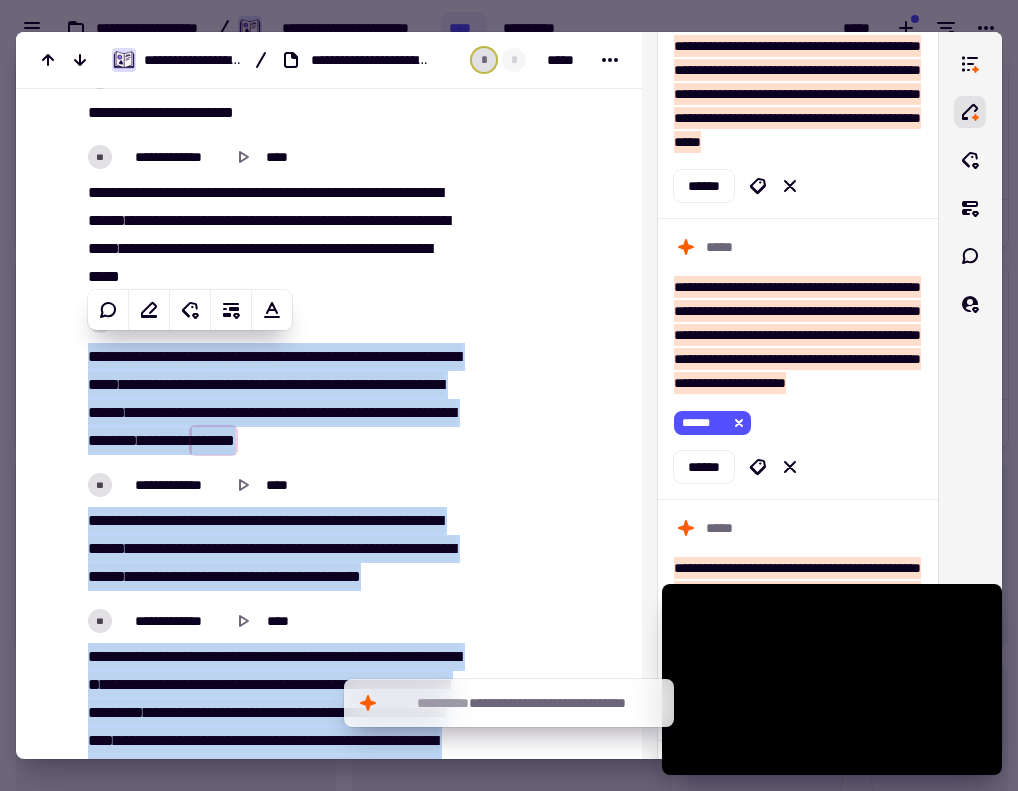 click on "[REDACTED]" at bounding box center (279, 381) 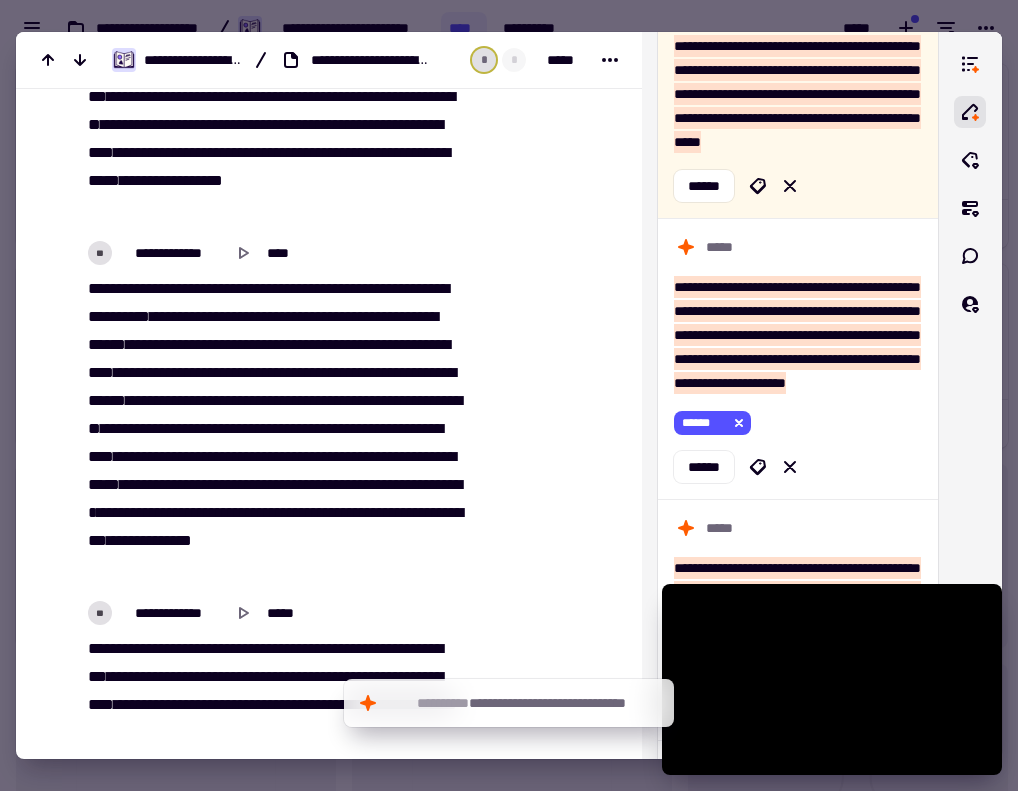 scroll, scrollTop: 9000, scrollLeft: 0, axis: vertical 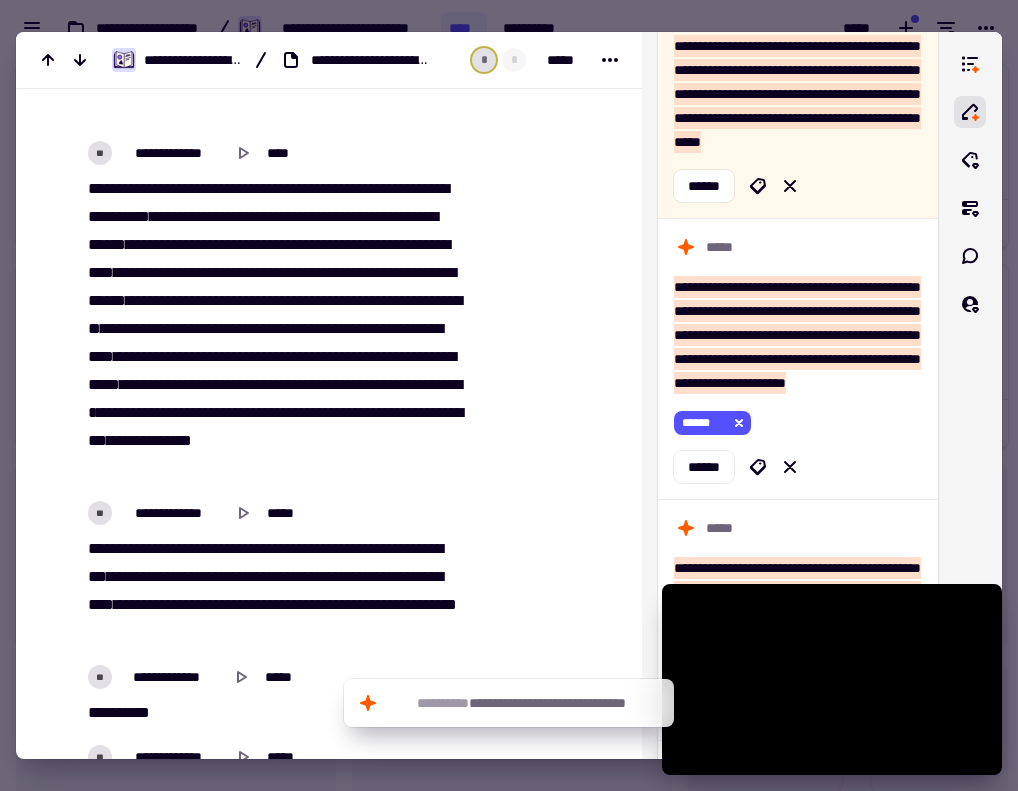 click on "*   ******   ******   *****   ***   **   ****   ****   *****   *   ******   ****   ***   *****   ******   ****   **   ****   ***   *******   *   ******   ***   ***   ****   **   *   ****   ***   *****   *   ******   ***   *********   *   ****   *****" at bounding box center (273, 591) 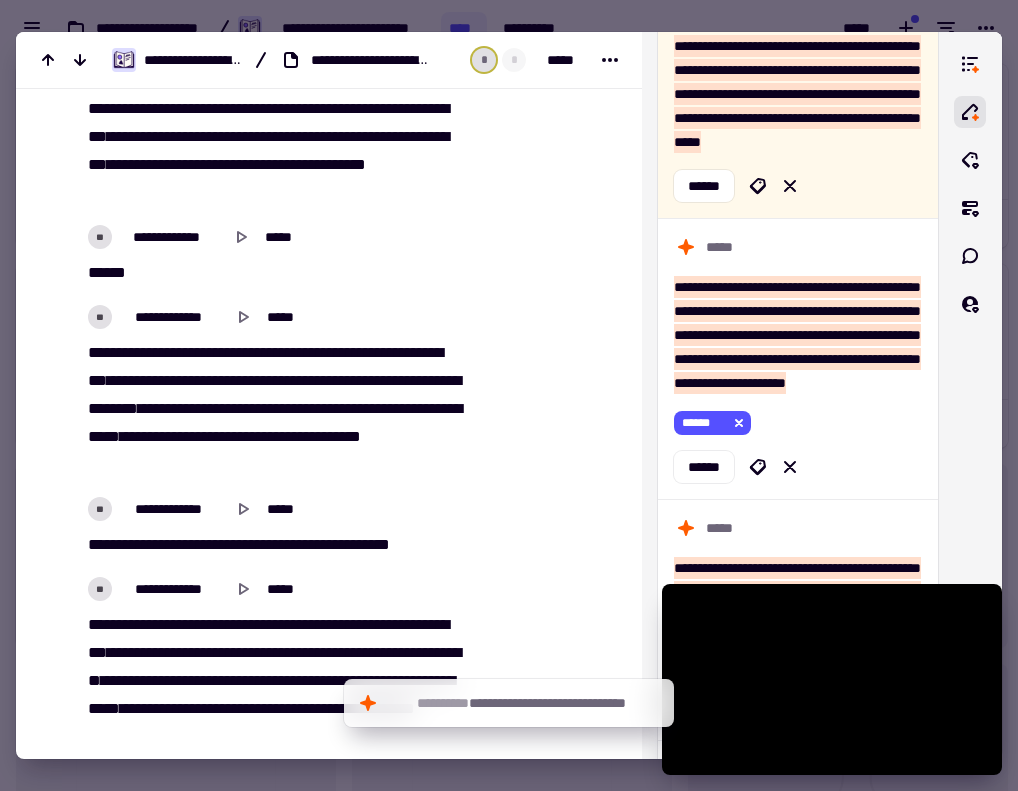 scroll, scrollTop: 10600, scrollLeft: 0, axis: vertical 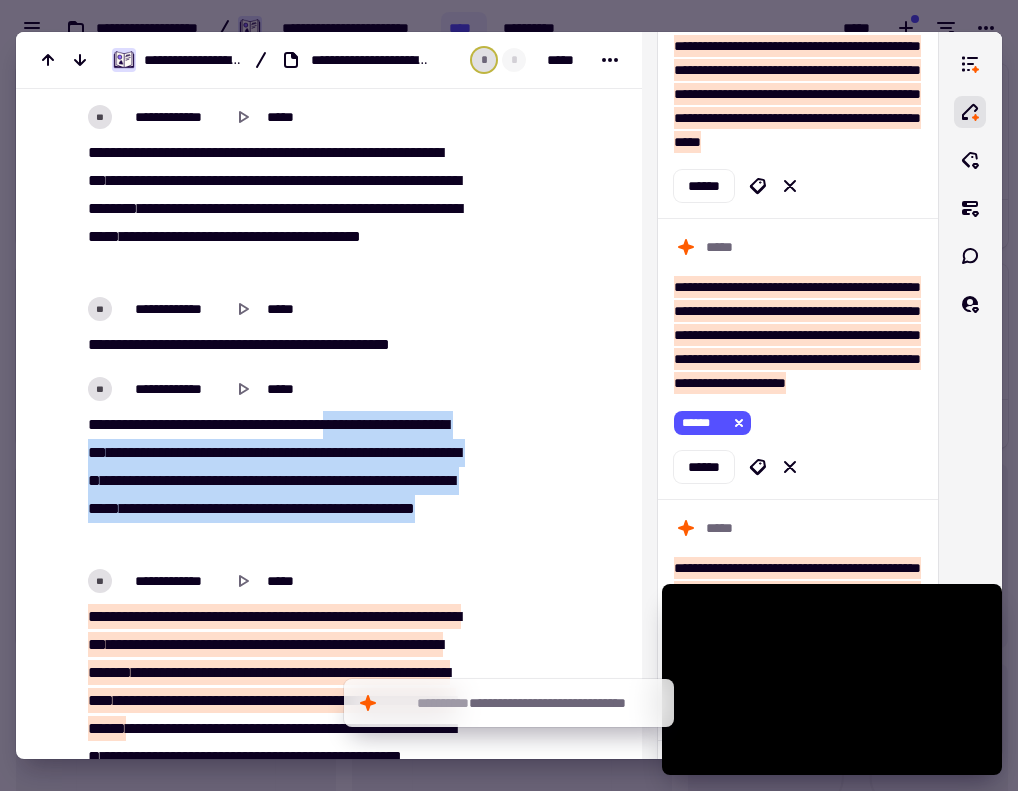 drag, startPoint x: 338, startPoint y: 421, endPoint x: 460, endPoint y: 526, distance: 160.96272 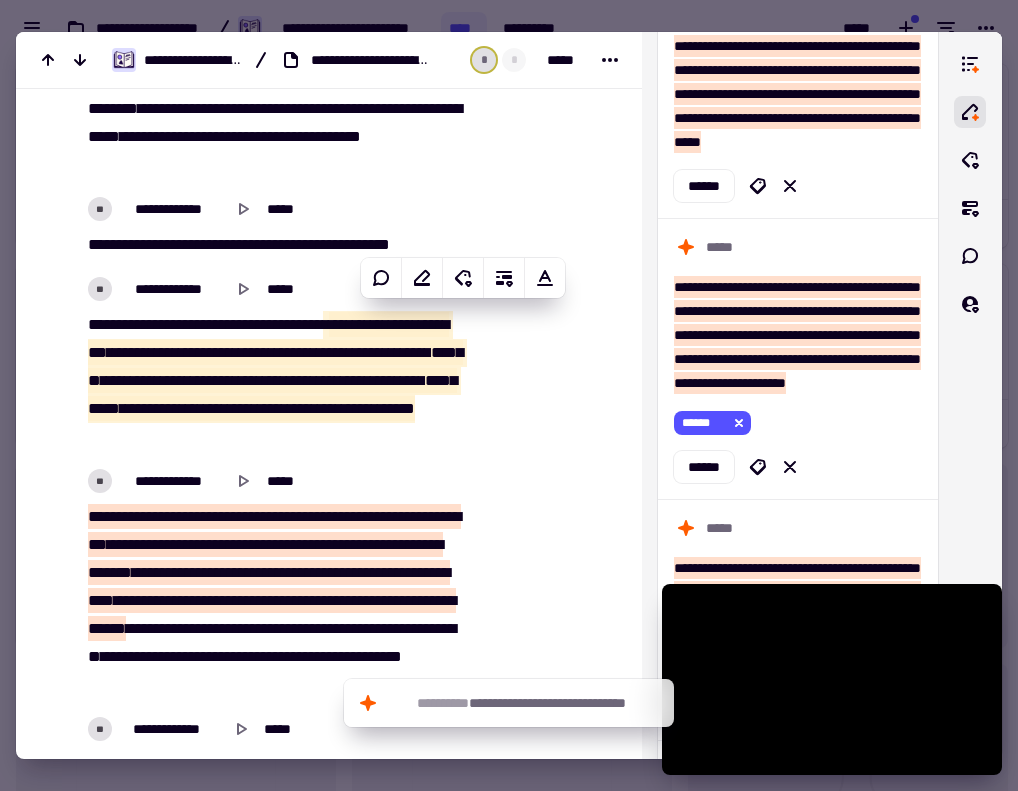 scroll, scrollTop: 10900, scrollLeft: 0, axis: vertical 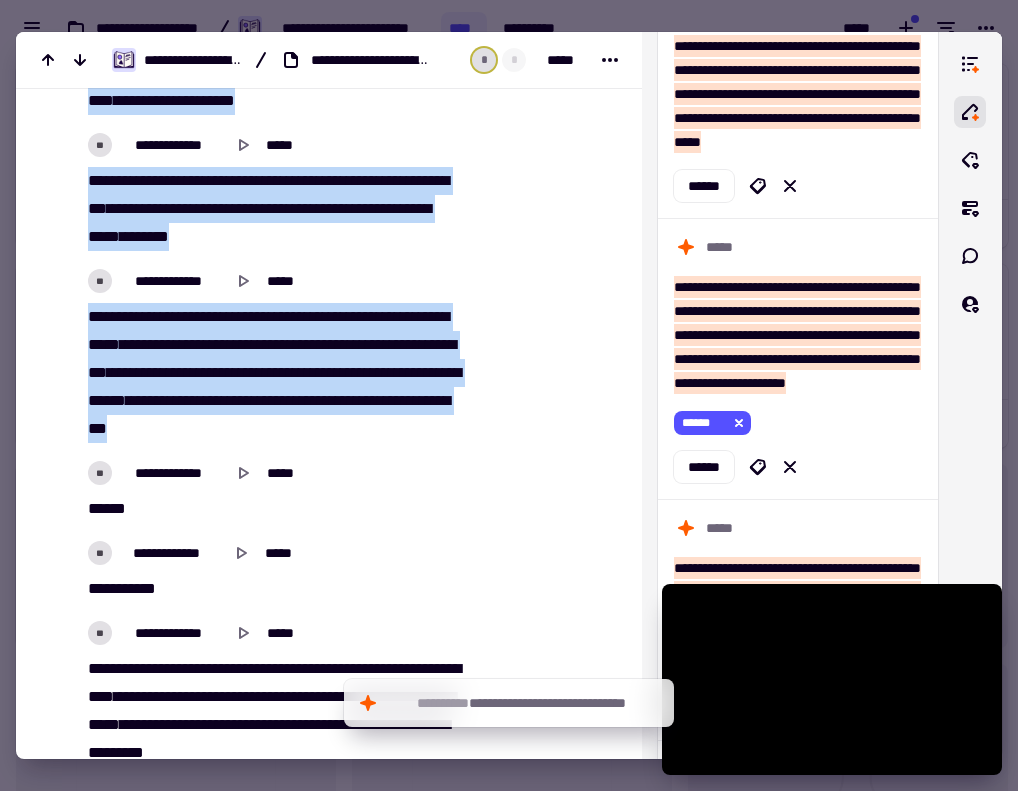 drag, startPoint x: 86, startPoint y: 302, endPoint x: 307, endPoint y: 422, distance: 251.47763 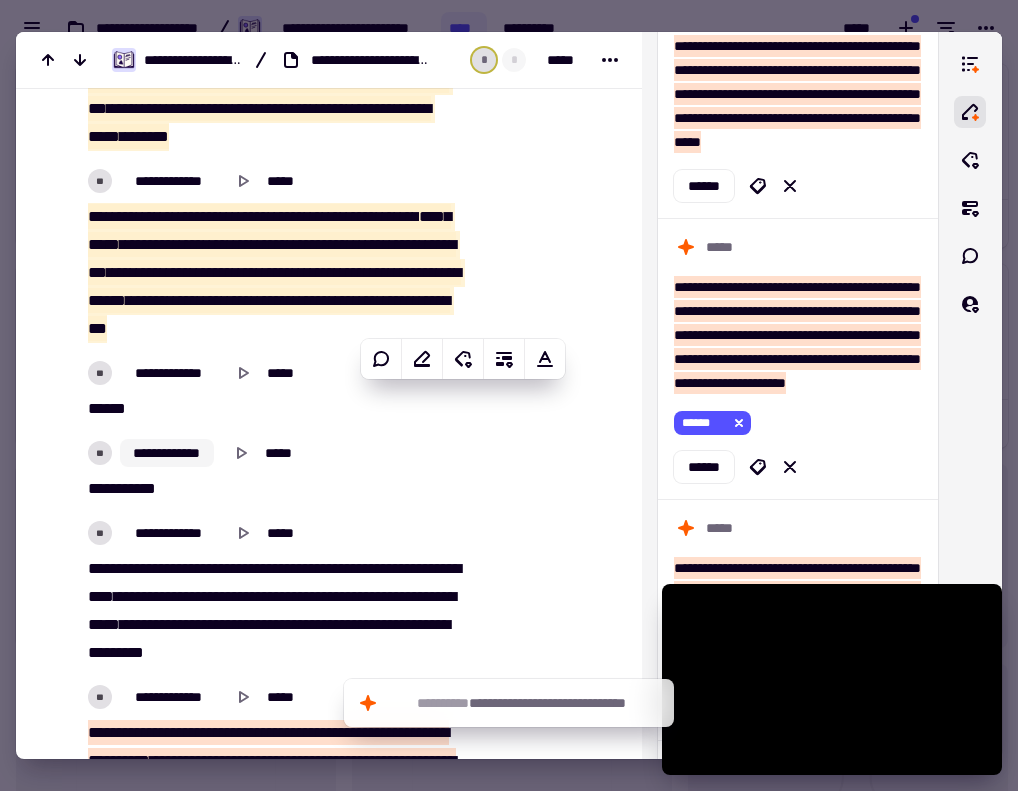 scroll, scrollTop: 11800, scrollLeft: 0, axis: vertical 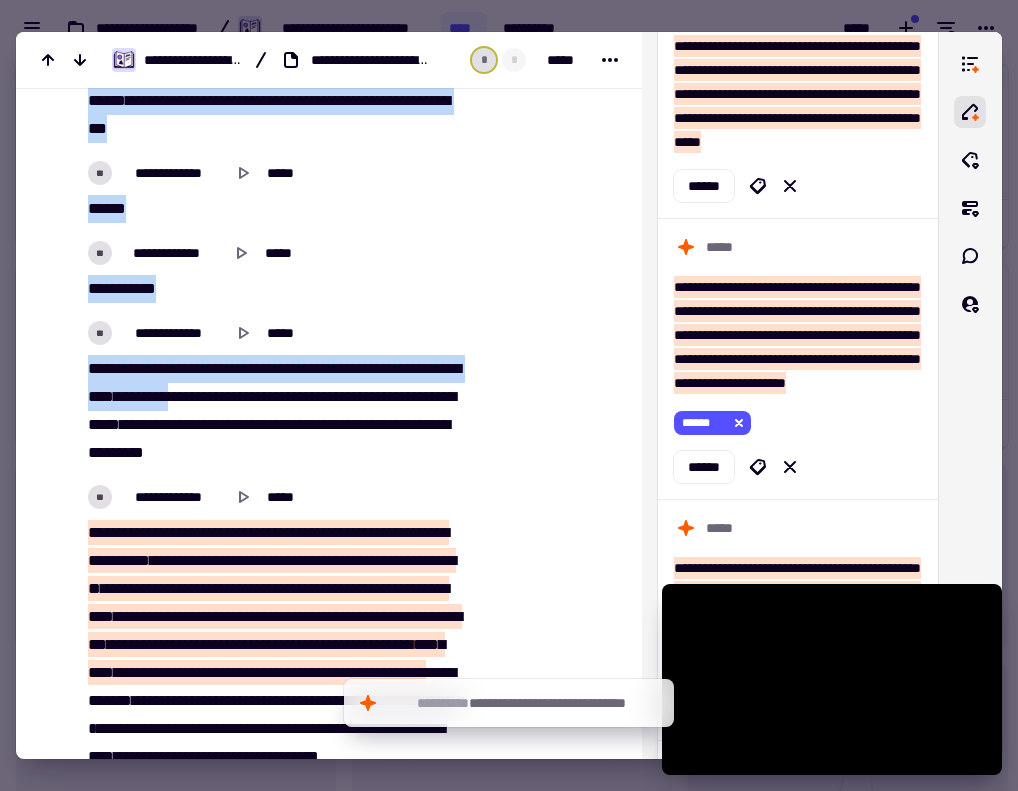 drag, startPoint x: 374, startPoint y: 447, endPoint x: 231, endPoint y: 379, distance: 158.34456 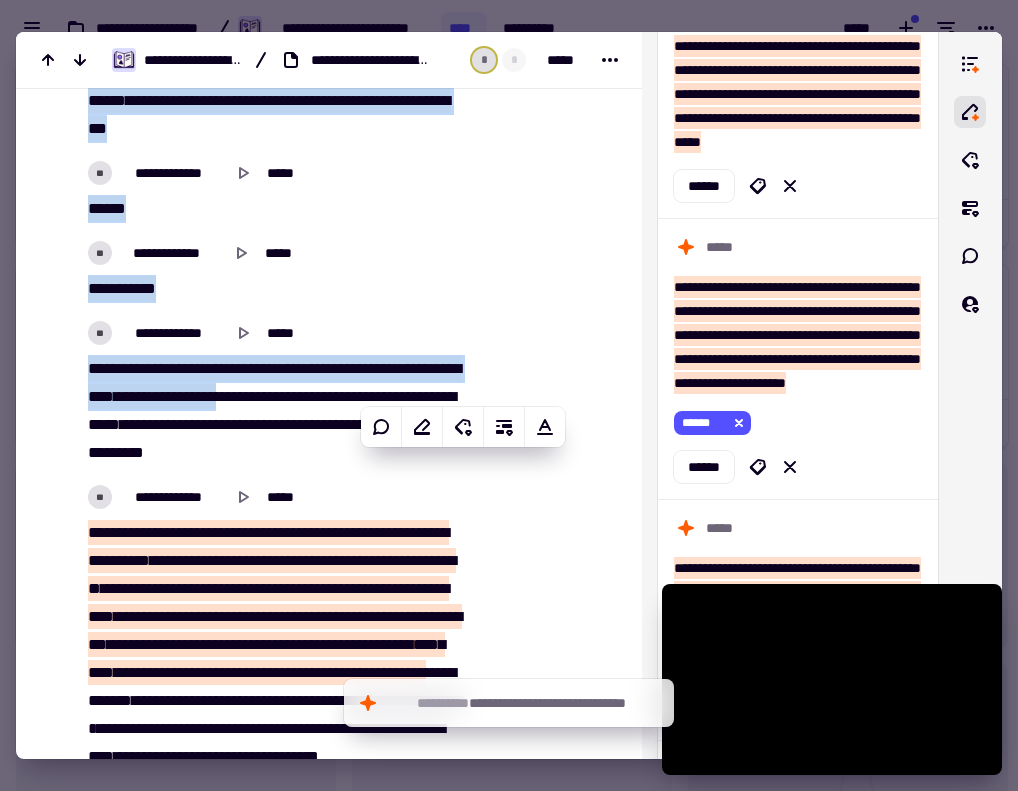 click on "***" at bounding box center [218, 368] 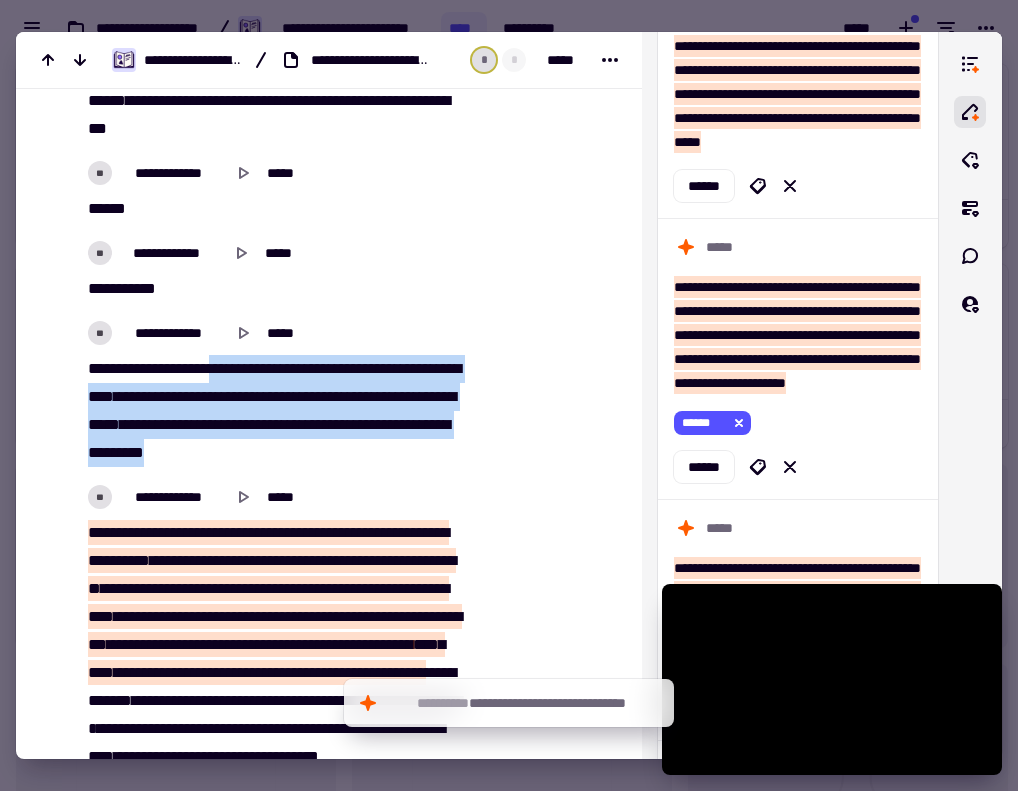 drag, startPoint x: 225, startPoint y: 359, endPoint x: 390, endPoint y: 440, distance: 183.80968 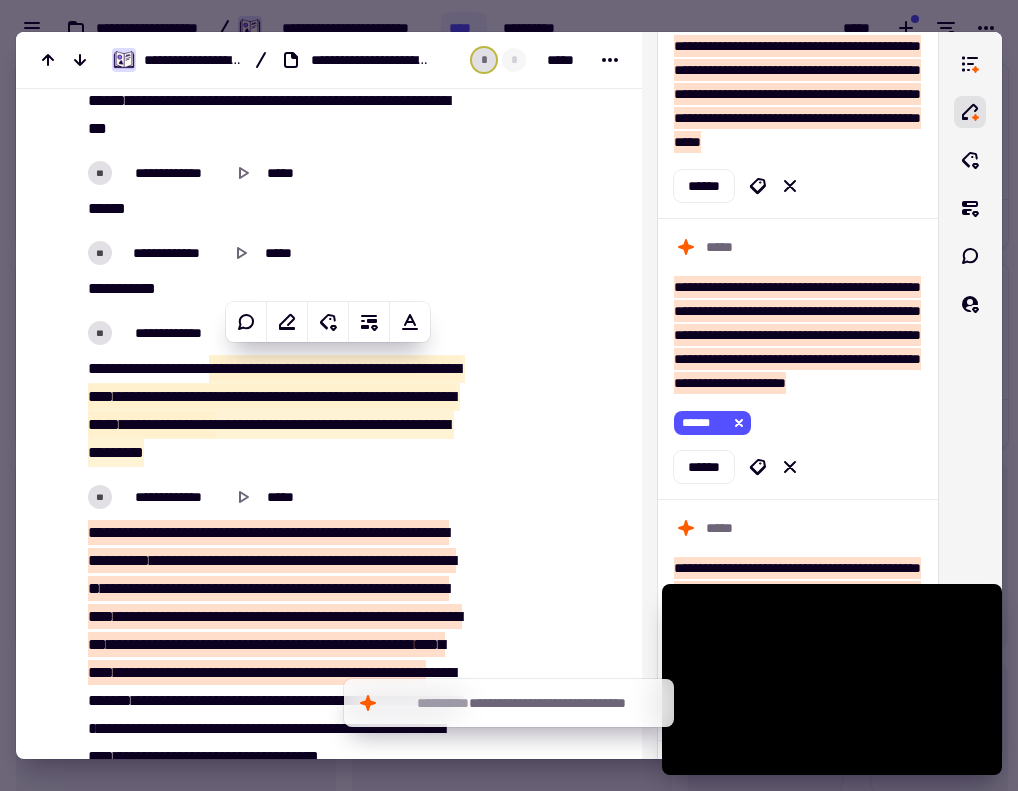 scroll, scrollTop: 12100, scrollLeft: 0, axis: vertical 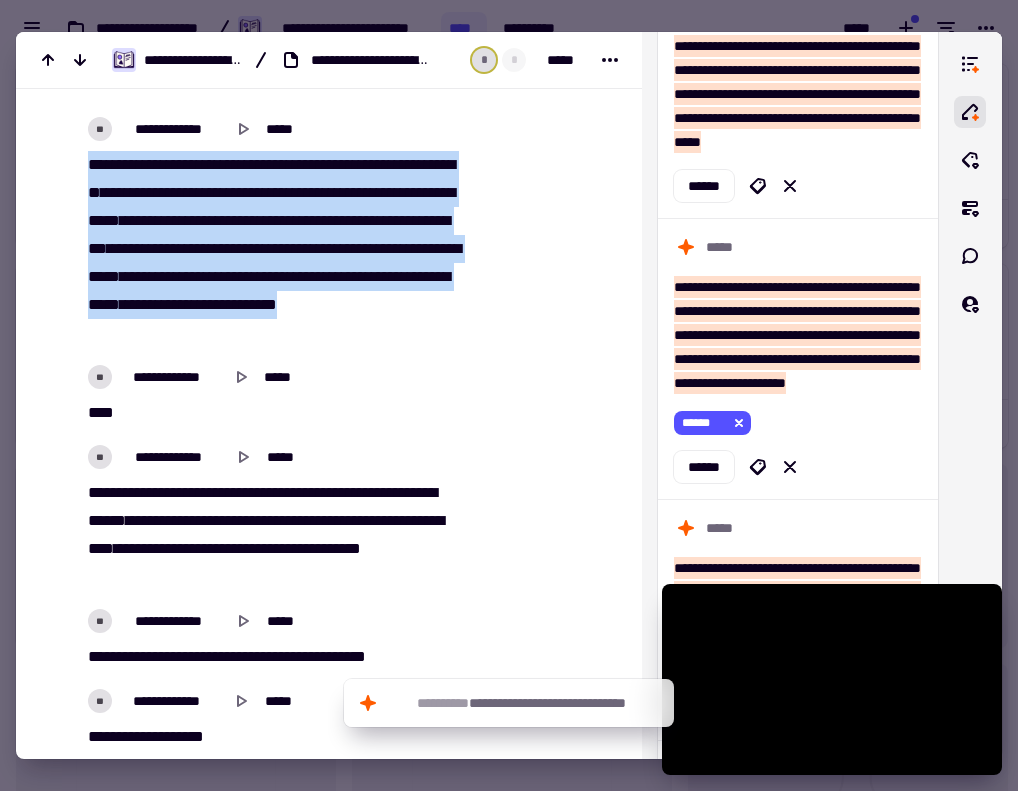 drag, startPoint x: 88, startPoint y: 229, endPoint x: 272, endPoint y: 329, distance: 209.41824 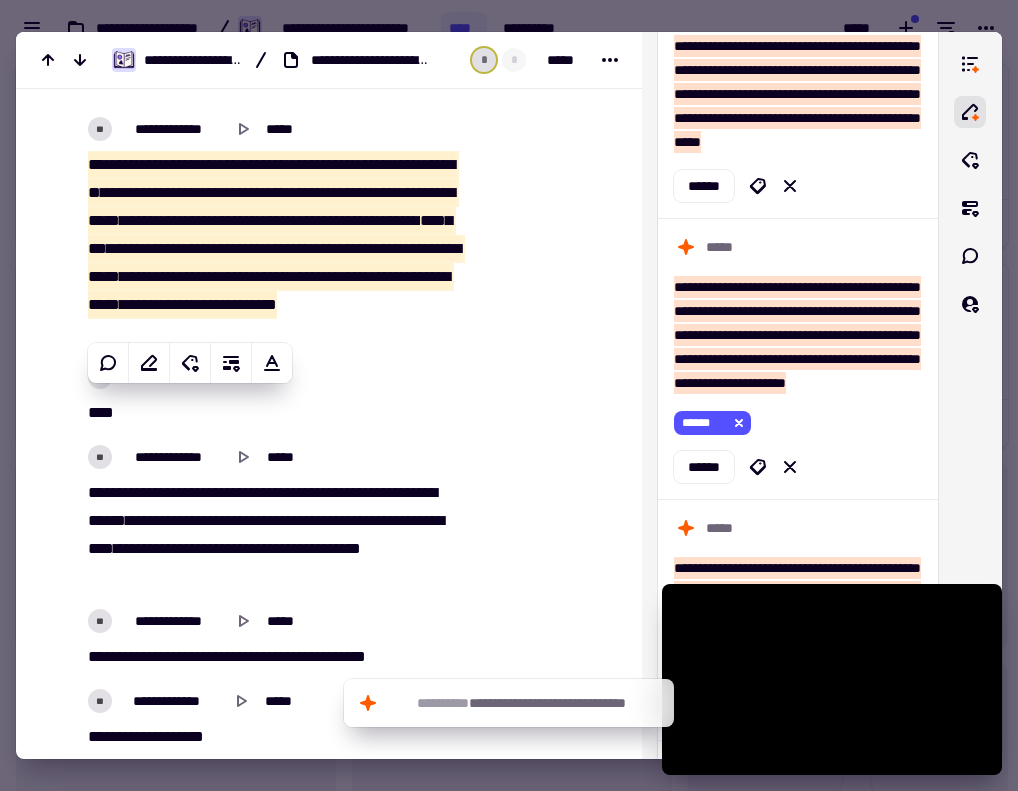 scroll, scrollTop: 12200, scrollLeft: 0, axis: vertical 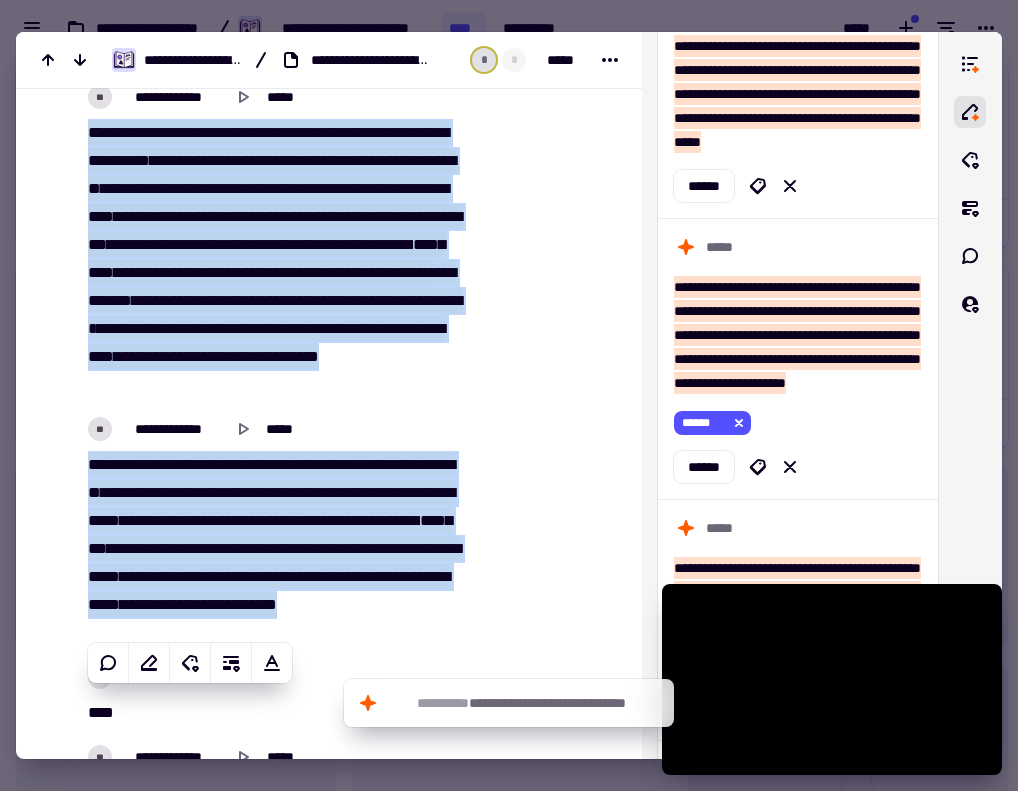 click on "**********" at bounding box center [167, 188] 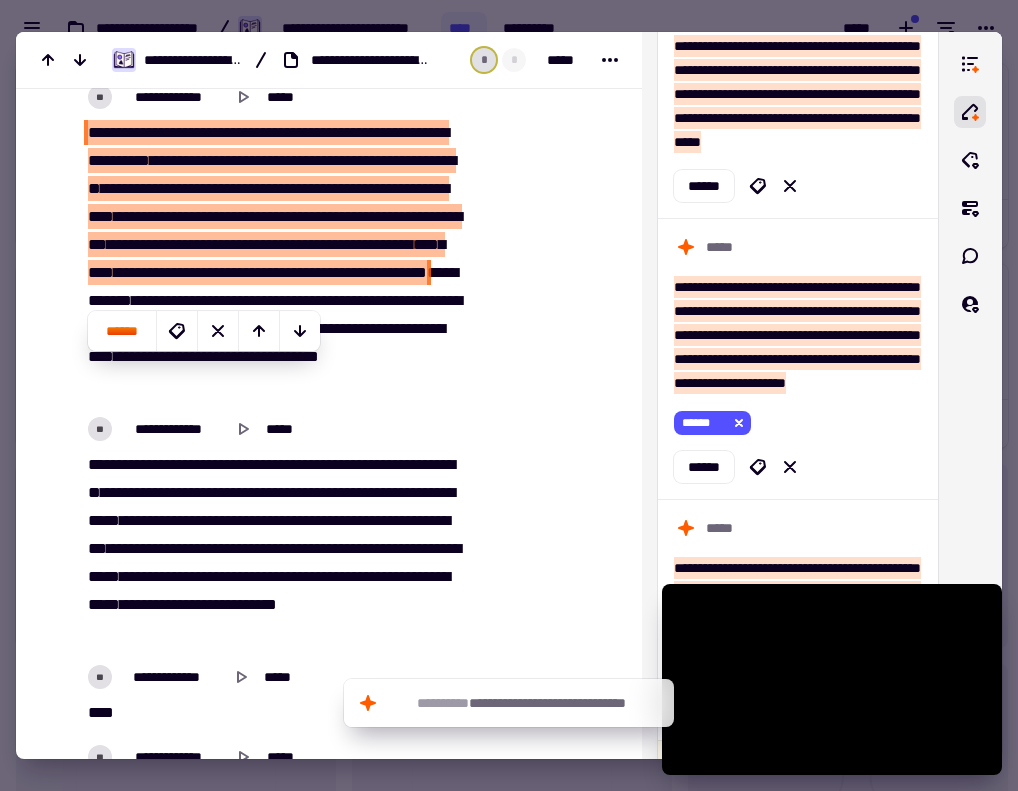 scroll, scrollTop: 4300, scrollLeft: 0, axis: vertical 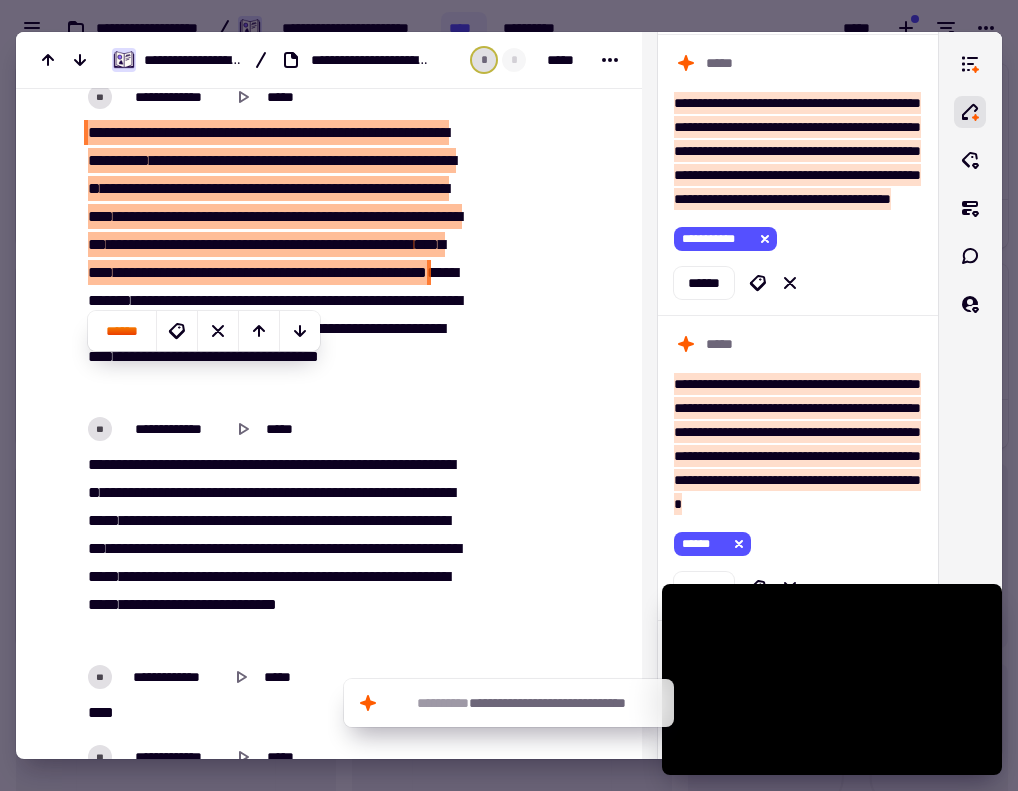 click on "**********" at bounding box center [167, 188] 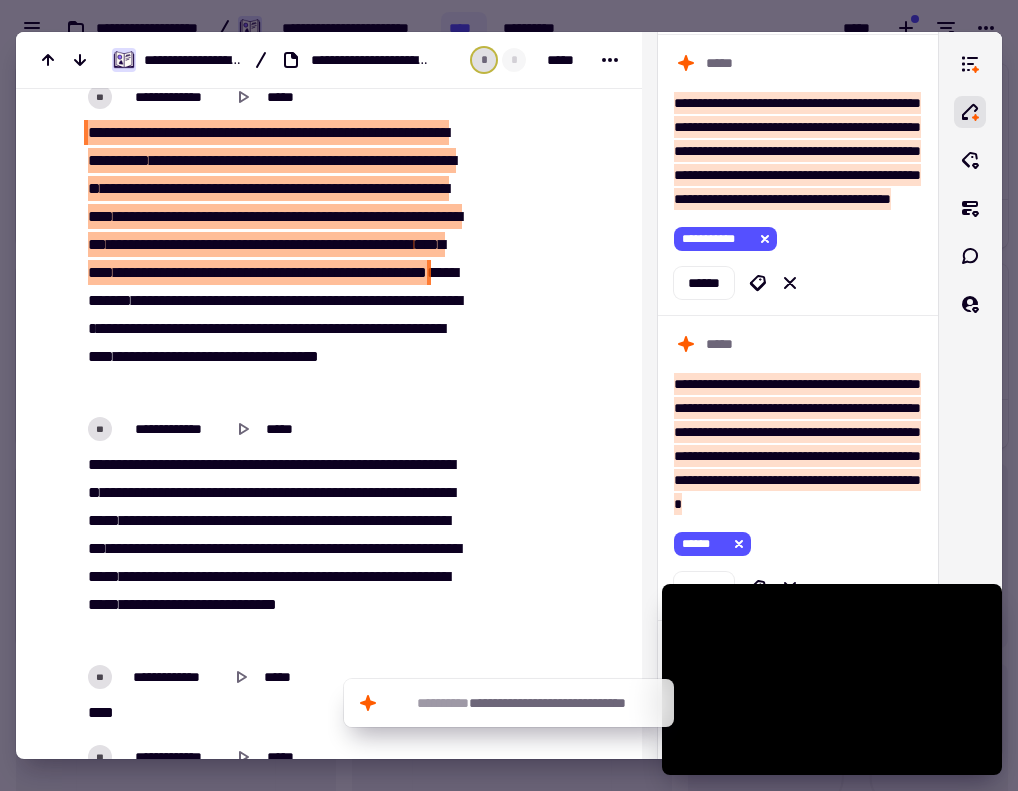 click on "**********" at bounding box center [167, 188] 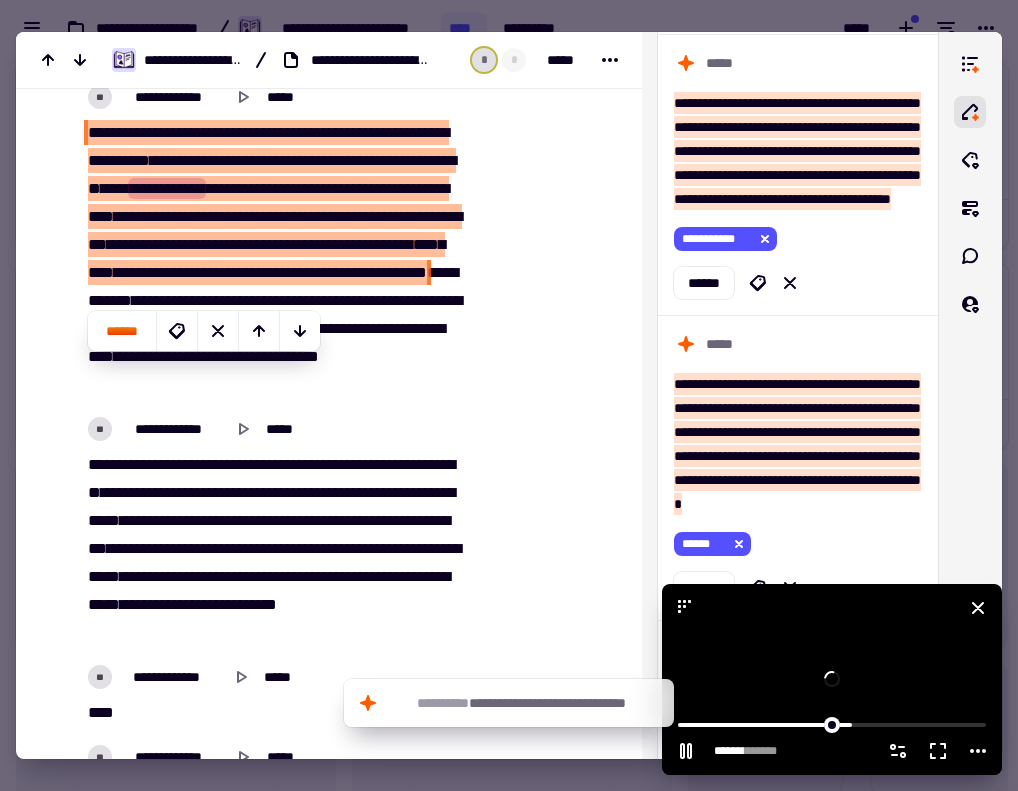 click 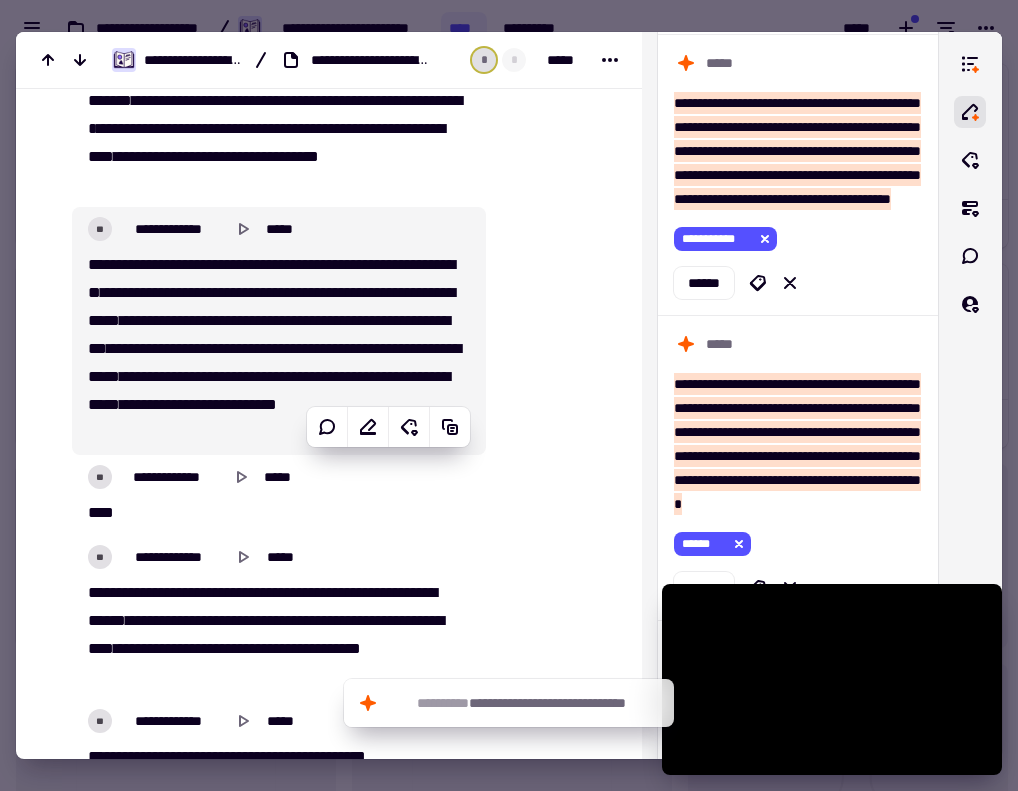 scroll, scrollTop: 12500, scrollLeft: 0, axis: vertical 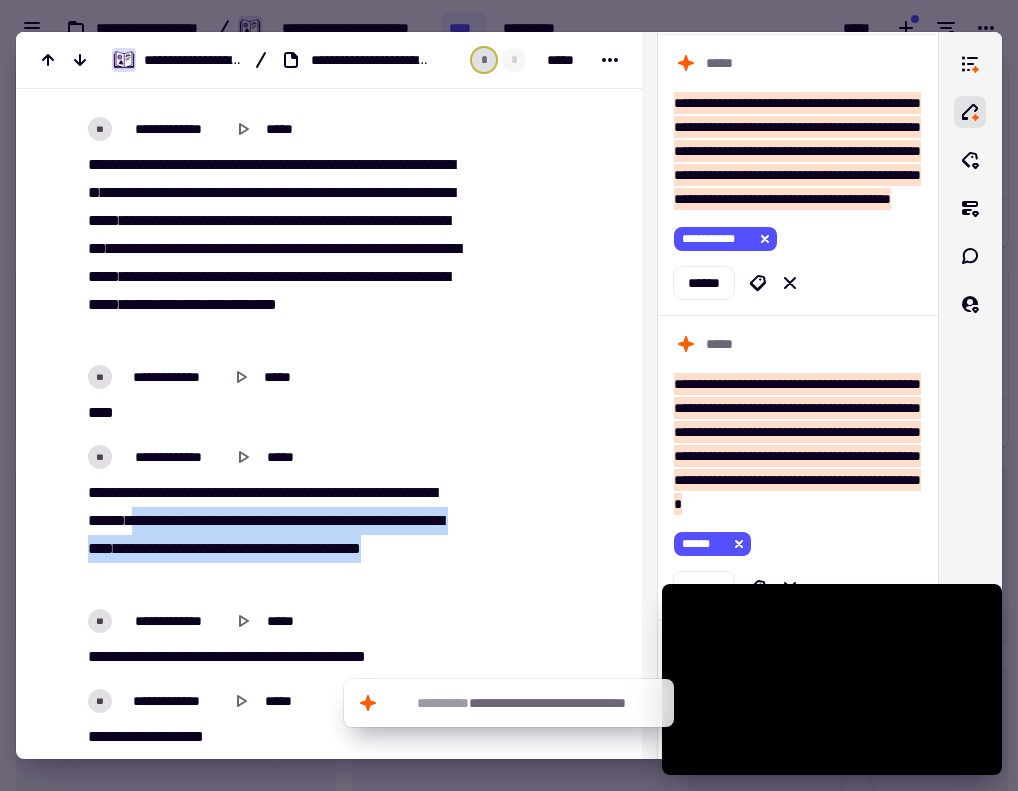 drag, startPoint x: 185, startPoint y: 515, endPoint x: 309, endPoint y: 579, distance: 139.54211 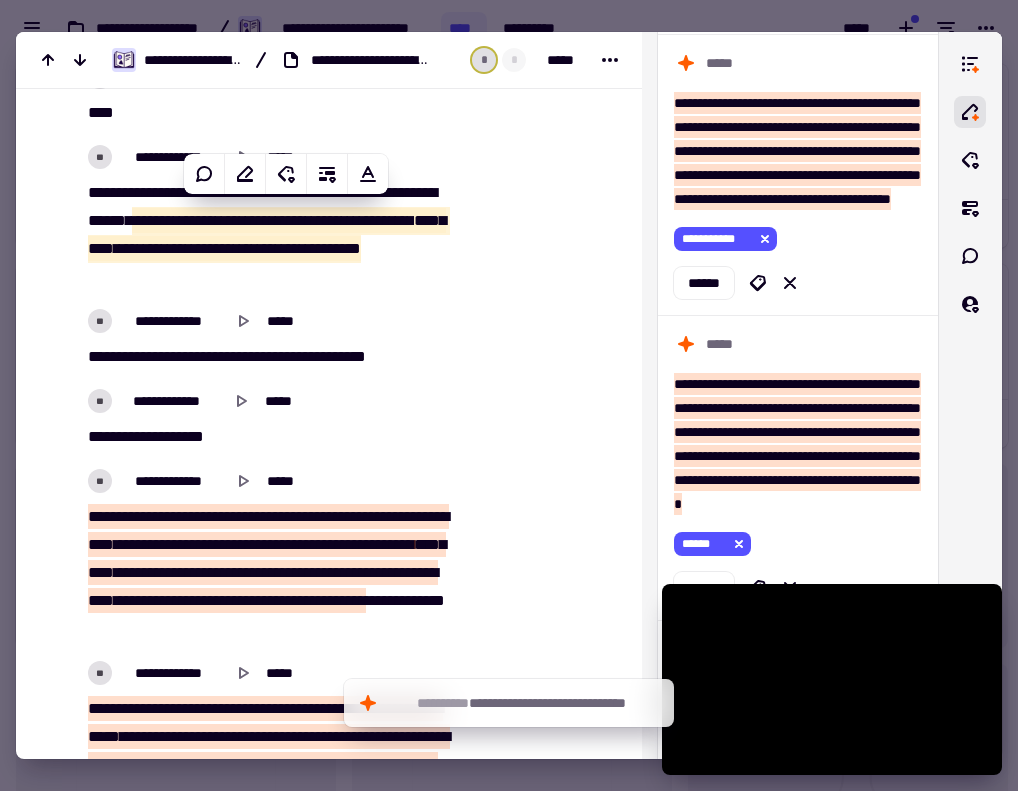 scroll, scrollTop: 12900, scrollLeft: 0, axis: vertical 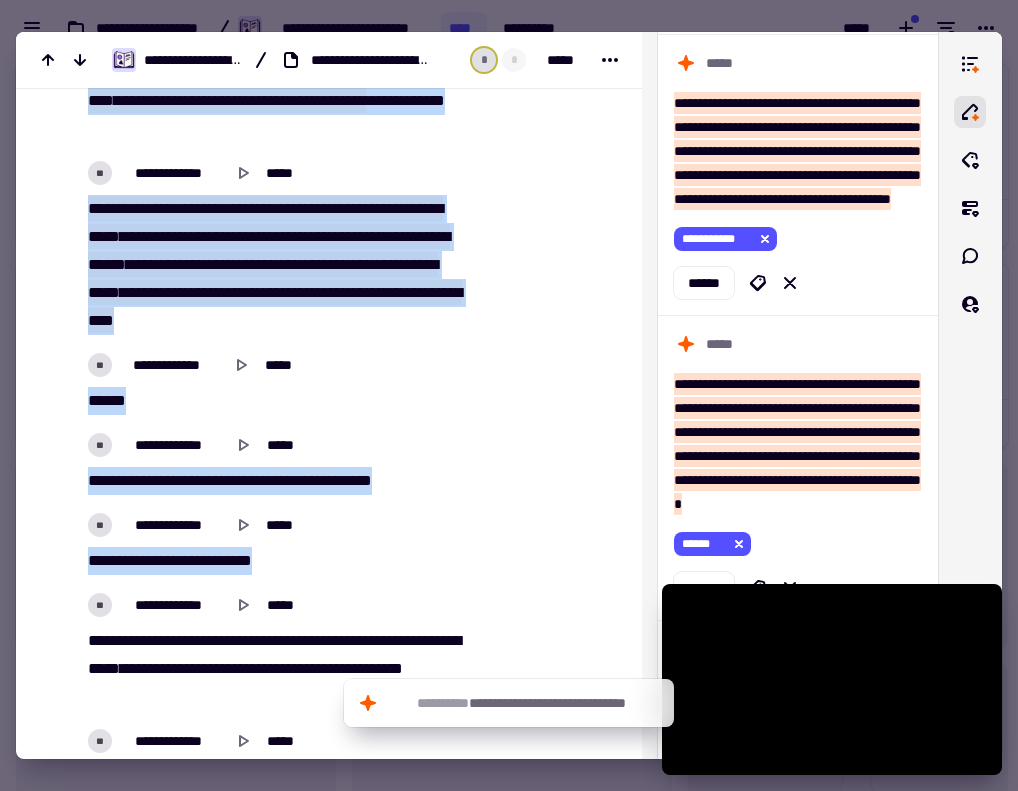 drag, startPoint x: 90, startPoint y: 408, endPoint x: 419, endPoint y: 536, distance: 353.02267 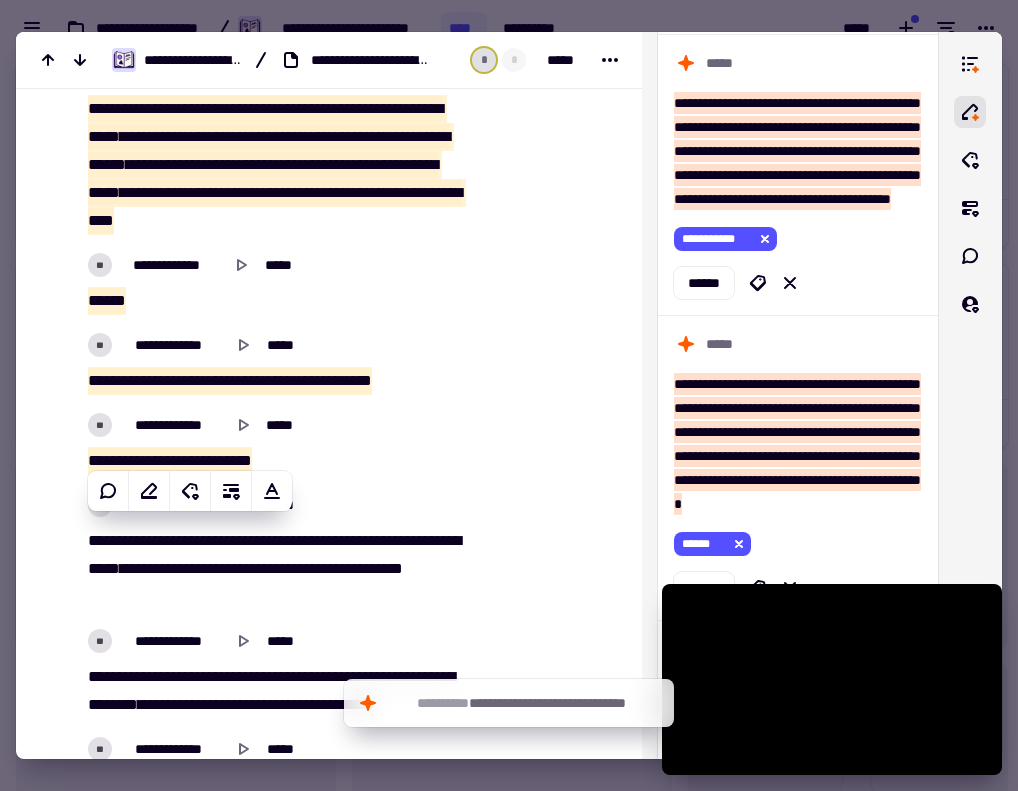 scroll, scrollTop: 13600, scrollLeft: 0, axis: vertical 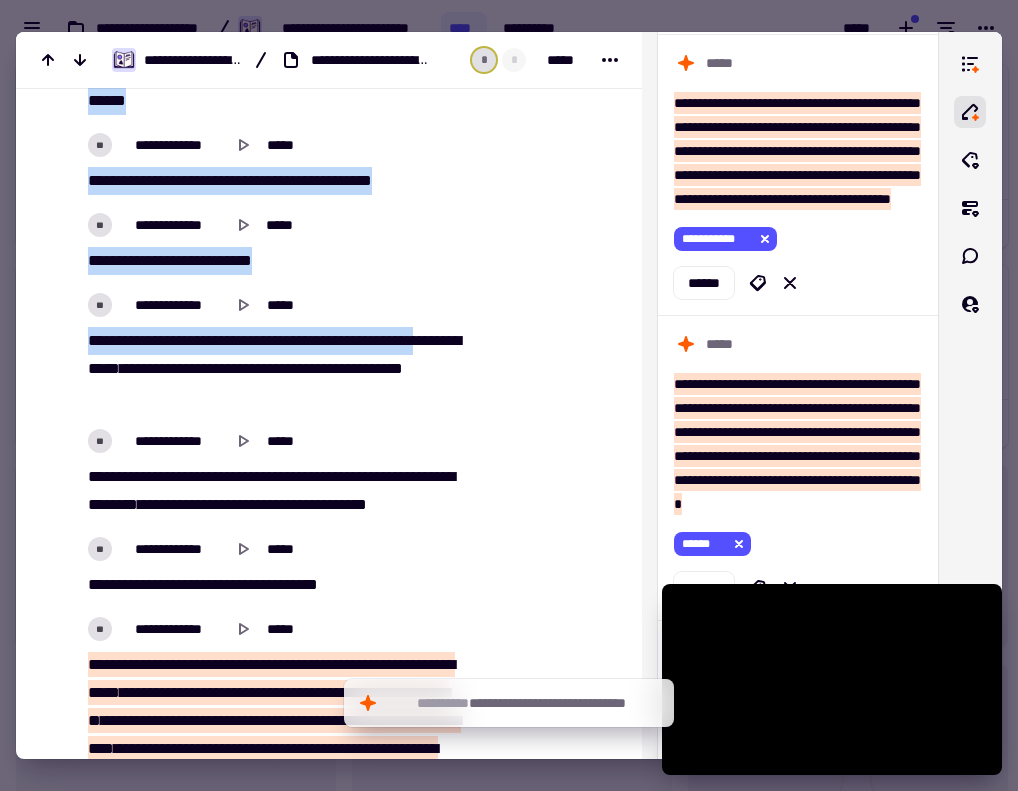 drag, startPoint x: 200, startPoint y: 384, endPoint x: 91, endPoint y: 367, distance: 110.317726 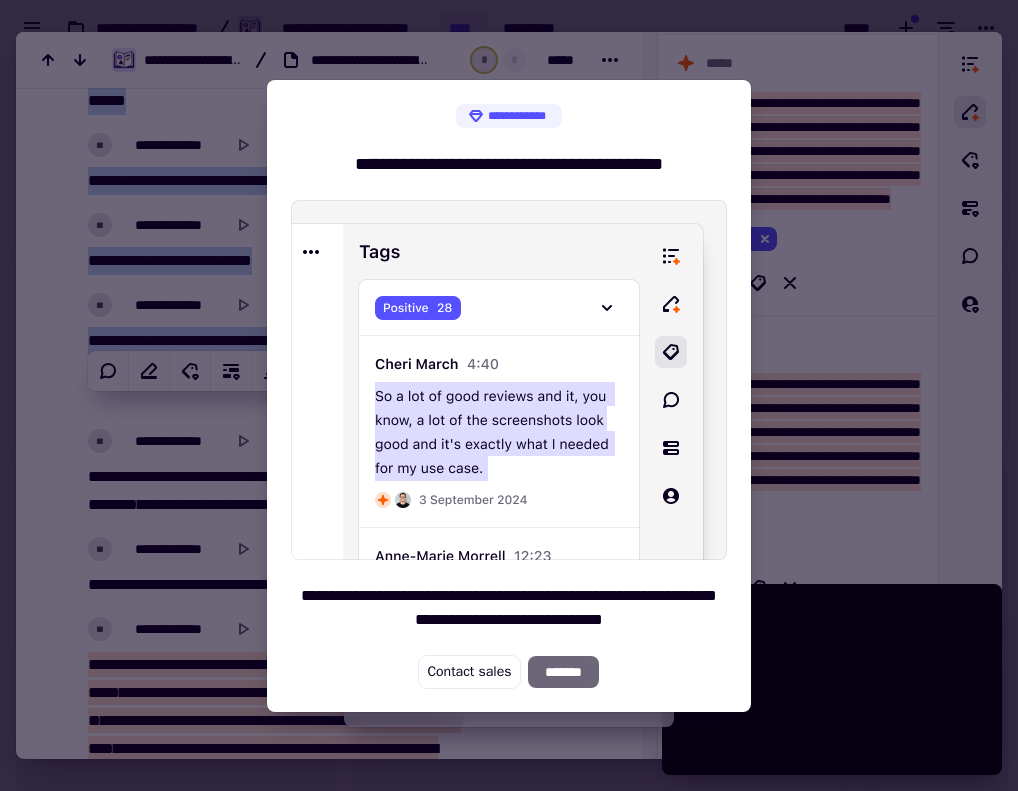 click at bounding box center [509, 395] 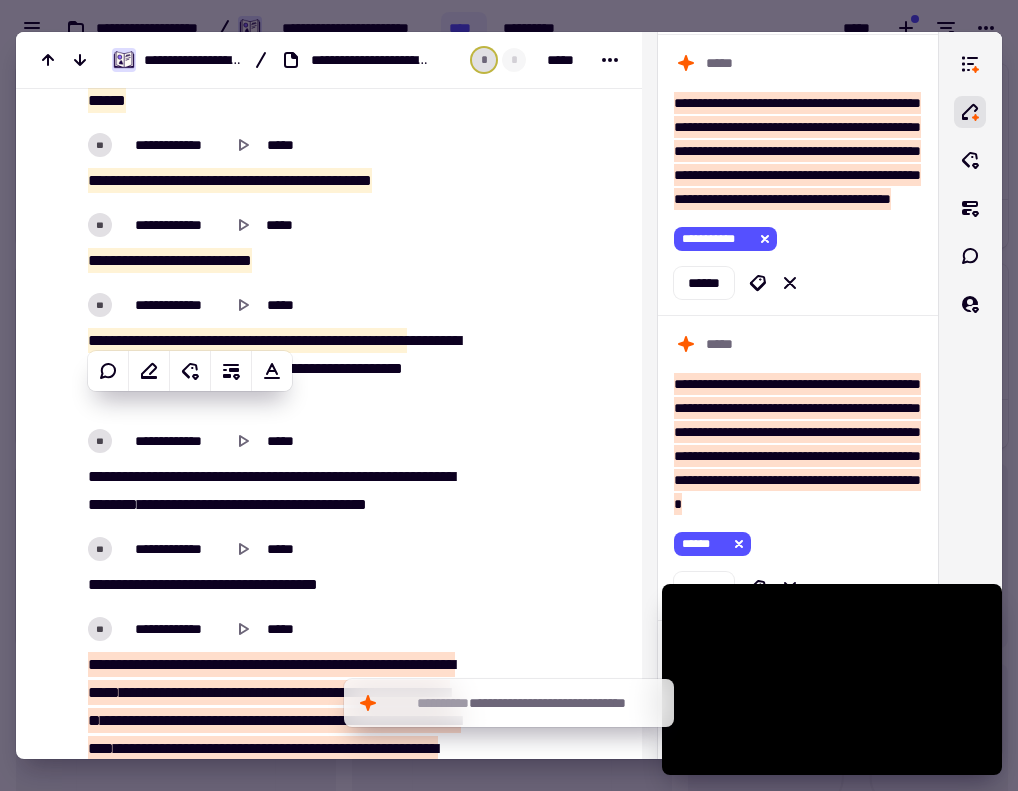 click on "[REDACTED]" at bounding box center (273, 369) 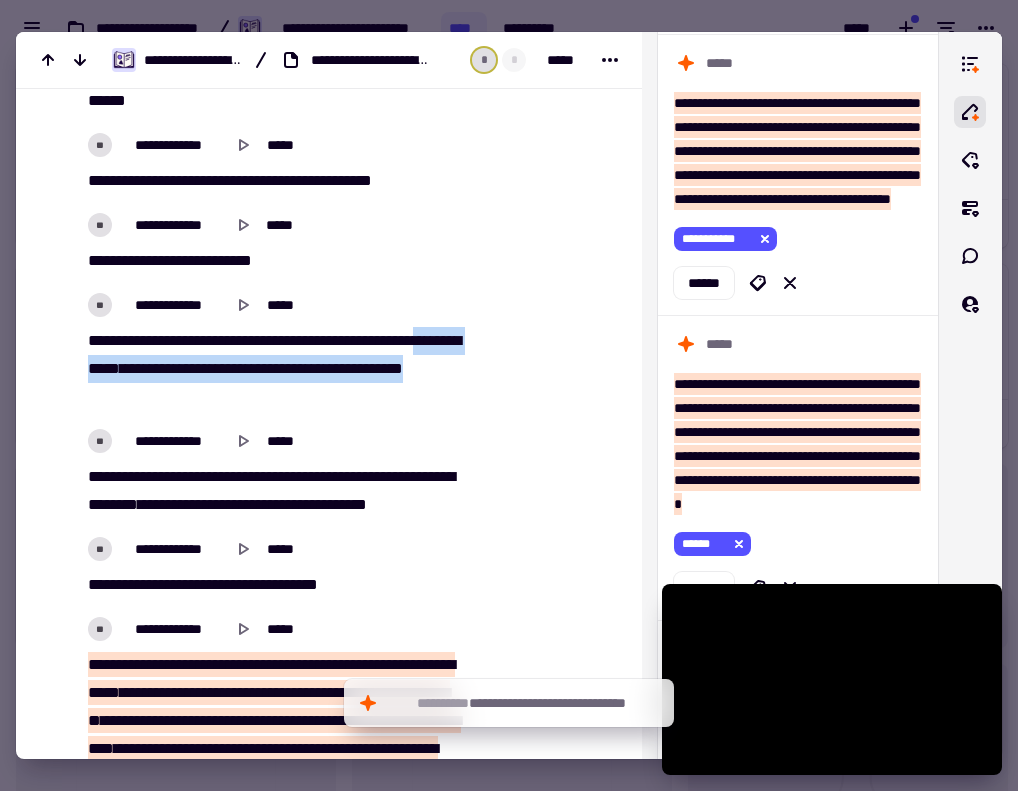 drag, startPoint x: 200, startPoint y: 384, endPoint x: 80, endPoint y: 366, distance: 121.34249 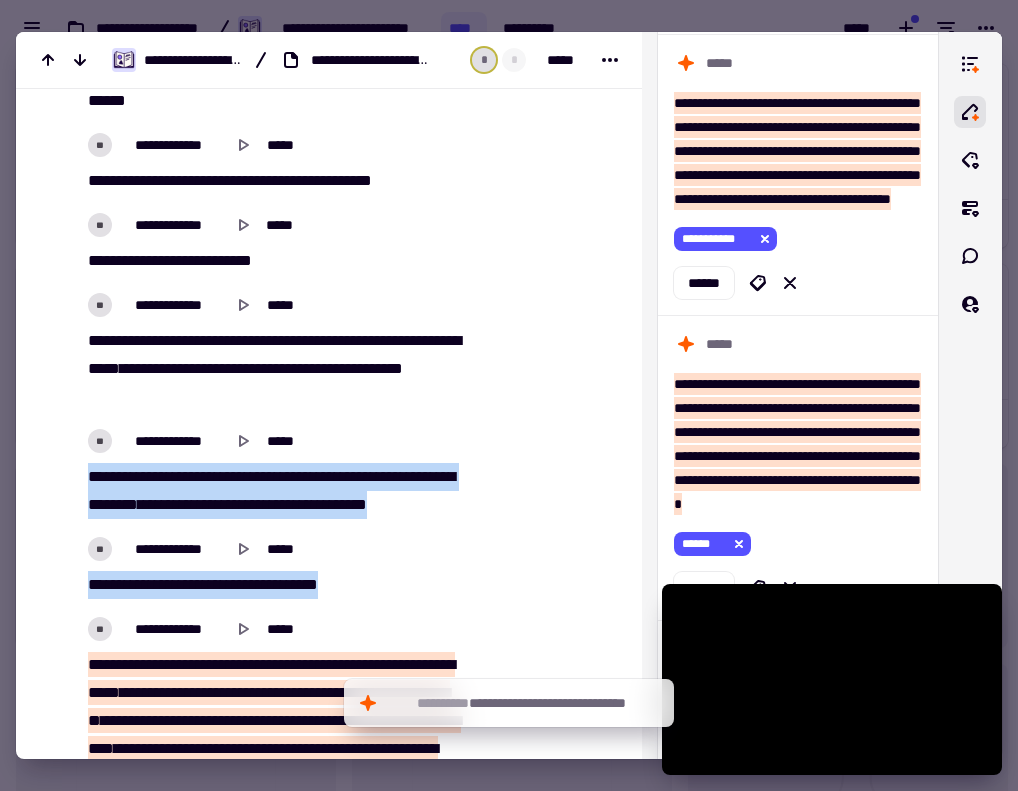 drag, startPoint x: 87, startPoint y: 472, endPoint x: 365, endPoint y: 575, distance: 296.46753 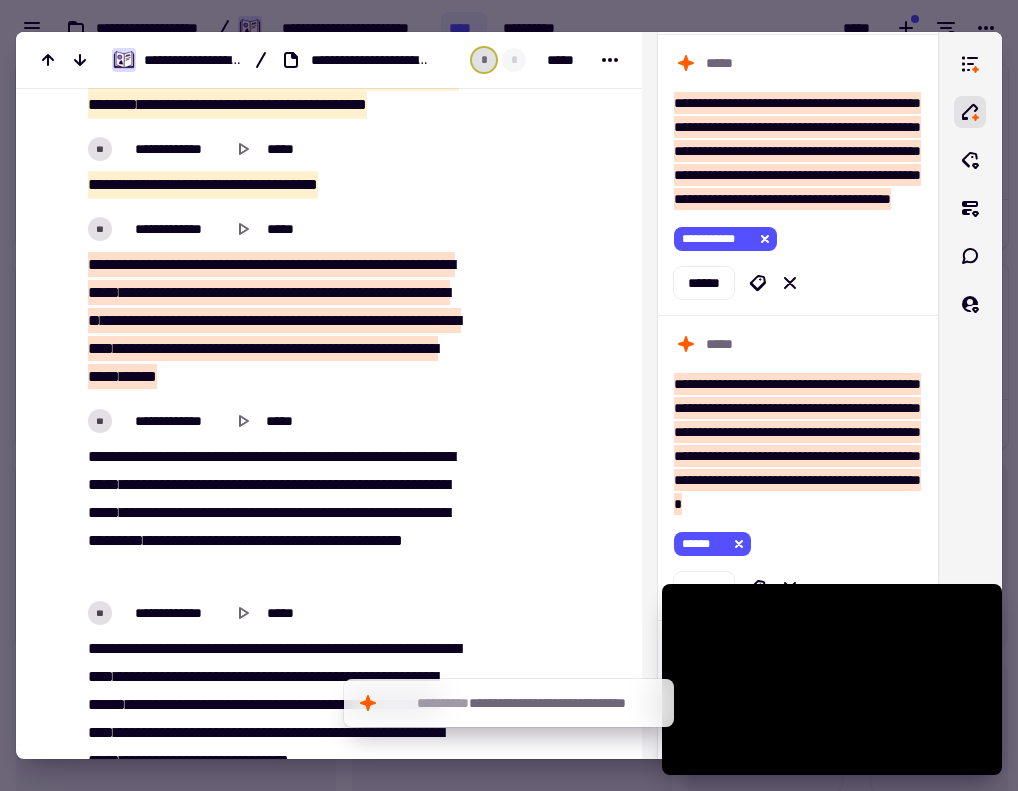 scroll, scrollTop: 13900, scrollLeft: 0, axis: vertical 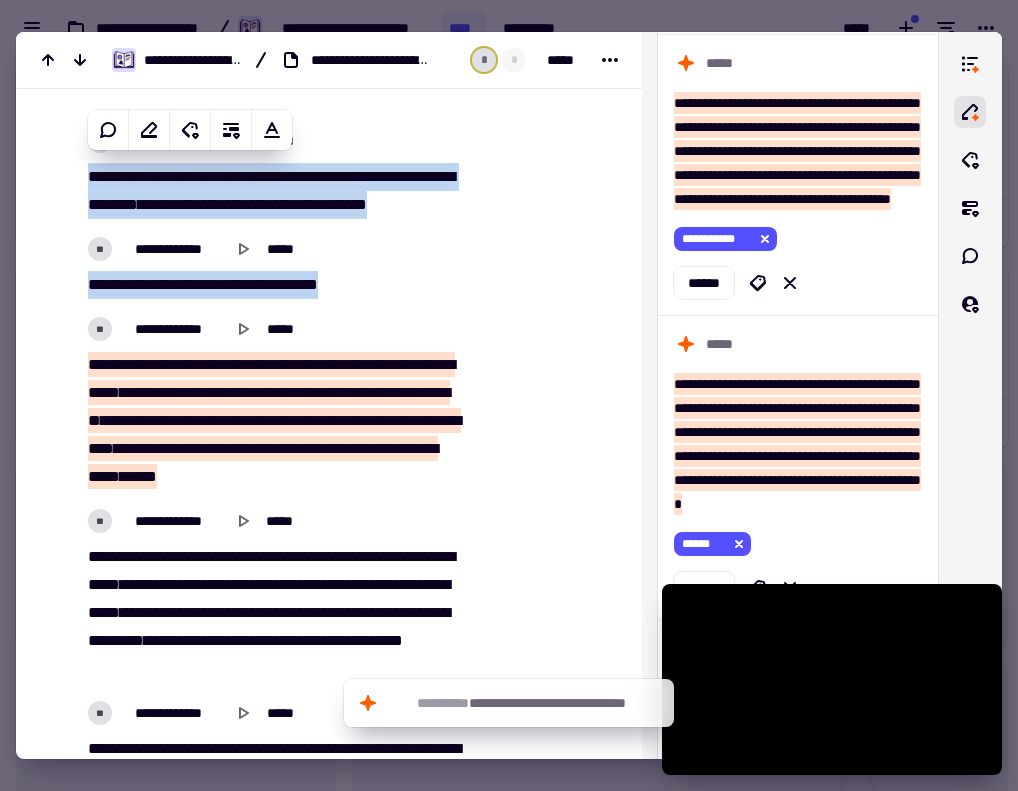 click on "**" at bounding box center (94, 364) 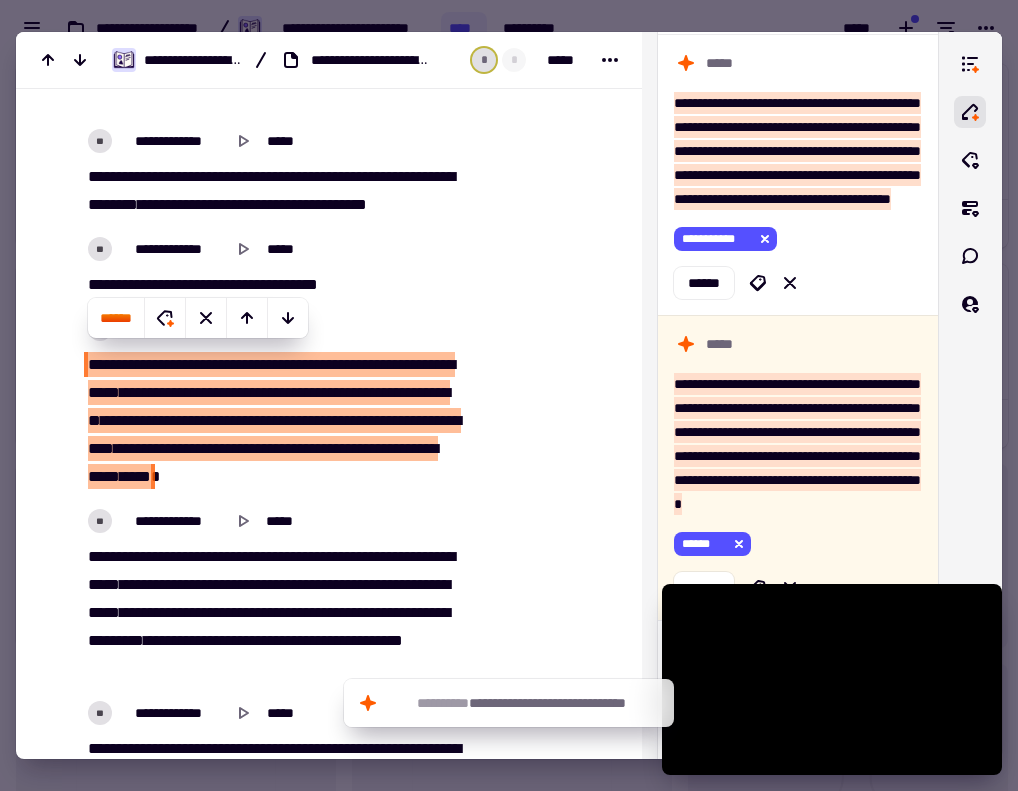 scroll, scrollTop: 5279, scrollLeft: 0, axis: vertical 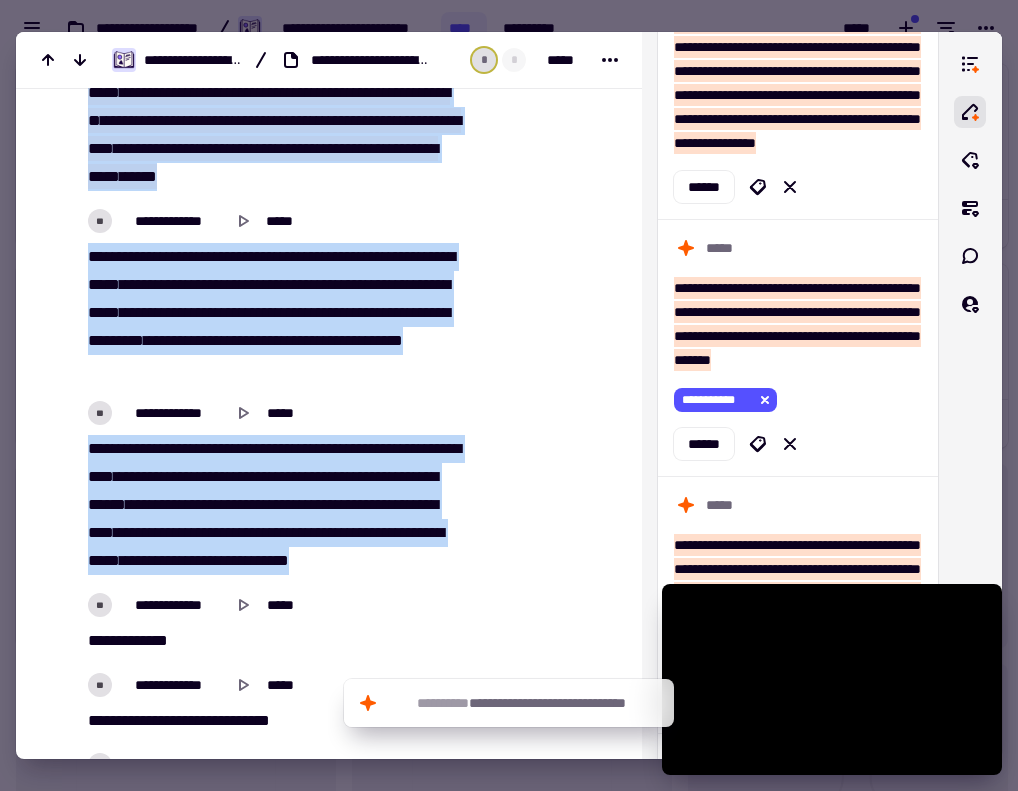 drag, startPoint x: 92, startPoint y: 357, endPoint x: 543, endPoint y: 571, distance: 499.19635 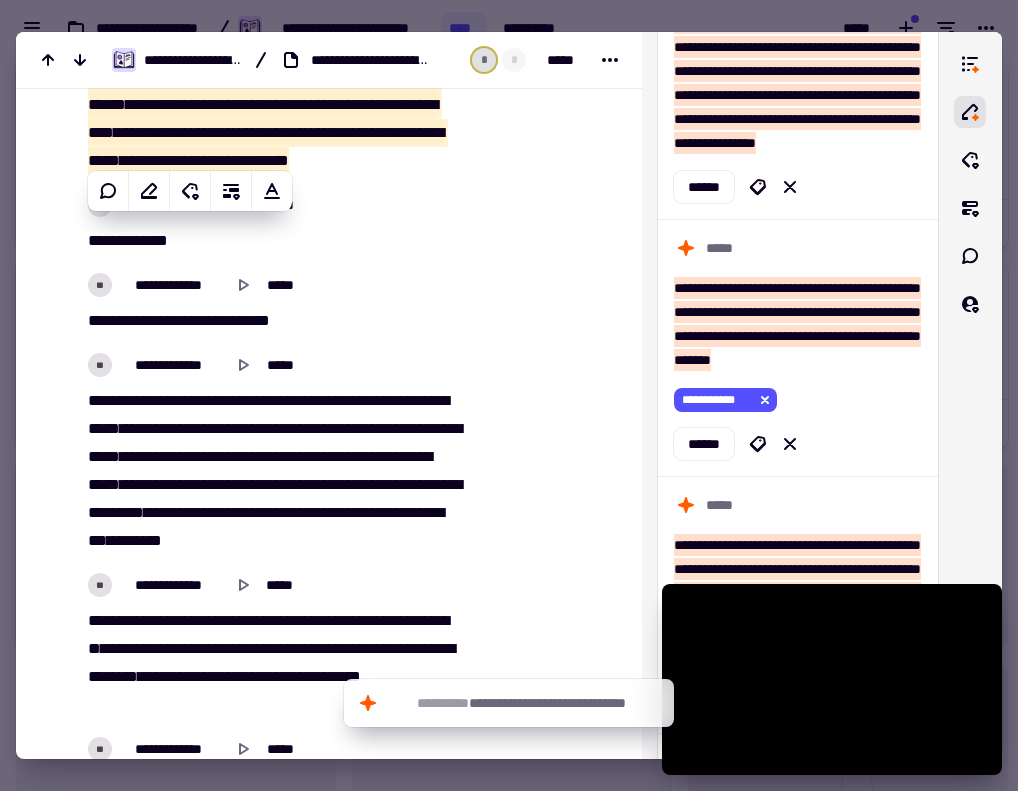 scroll, scrollTop: 14700, scrollLeft: 0, axis: vertical 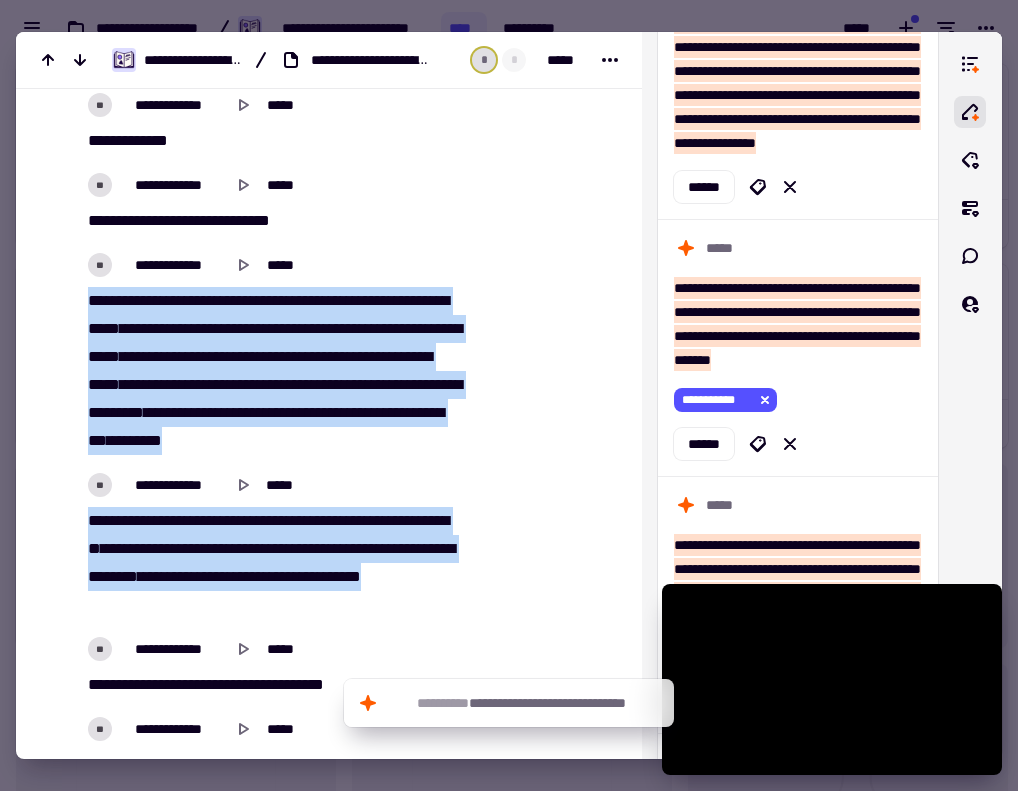 drag, startPoint x: 91, startPoint y: 289, endPoint x: 291, endPoint y: 594, distance: 364.72592 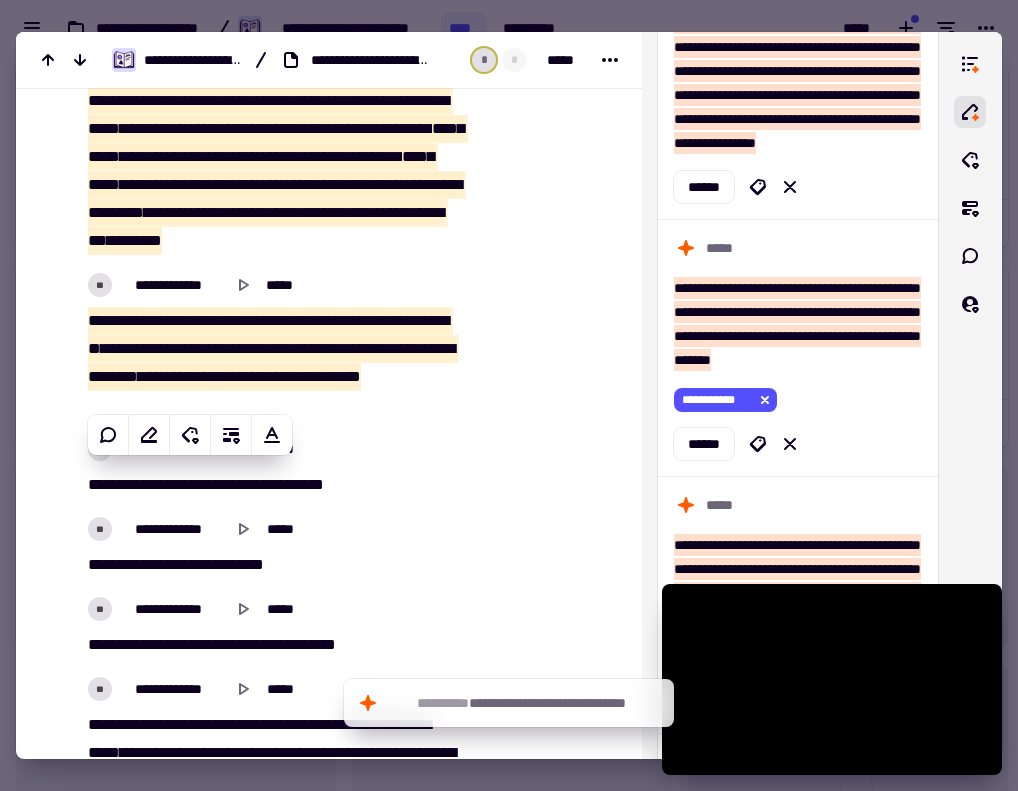 scroll, scrollTop: 15100, scrollLeft: 0, axis: vertical 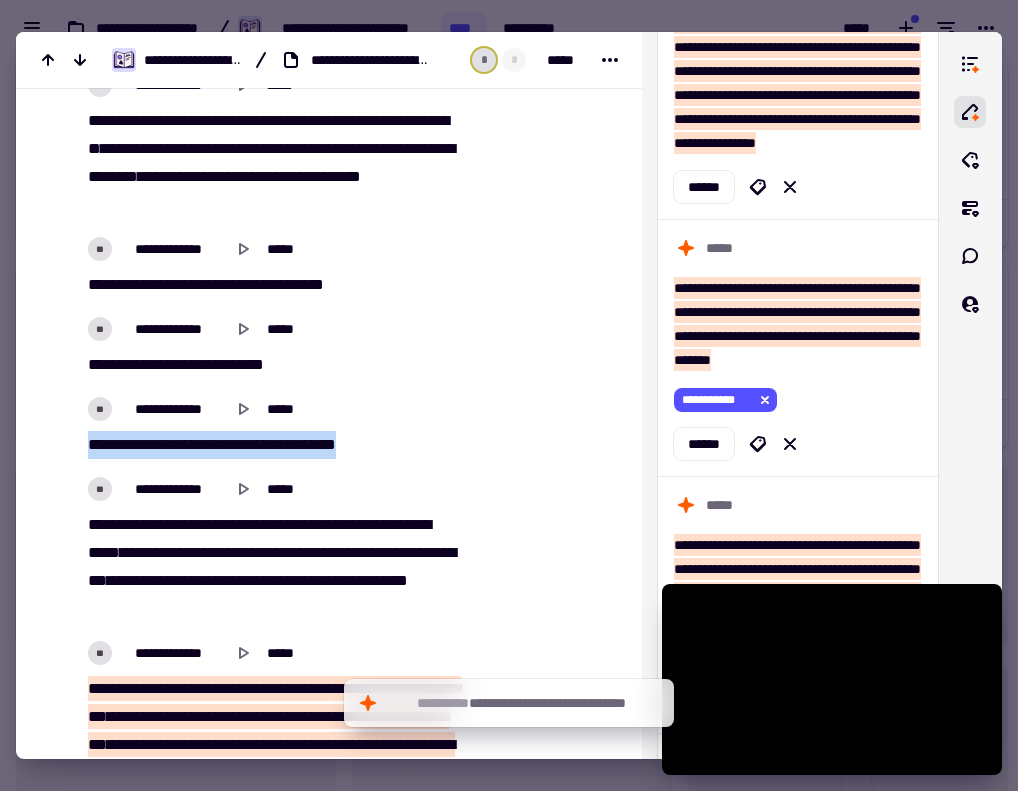 drag, startPoint x: 88, startPoint y: 446, endPoint x: 398, endPoint y: 448, distance: 310.00644 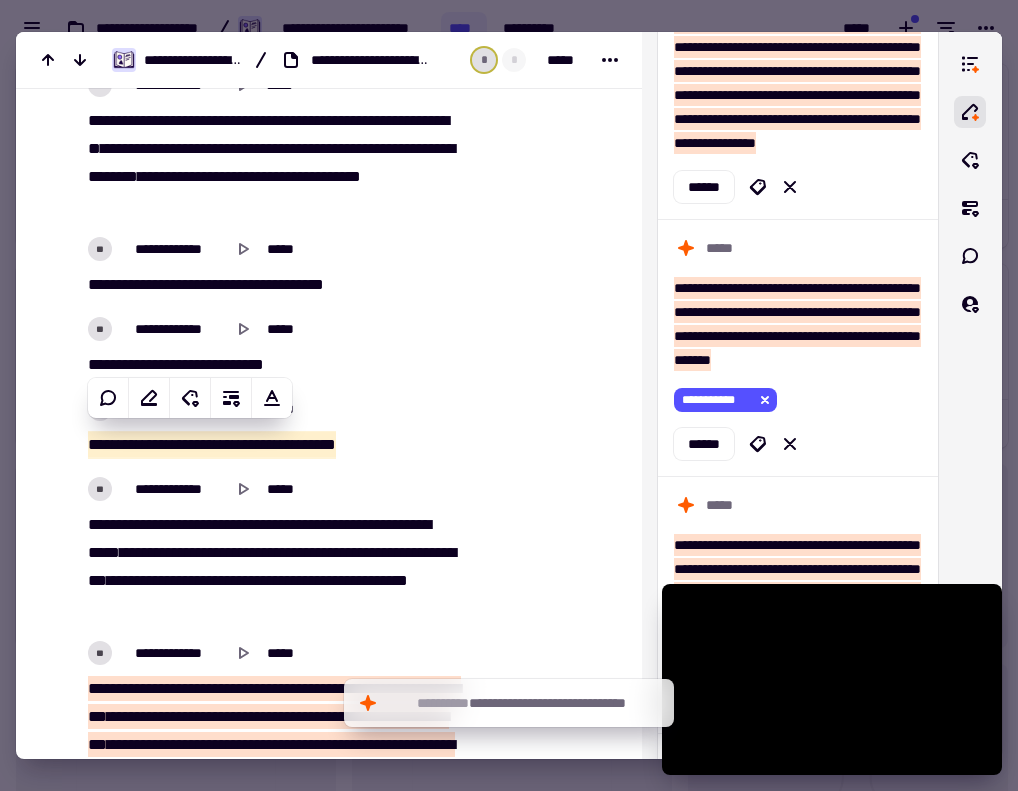 scroll, scrollTop: 15200, scrollLeft: 0, axis: vertical 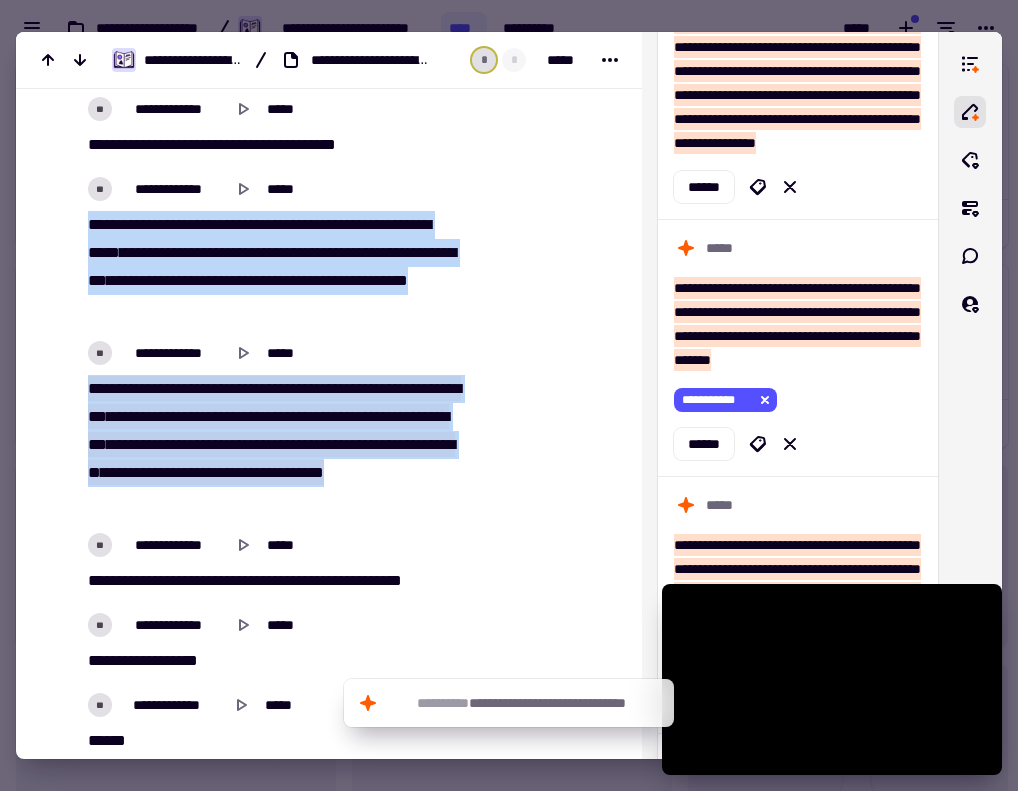 drag, startPoint x: 144, startPoint y: 427, endPoint x: 304, endPoint y: 487, distance: 170.88008 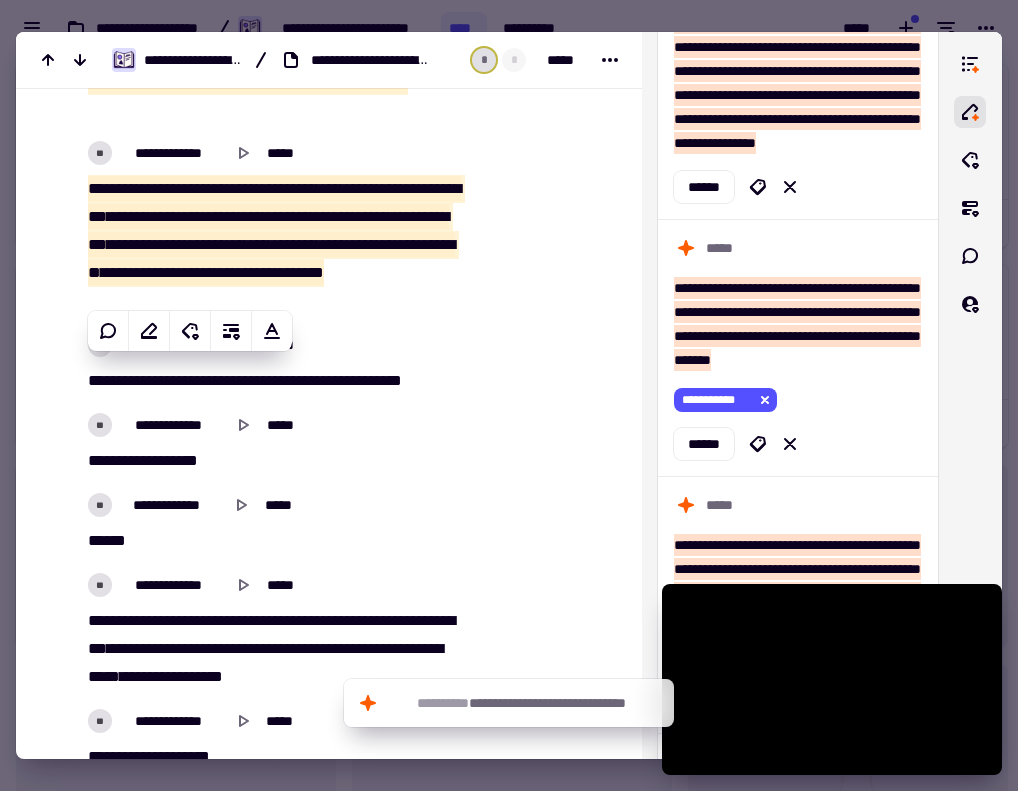 scroll, scrollTop: 15700, scrollLeft: 0, axis: vertical 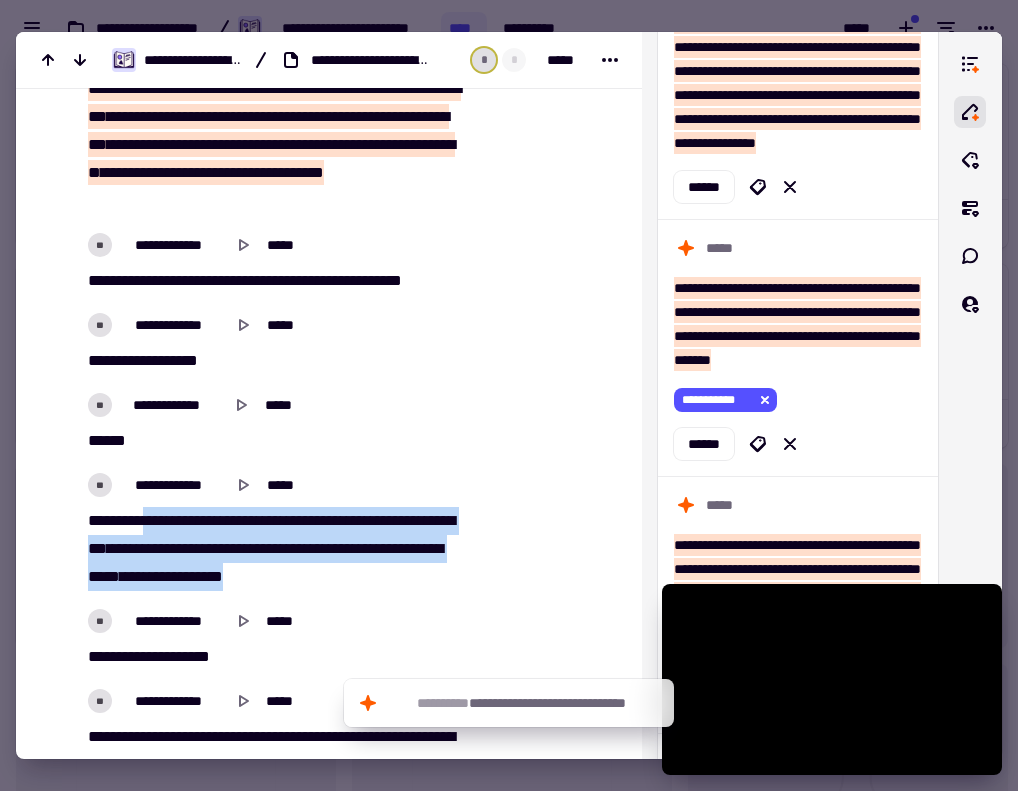 drag, startPoint x: 409, startPoint y: 570, endPoint x: 143, endPoint y: 517, distance: 271.2287 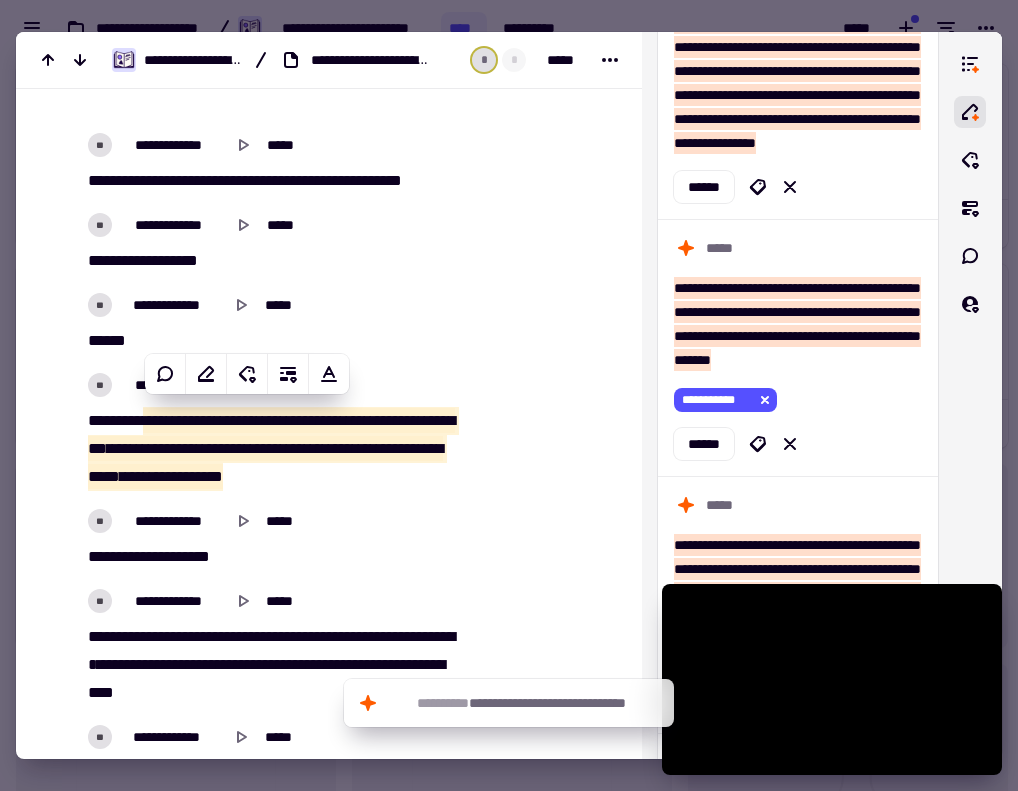 scroll, scrollTop: 16000, scrollLeft: 0, axis: vertical 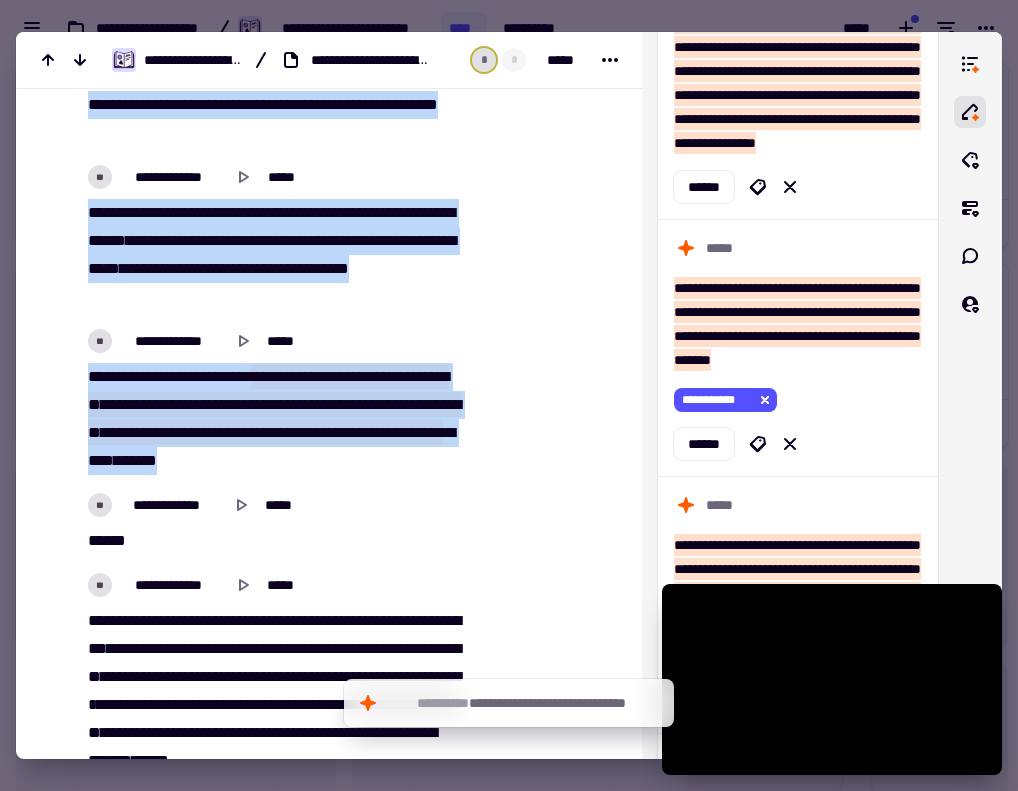 drag, startPoint x: 88, startPoint y: 349, endPoint x: 523, endPoint y: 495, distance: 458.84747 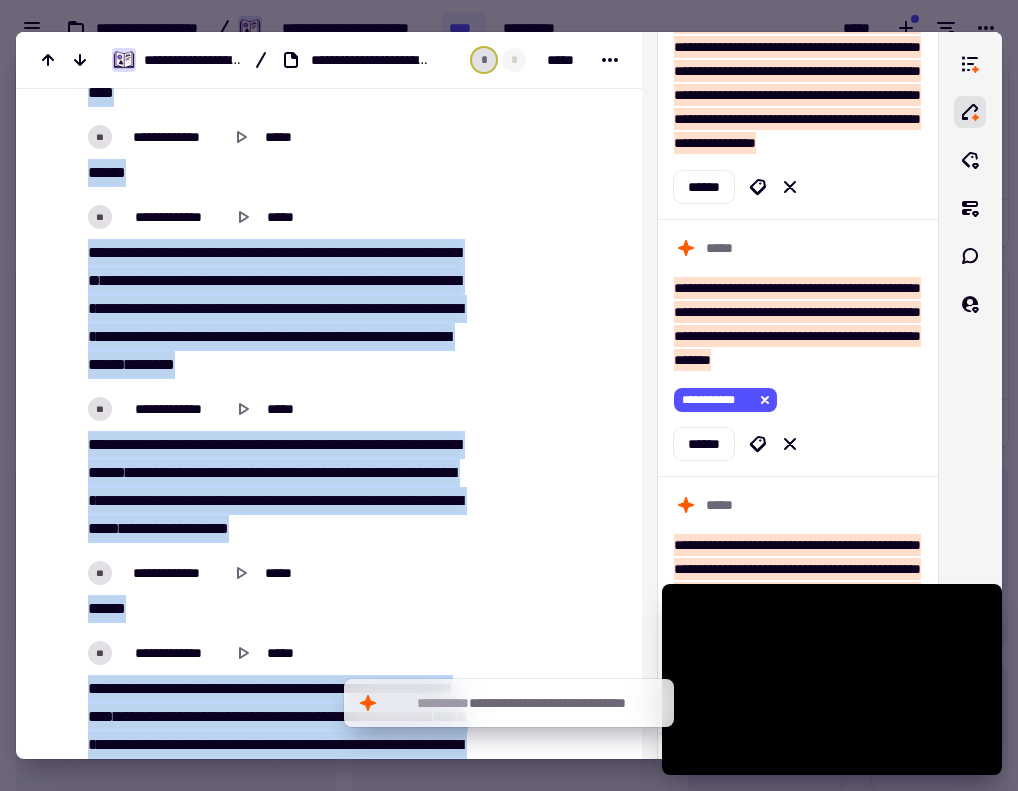 scroll, scrollTop: 15900, scrollLeft: 0, axis: vertical 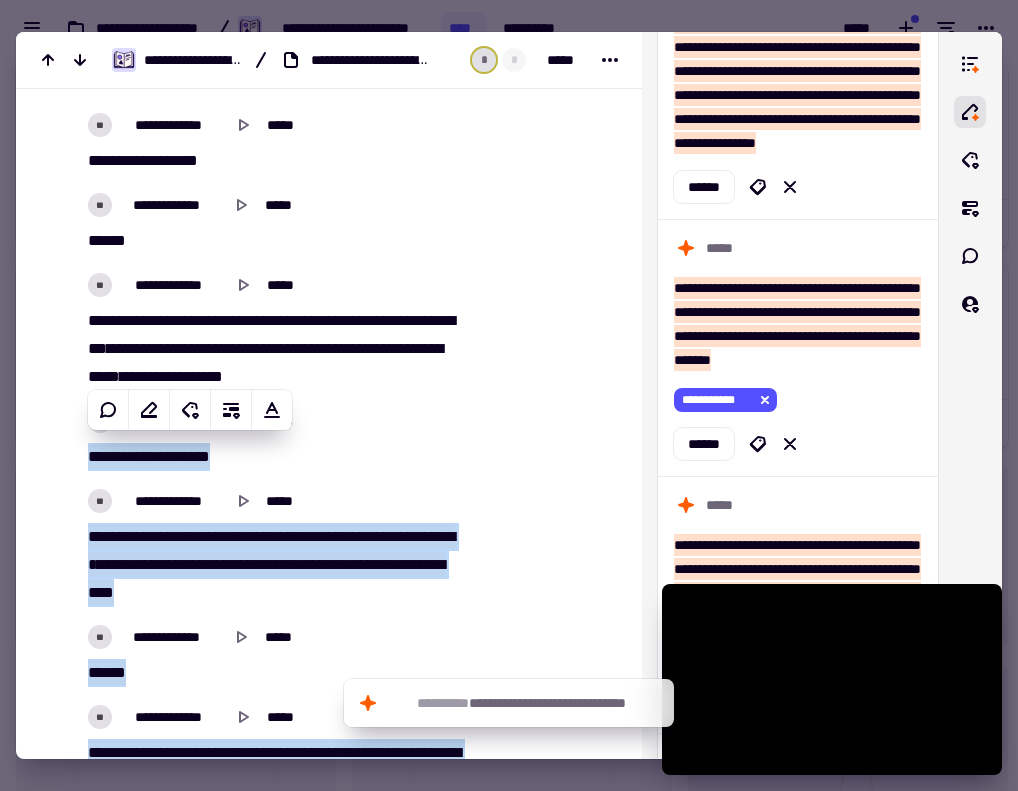 click on "**********" at bounding box center [279, 439] 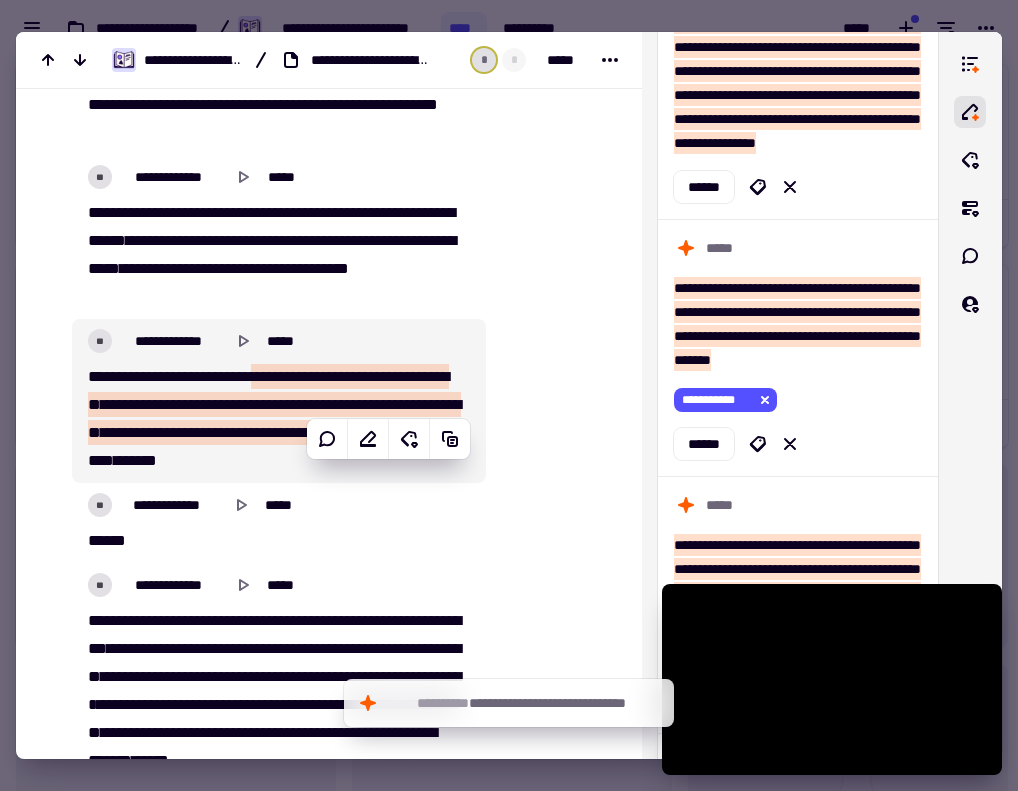 scroll, scrollTop: 18900, scrollLeft: 0, axis: vertical 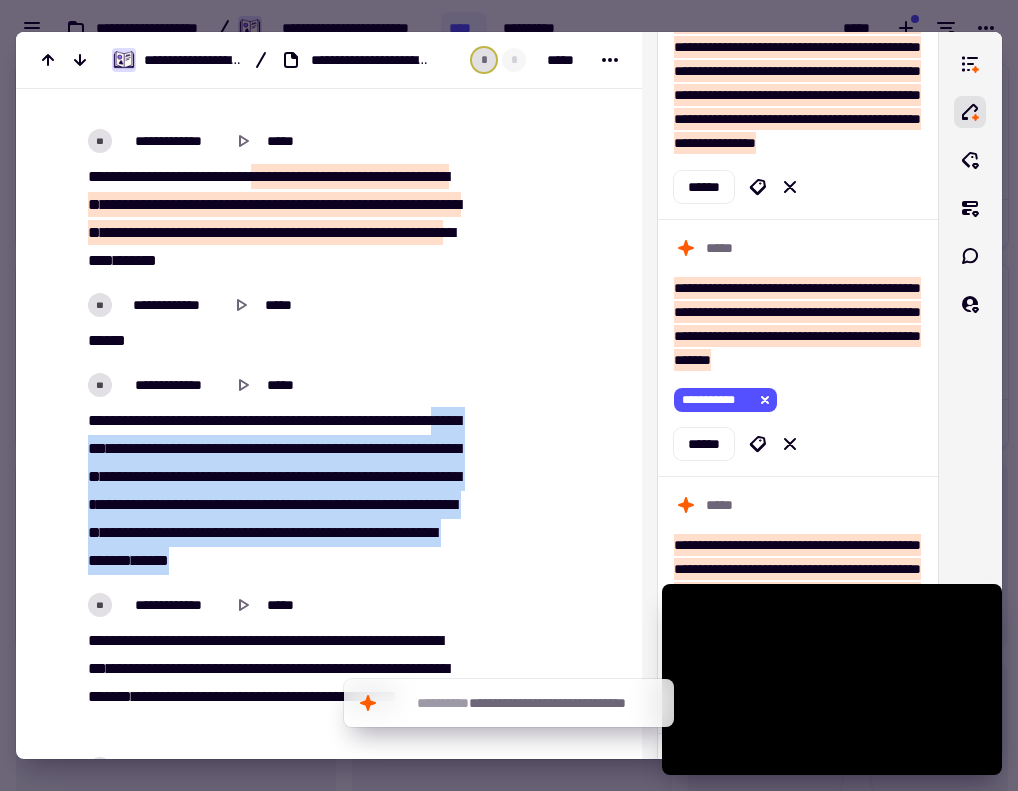 drag, startPoint x: 143, startPoint y: 444, endPoint x: 439, endPoint y: 550, distance: 314.40738 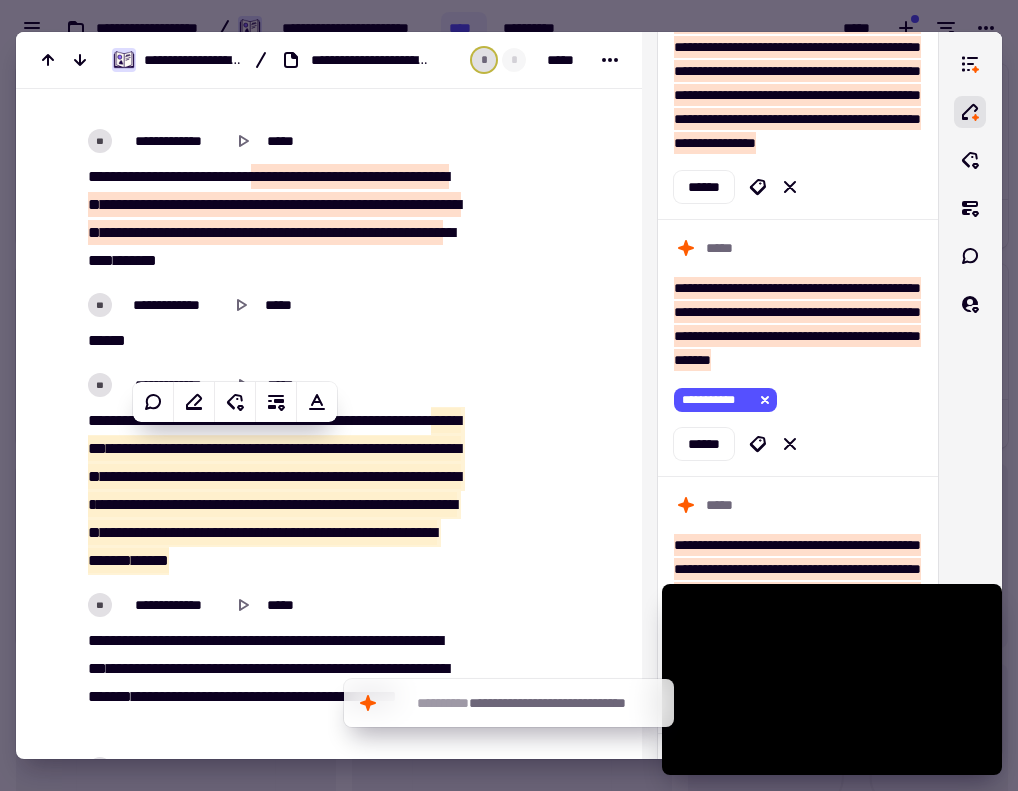 scroll, scrollTop: 19100, scrollLeft: 0, axis: vertical 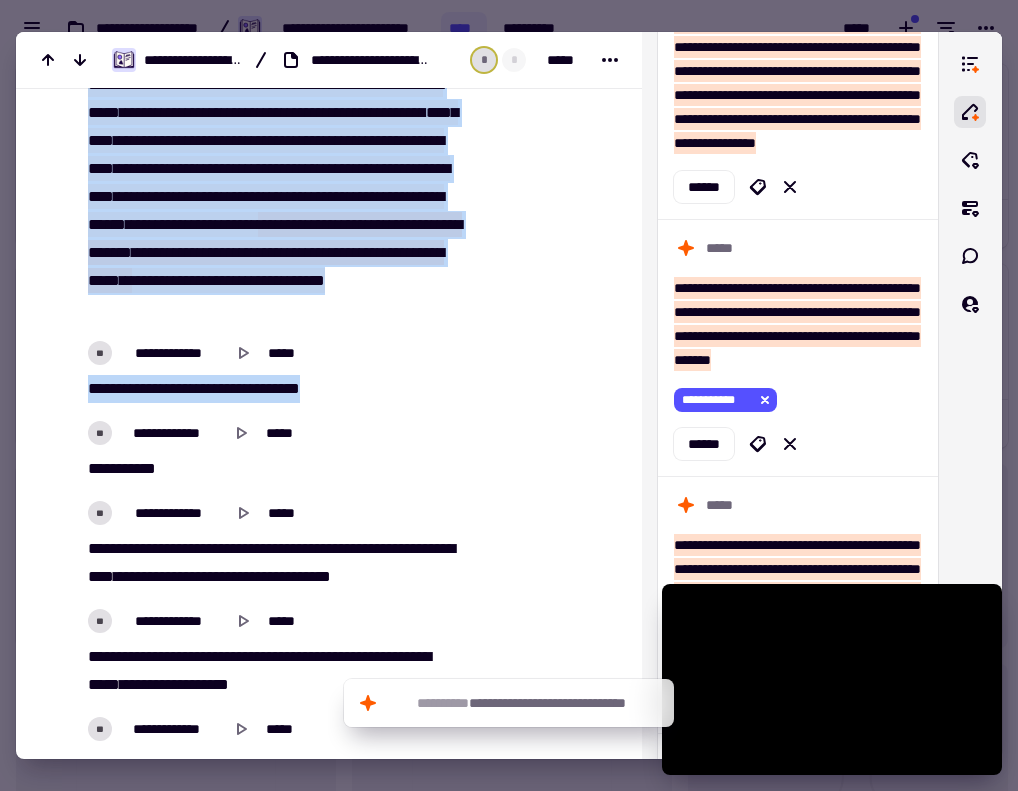 drag, startPoint x: 84, startPoint y: 433, endPoint x: 420, endPoint y: 361, distance: 343.62772 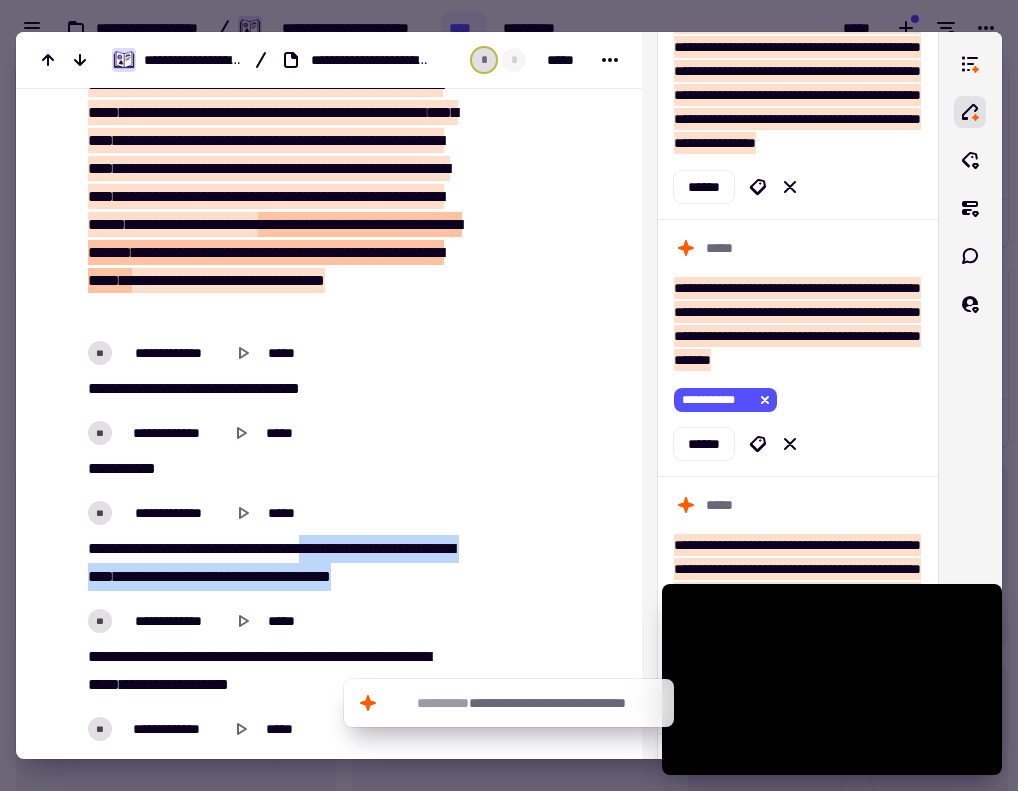 drag, startPoint x: 464, startPoint y: 567, endPoint x: 334, endPoint y: 549, distance: 131.24023 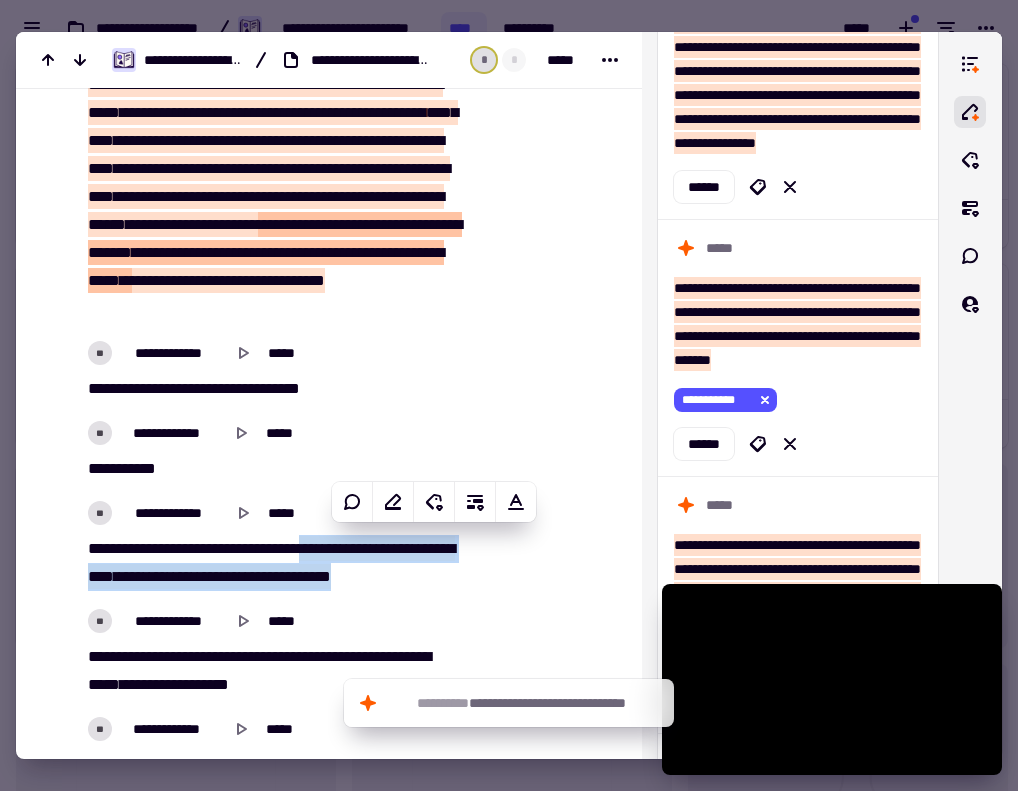click on "*****" at bounding box center [374, 656] 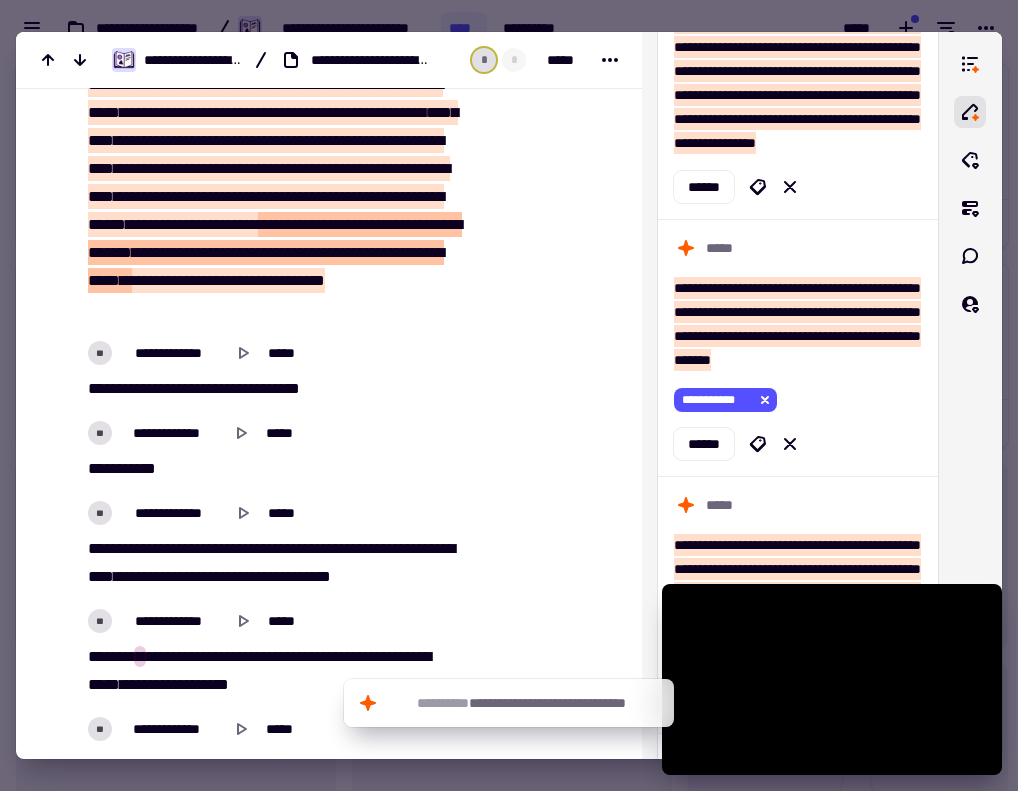 click on "*****" at bounding box center [116, 656] 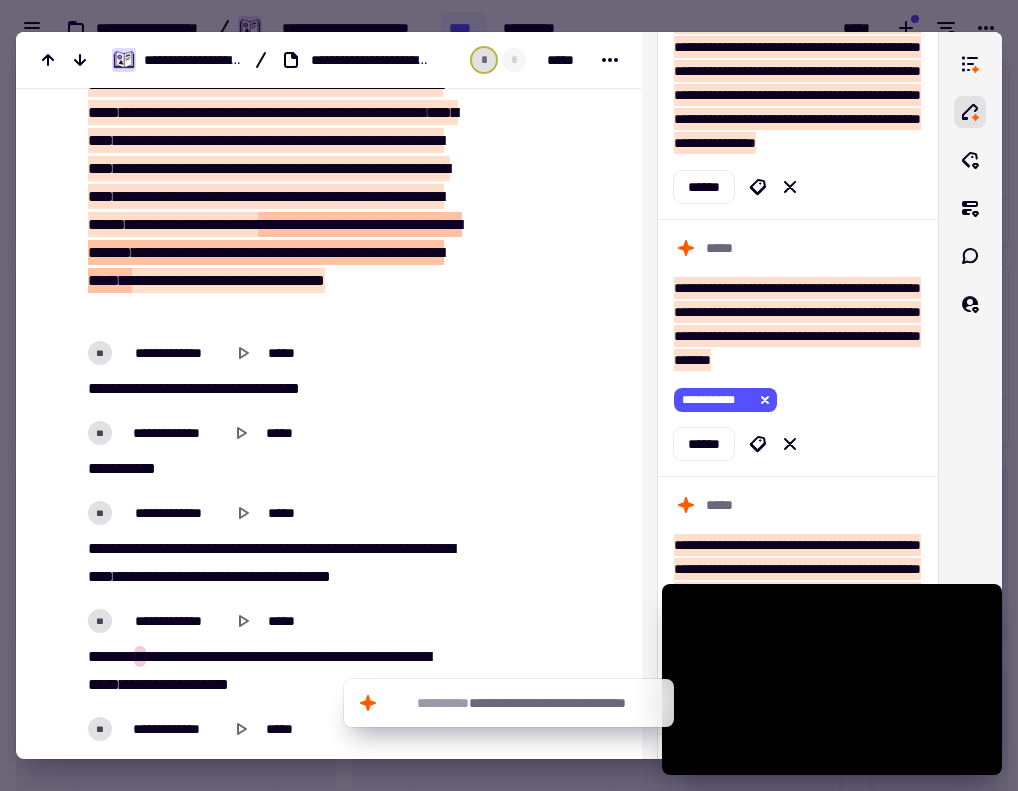 scroll, scrollTop: 20000, scrollLeft: 0, axis: vertical 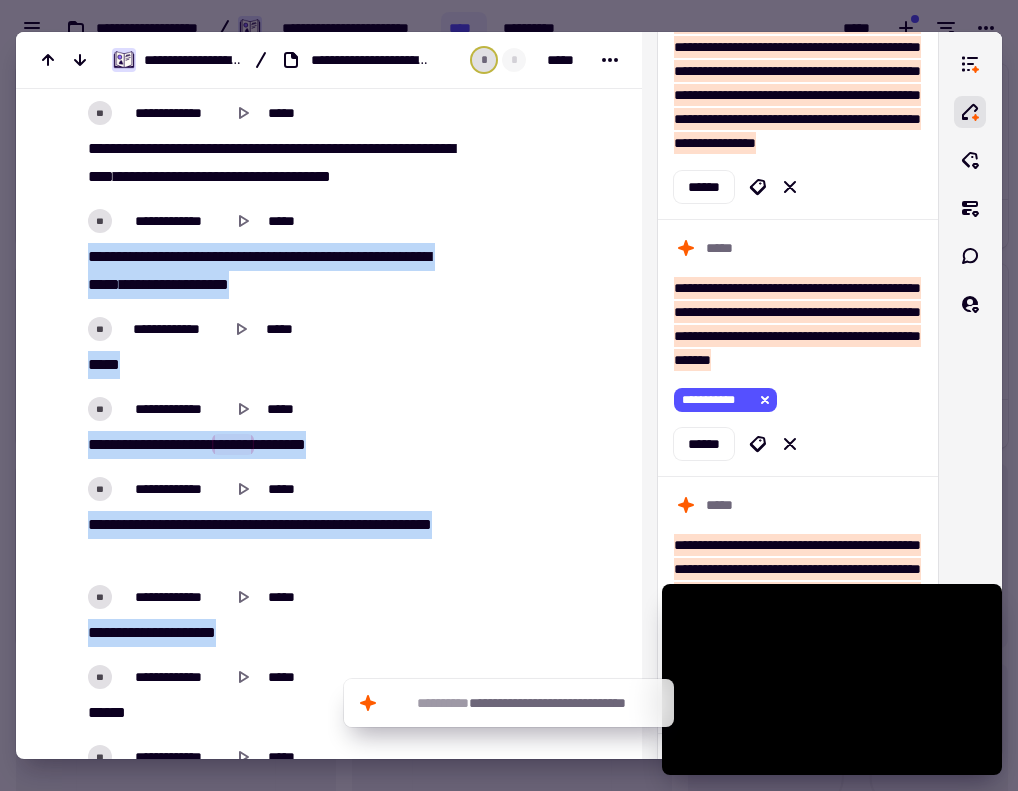 drag, startPoint x: 79, startPoint y: 349, endPoint x: 385, endPoint y: 637, distance: 420.21423 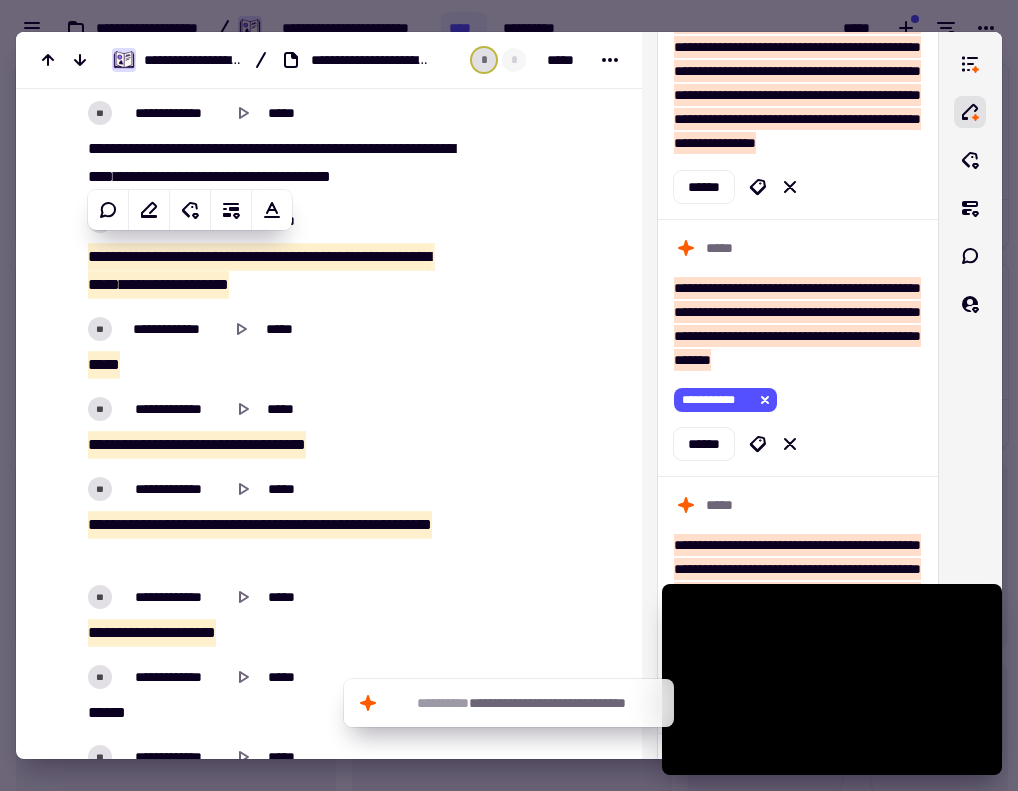 scroll, scrollTop: 20000, scrollLeft: 0, axis: vertical 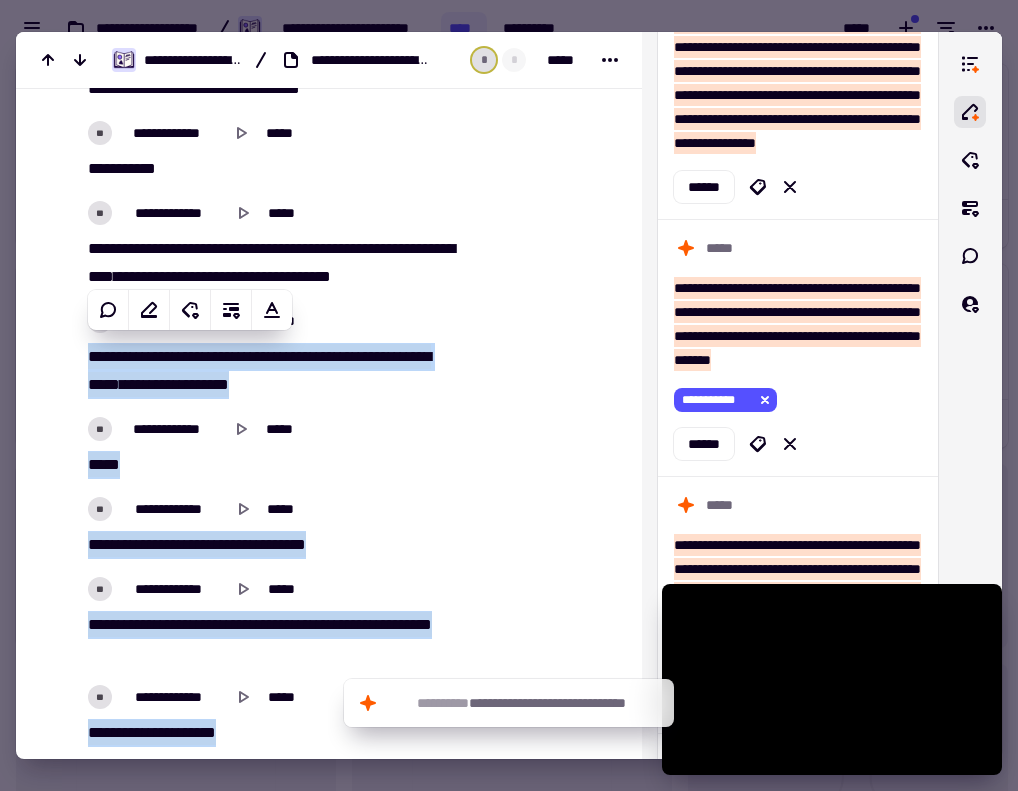 drag, startPoint x: 357, startPoint y: 389, endPoint x: 340, endPoint y: 373, distance: 23.345236 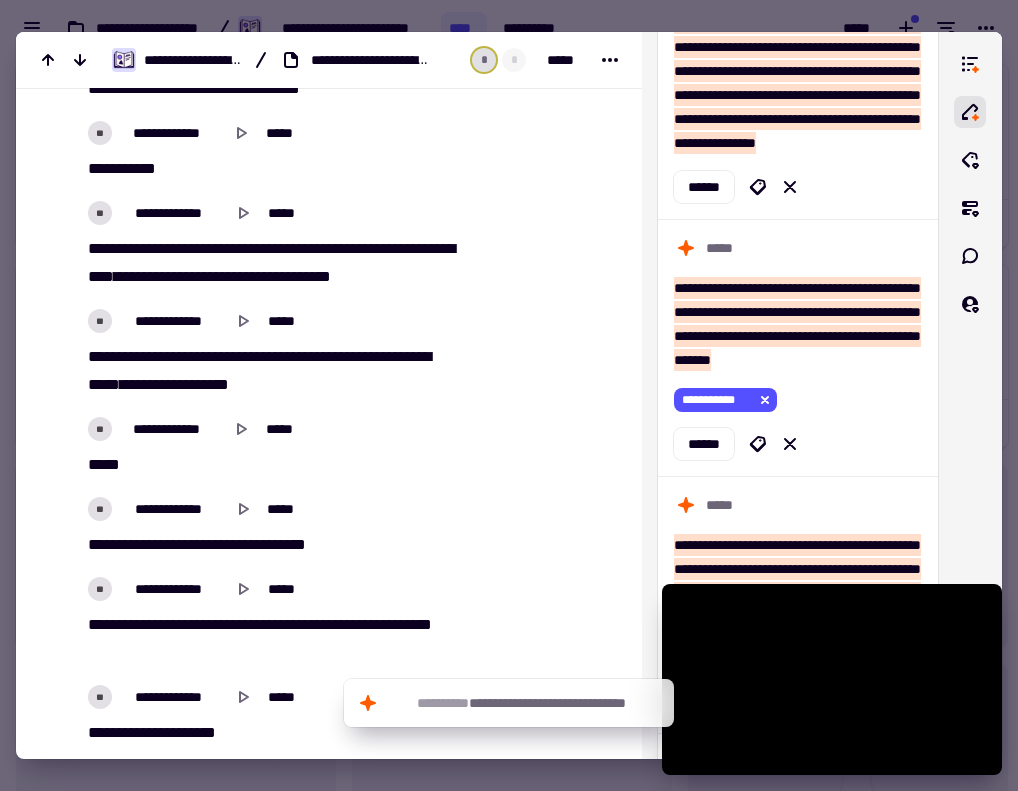 click on "****" at bounding box center [299, 356] 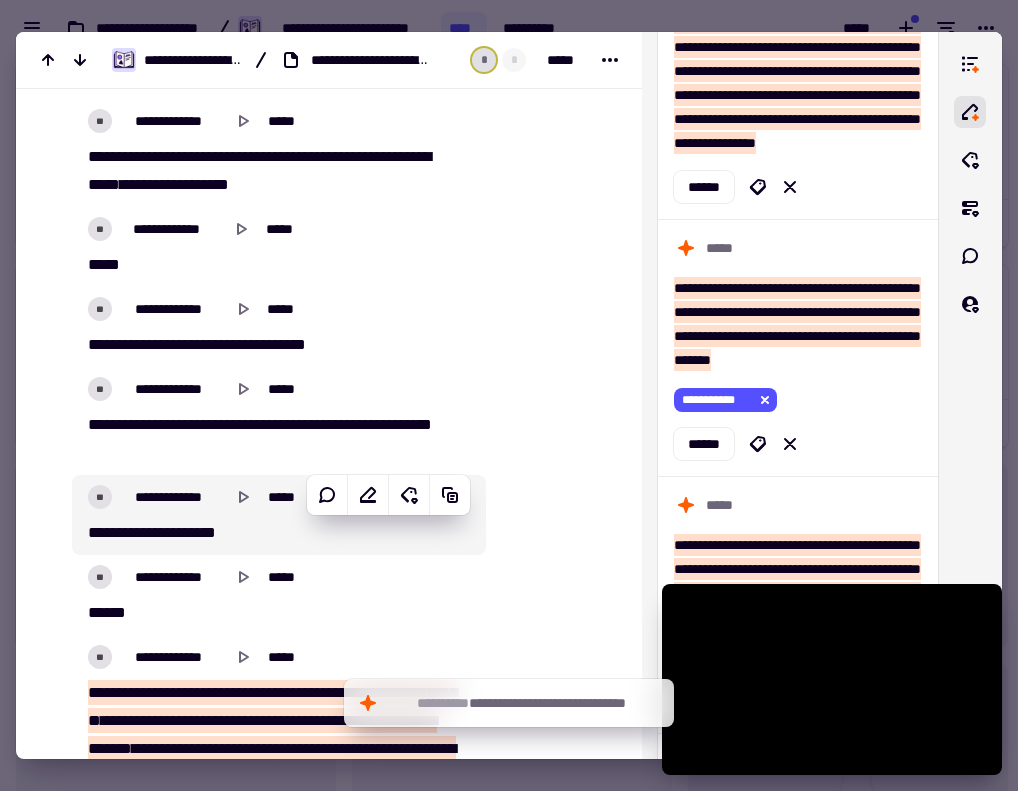scroll, scrollTop: 20400, scrollLeft: 0, axis: vertical 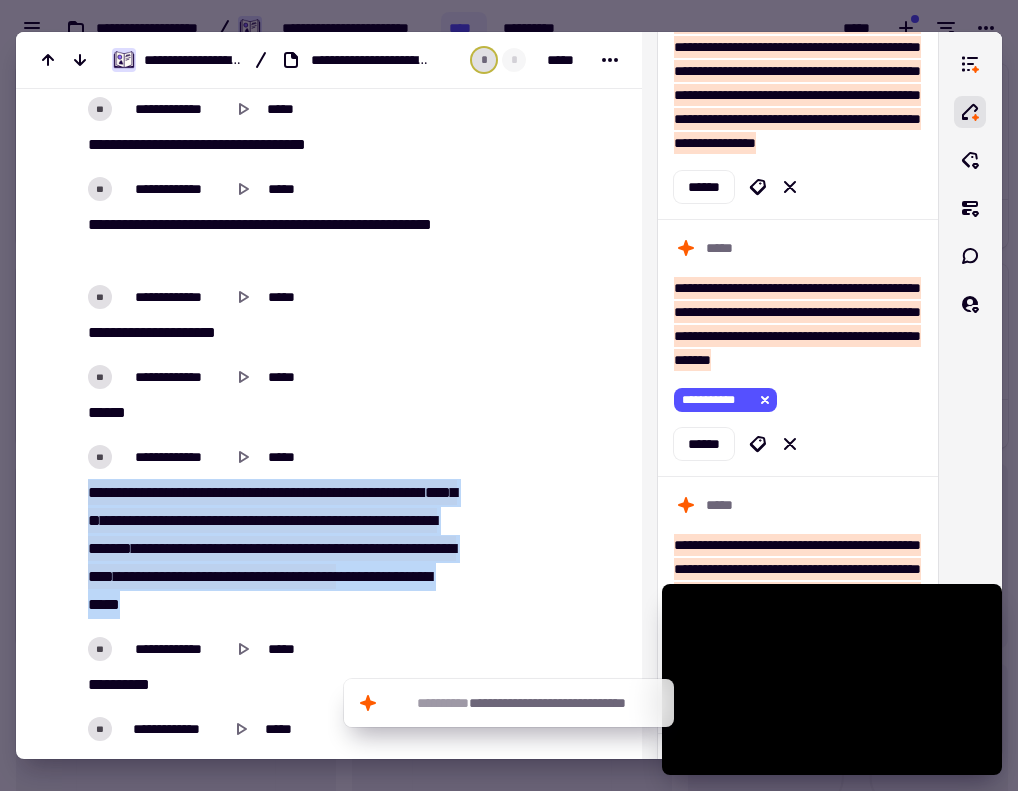 drag, startPoint x: 387, startPoint y: 602, endPoint x: 78, endPoint y: 488, distance: 329.35846 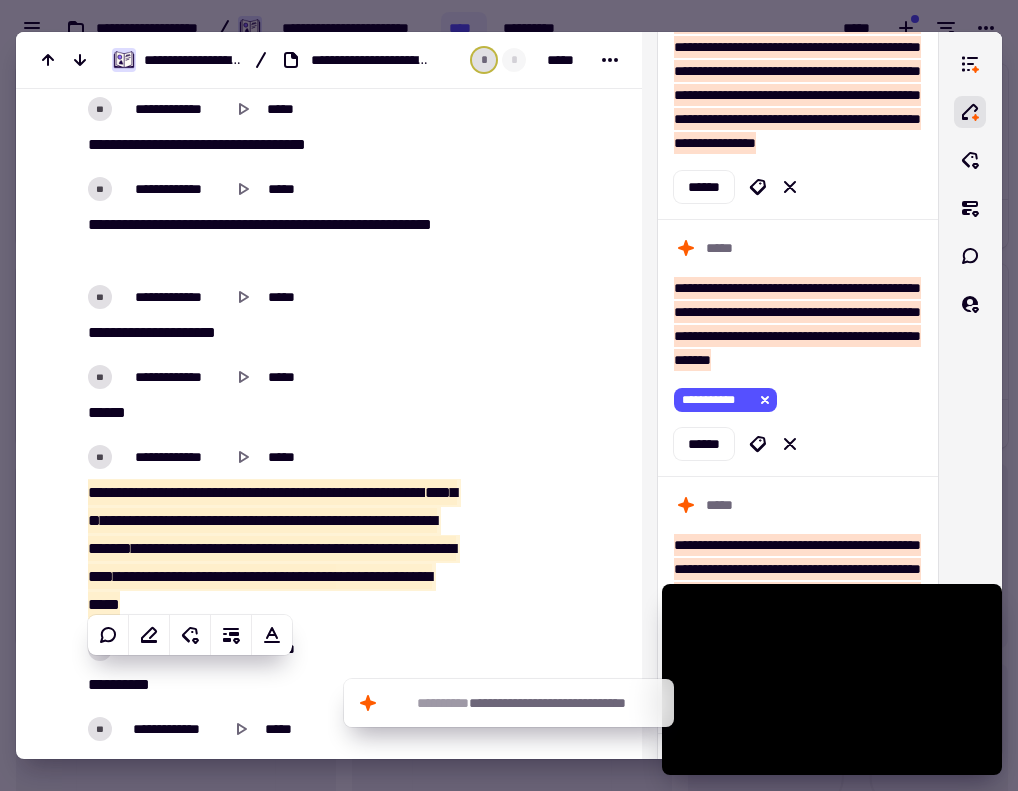 scroll, scrollTop: 20900, scrollLeft: 0, axis: vertical 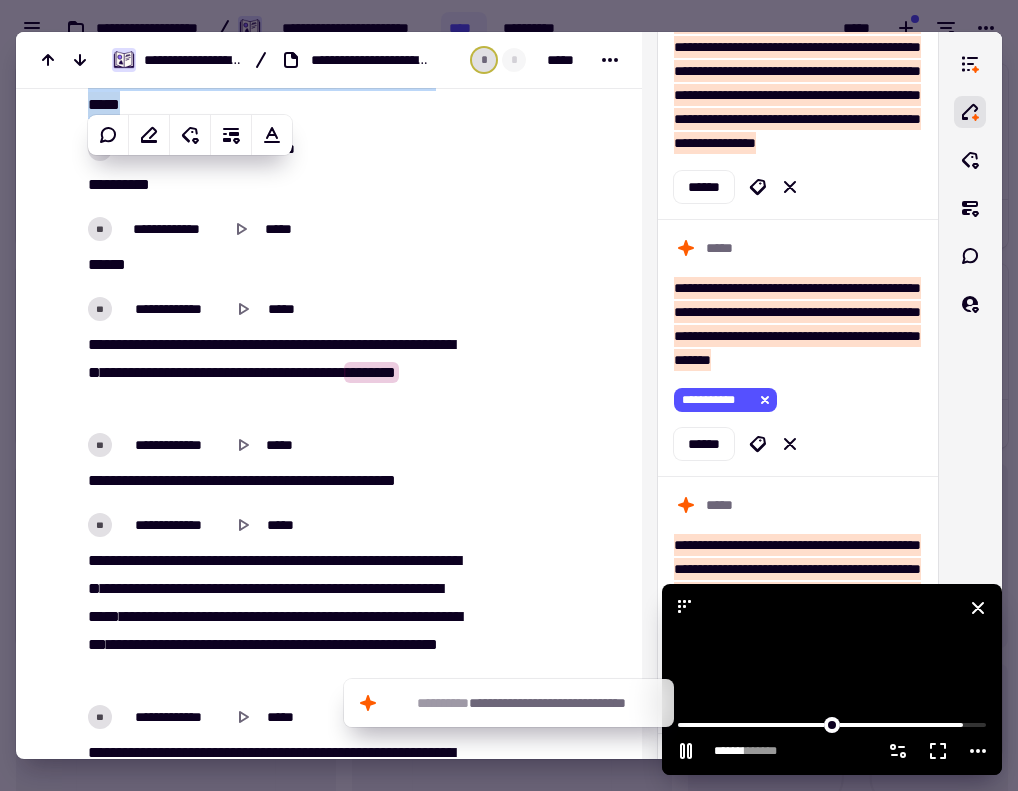 drag, startPoint x: 690, startPoint y: 660, endPoint x: 753, endPoint y: 646, distance: 64.53681 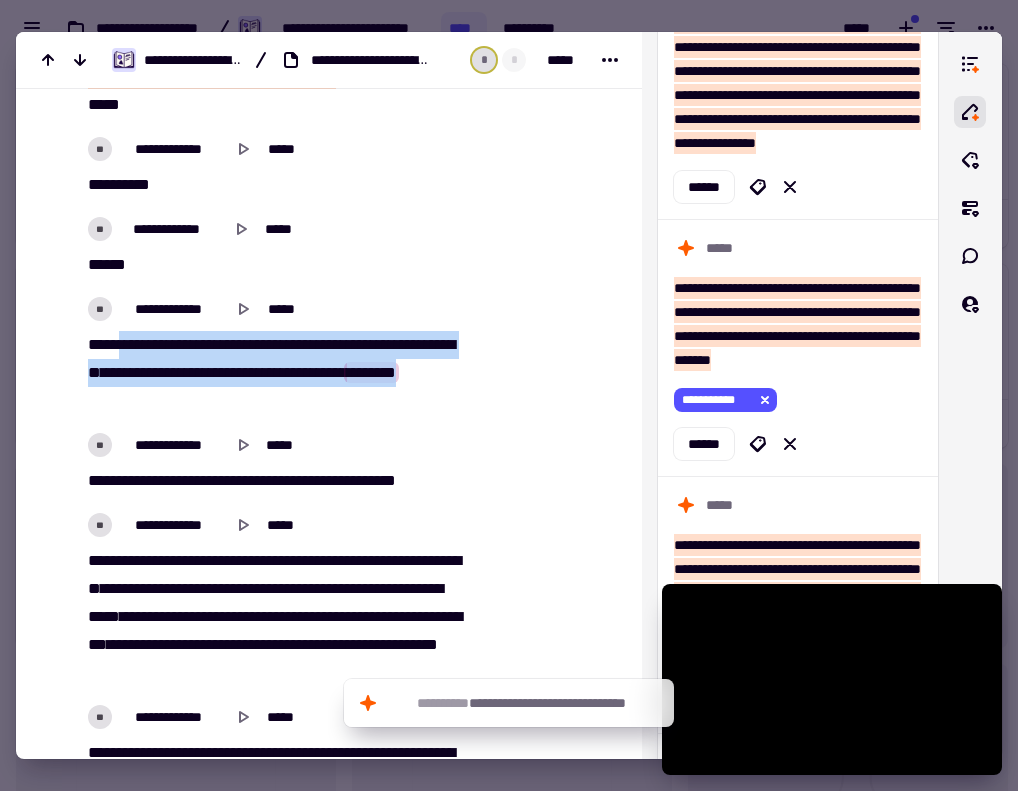 drag, startPoint x: 226, startPoint y: 395, endPoint x: 129, endPoint y: 335, distance: 114.05701 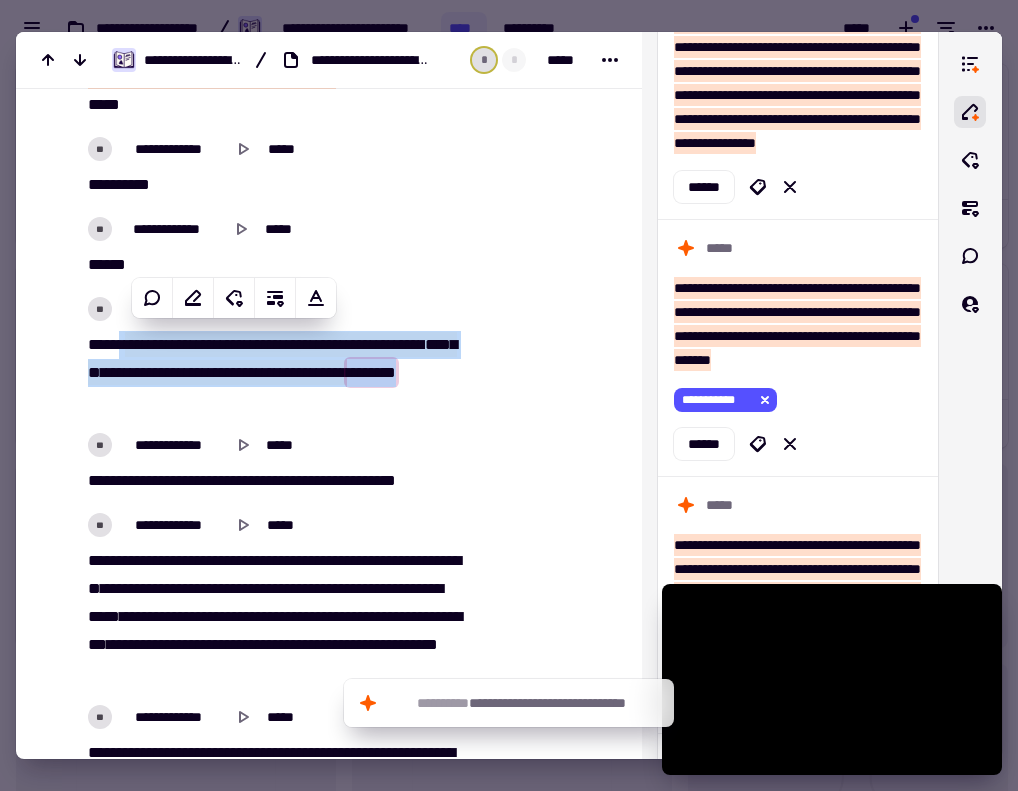click on "****" at bounding box center (221, 480) 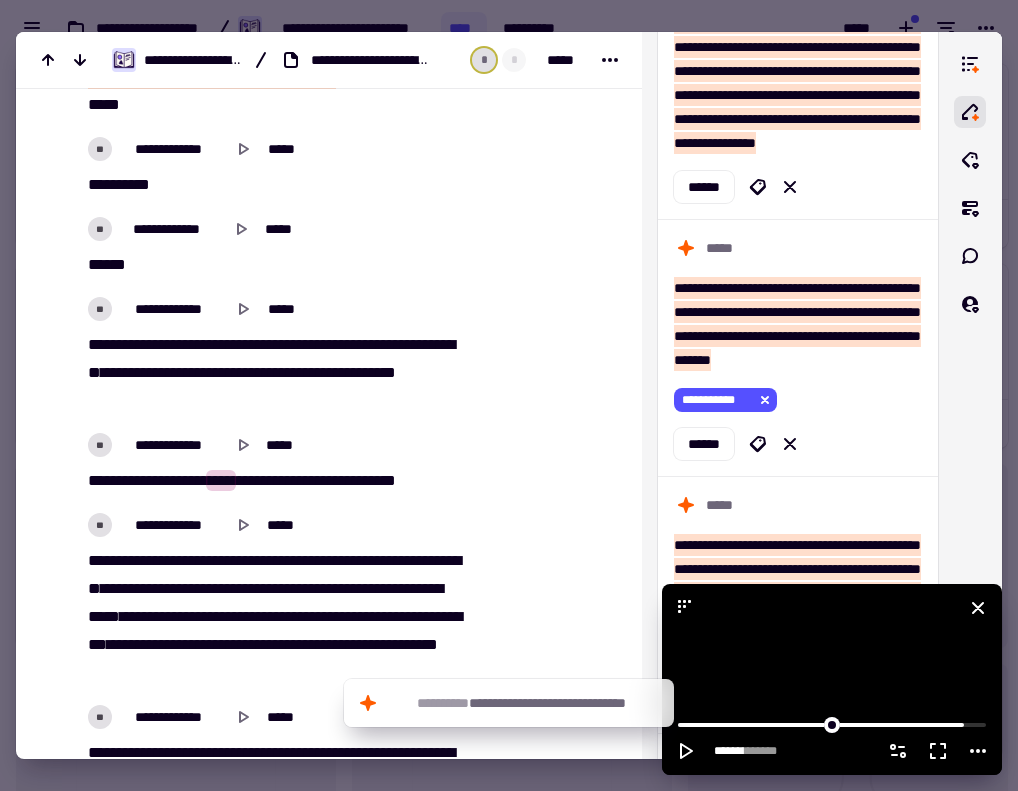 click at bounding box center (832, 679) 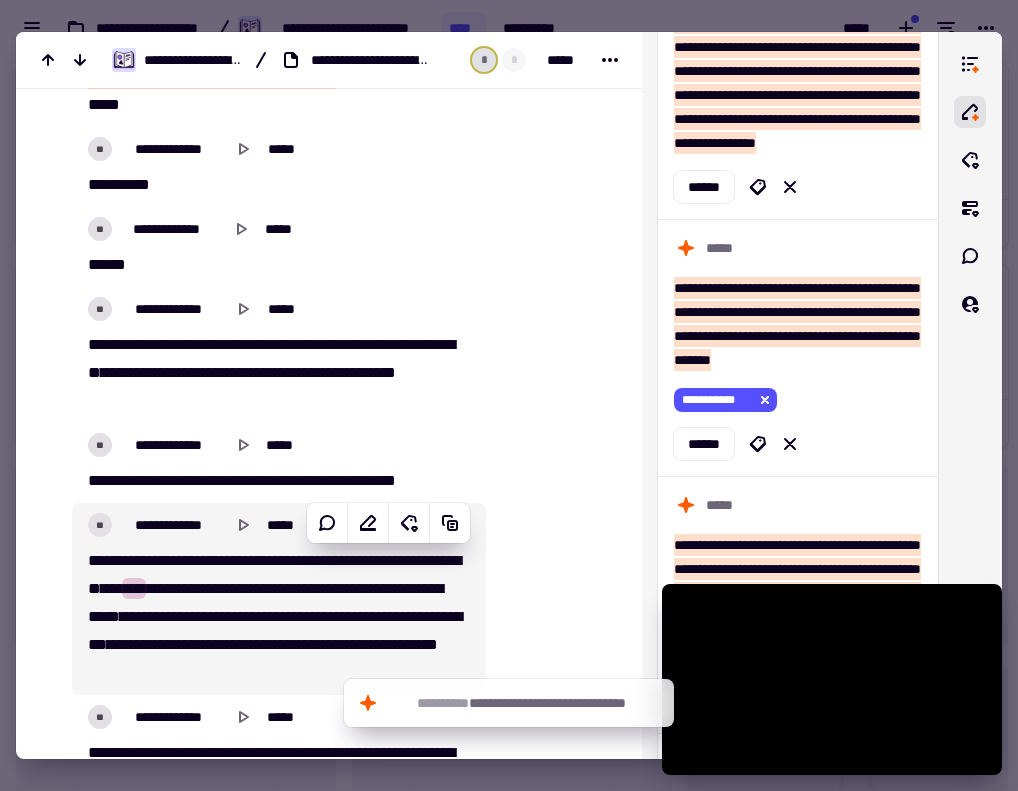scroll, scrollTop: 21100, scrollLeft: 0, axis: vertical 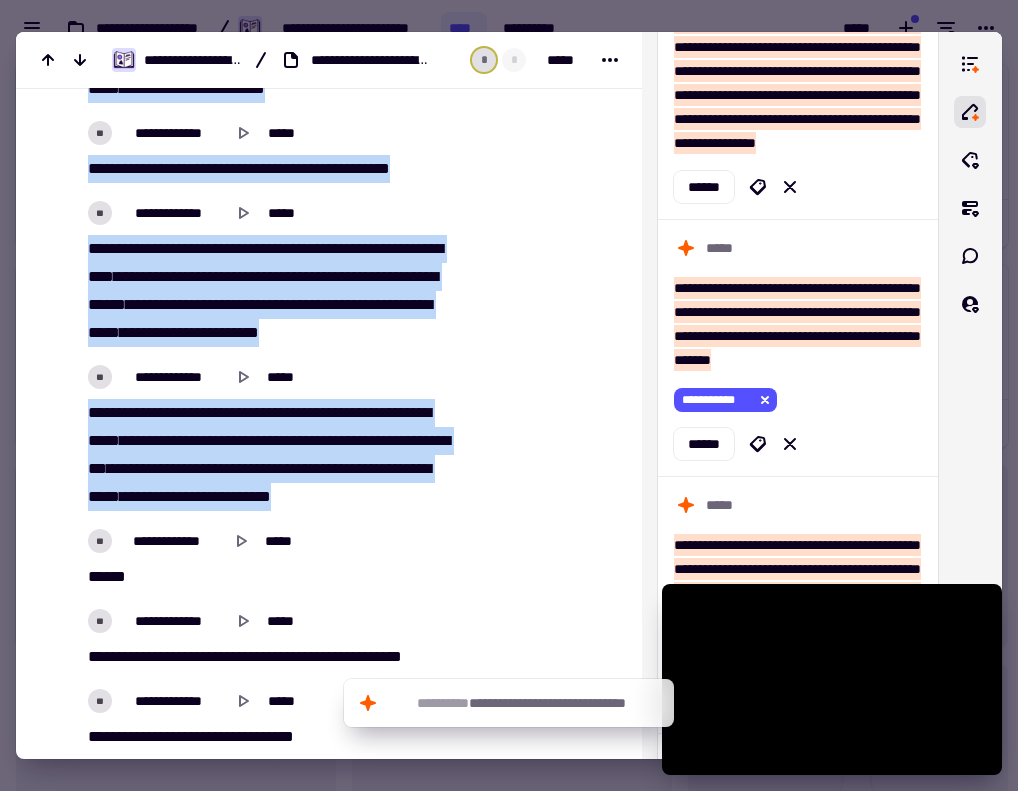 drag, startPoint x: 87, startPoint y: 268, endPoint x: 458, endPoint y: 500, distance: 437.56714 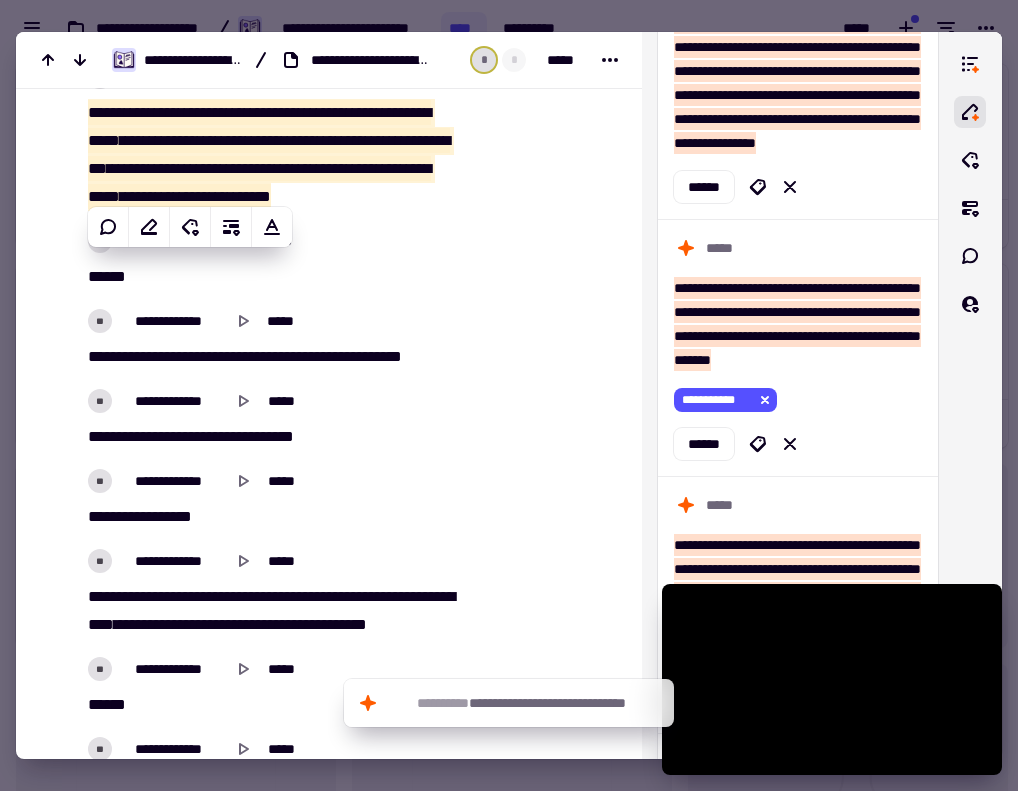 scroll, scrollTop: 22700, scrollLeft: 0, axis: vertical 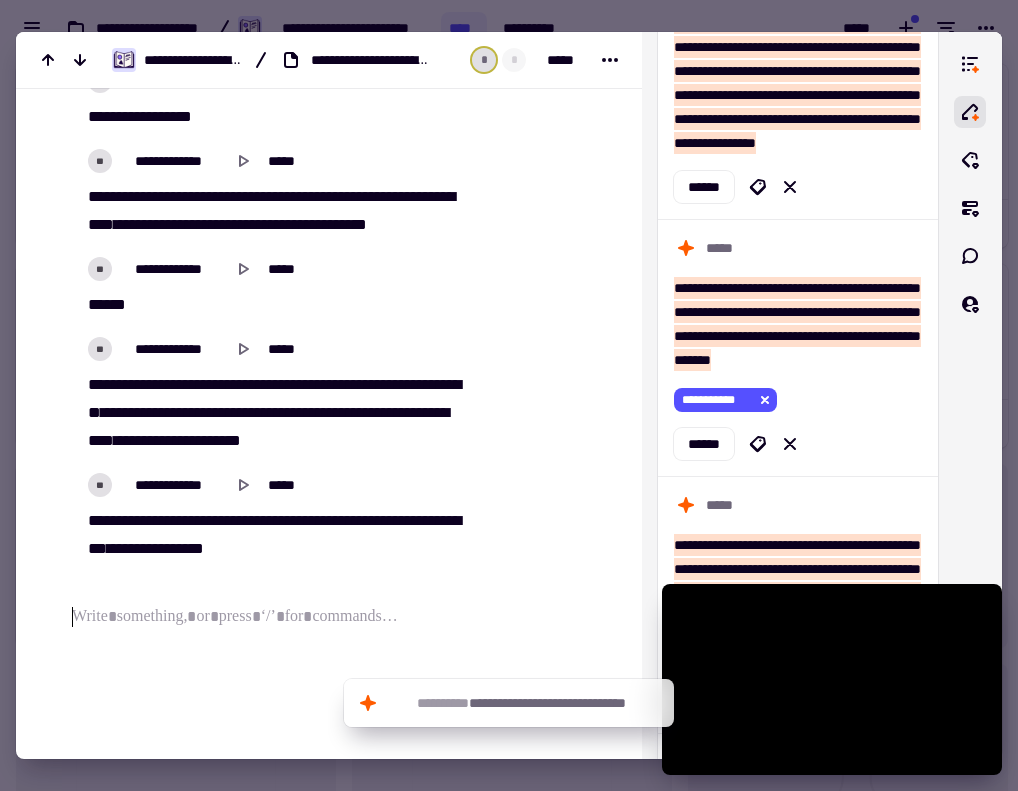 type on "*******" 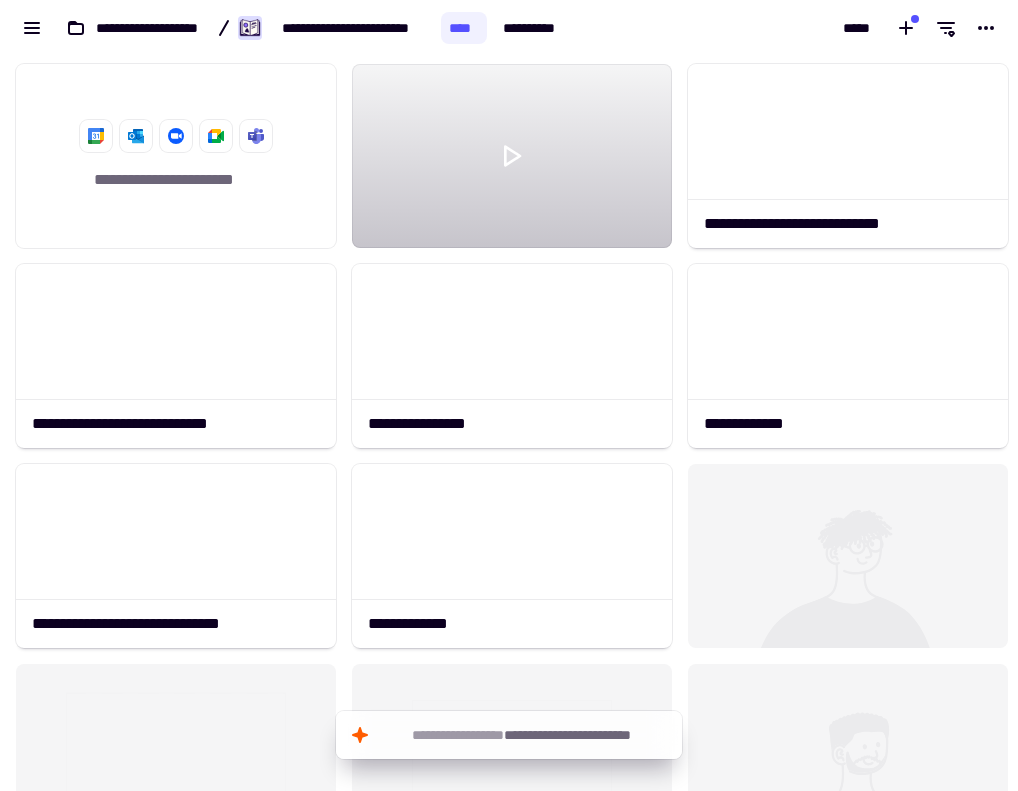 click 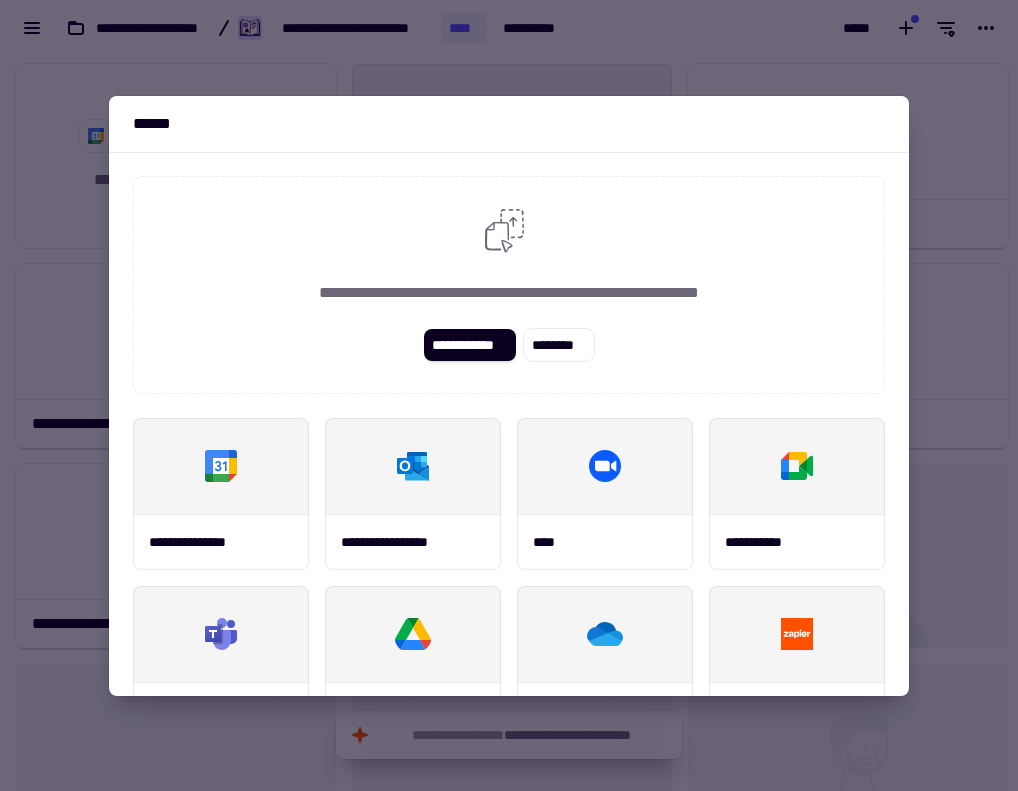 click at bounding box center [509, 395] 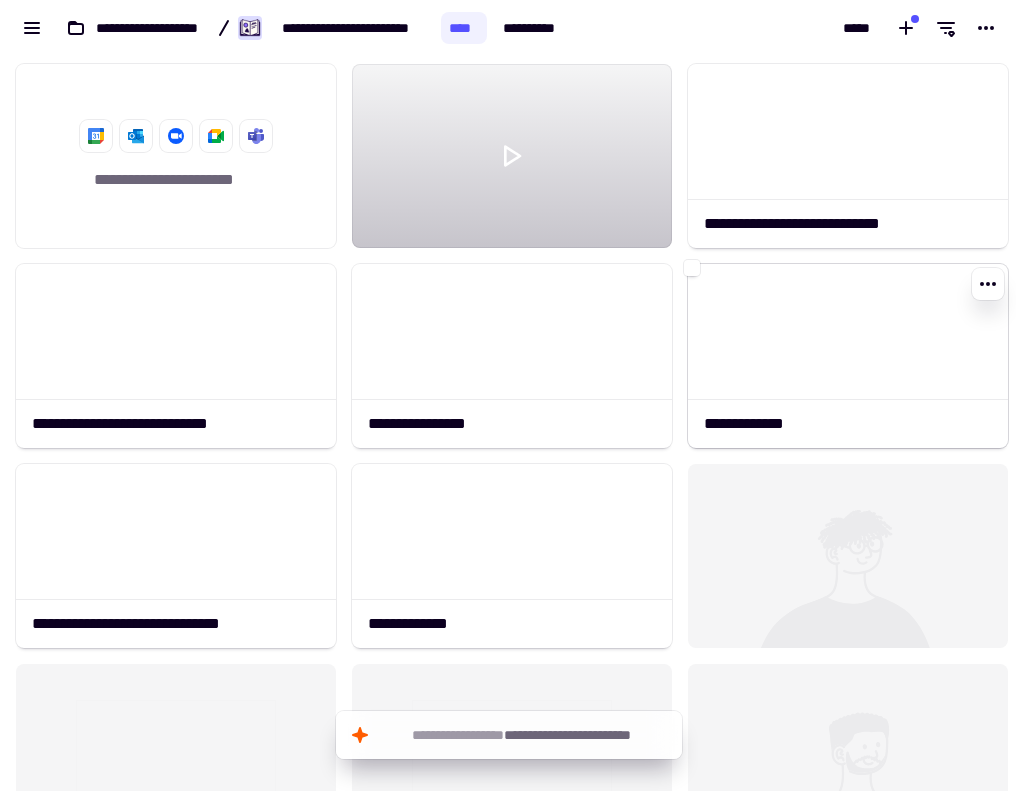 click 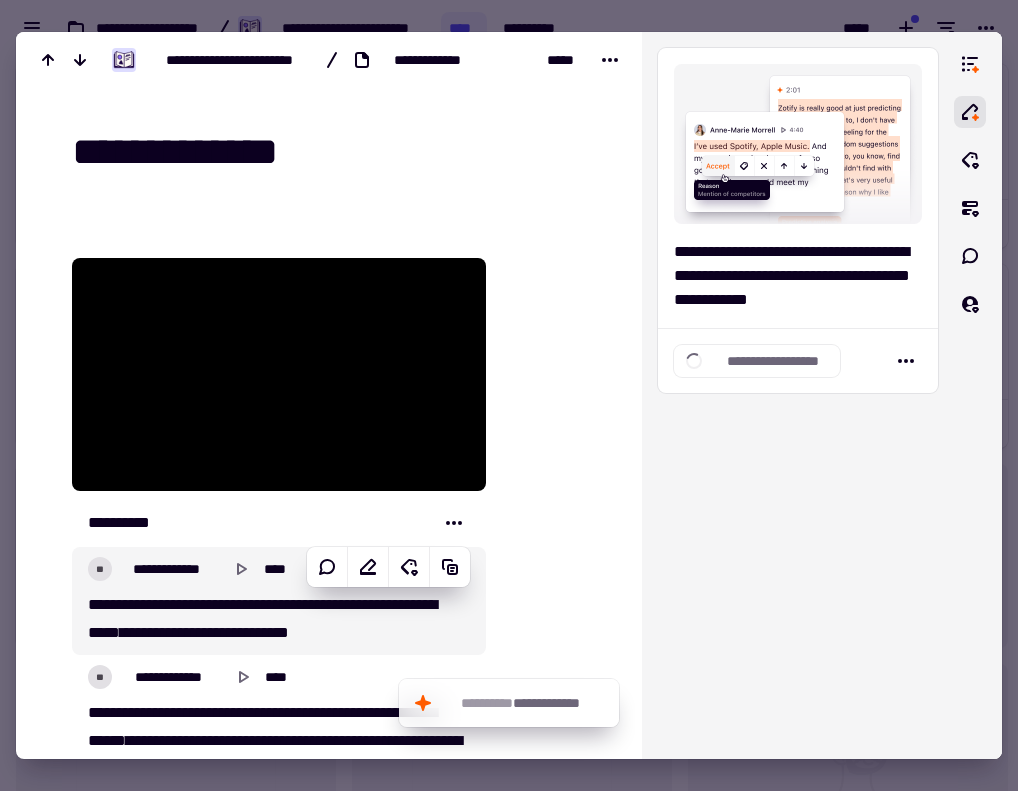 click on "[REDACTED]" at bounding box center [329, 10526] 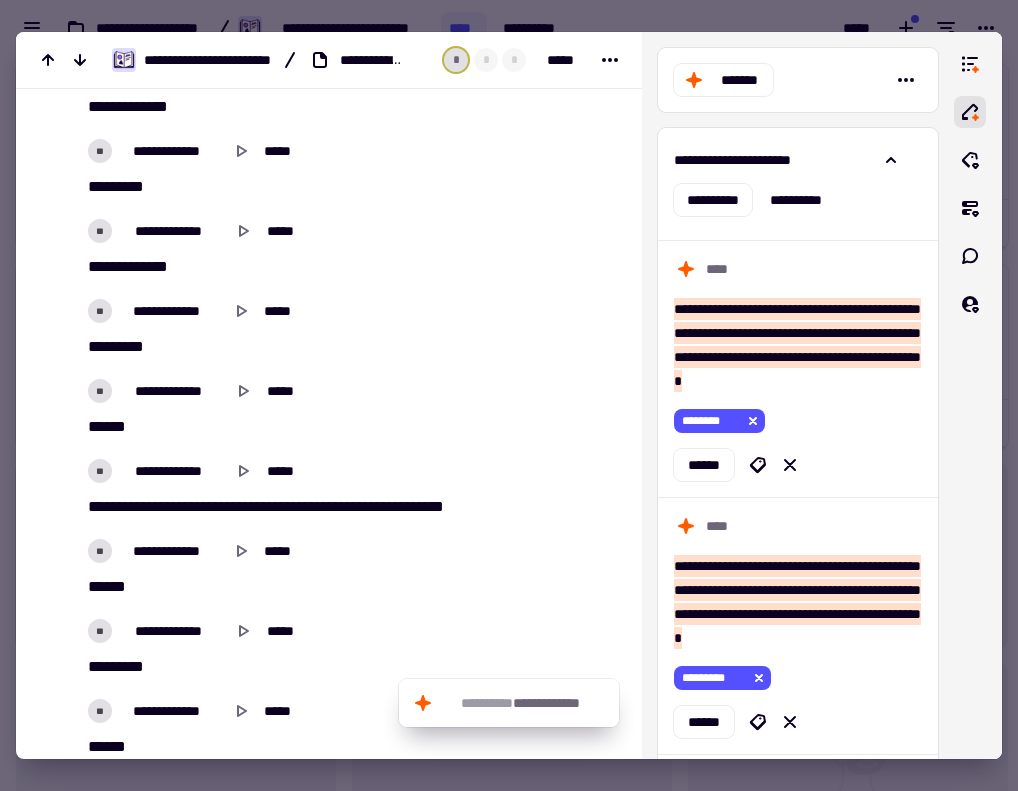 scroll, scrollTop: 18638, scrollLeft: 0, axis: vertical 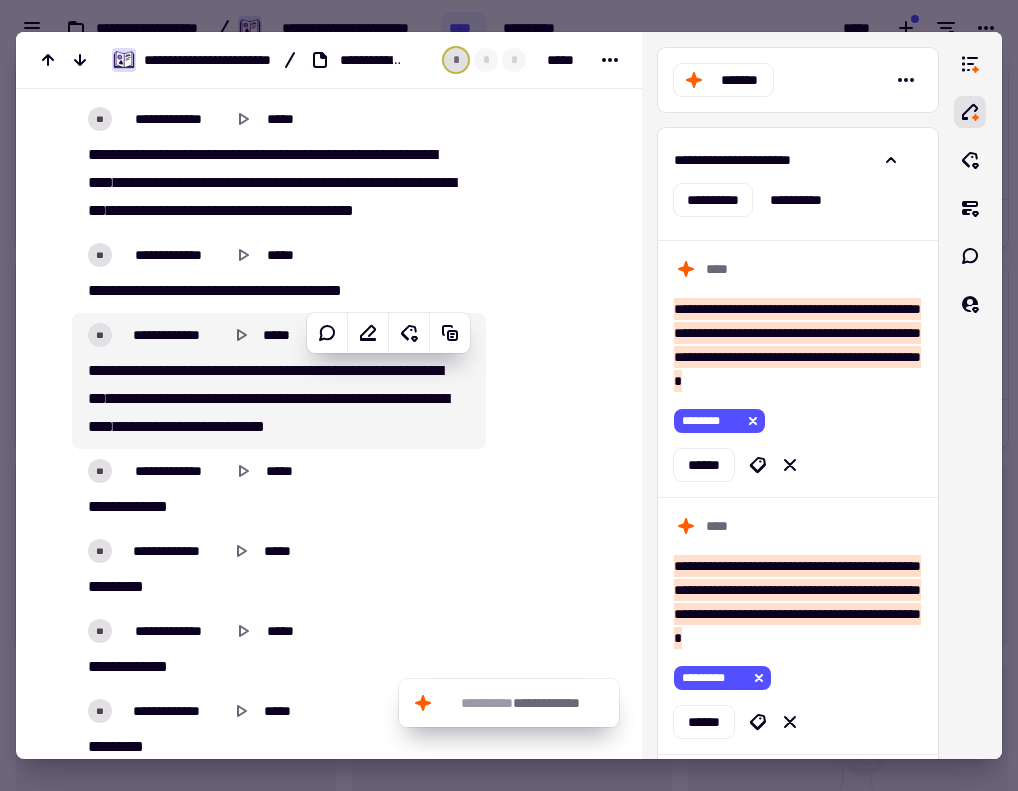 click on "***" at bounding box center [97, 398] 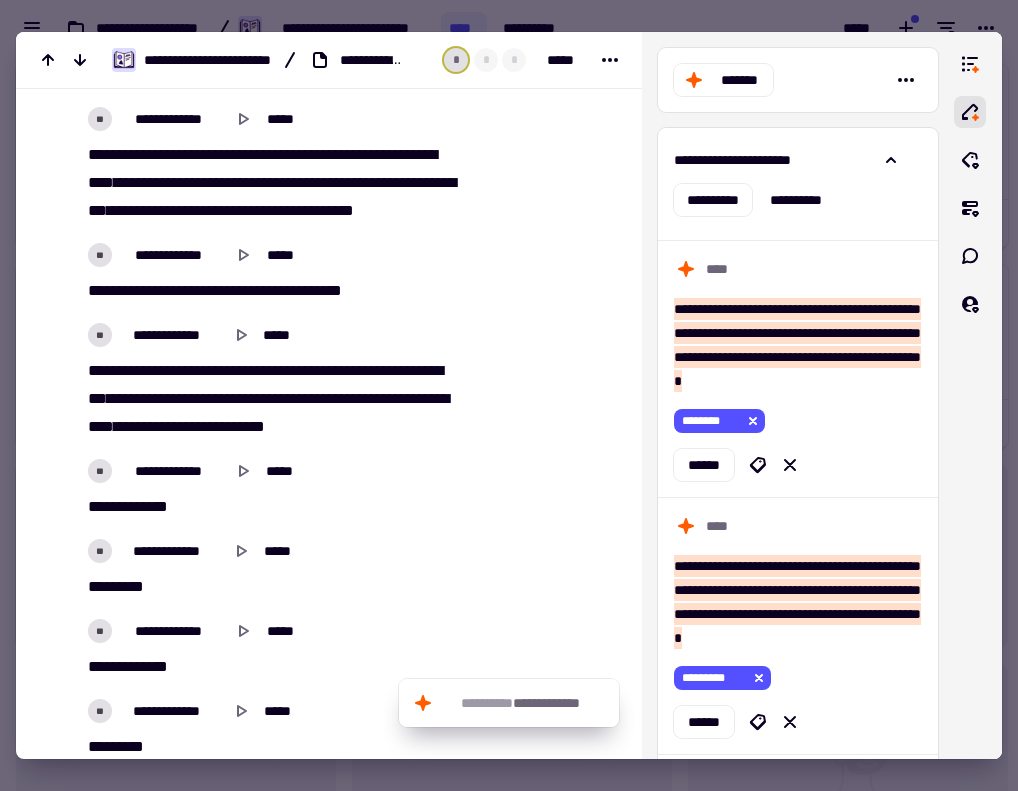 click on "[REDACTED]" at bounding box center (273, 399) 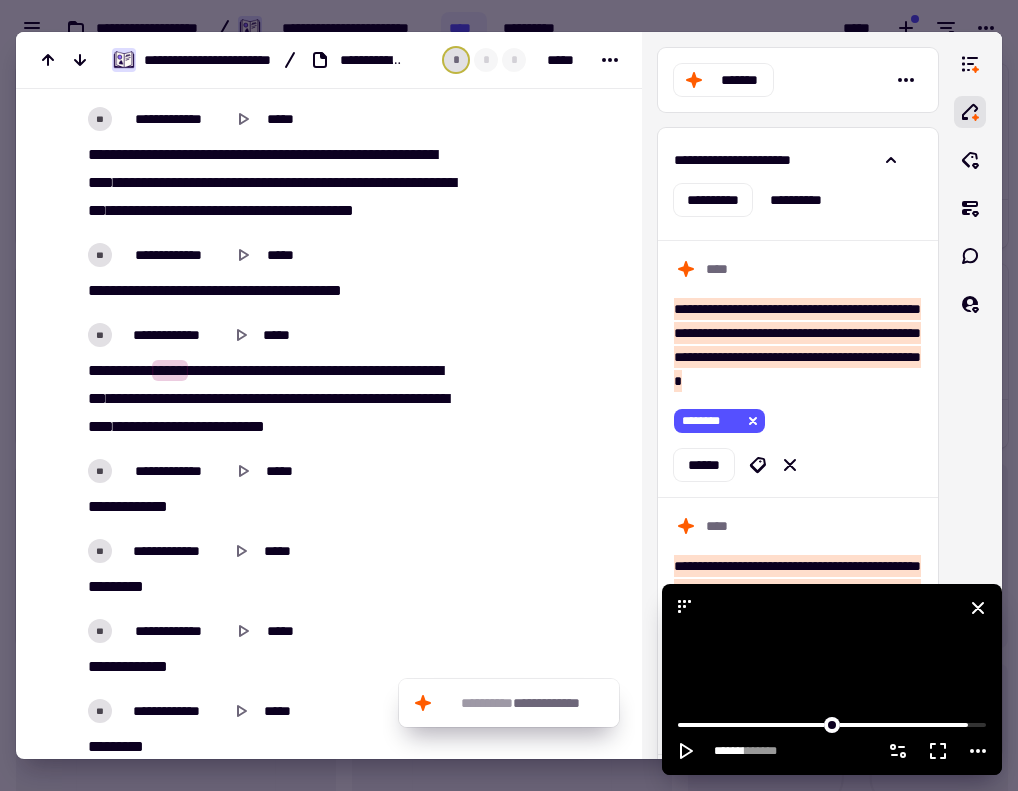 click at bounding box center [832, 679] 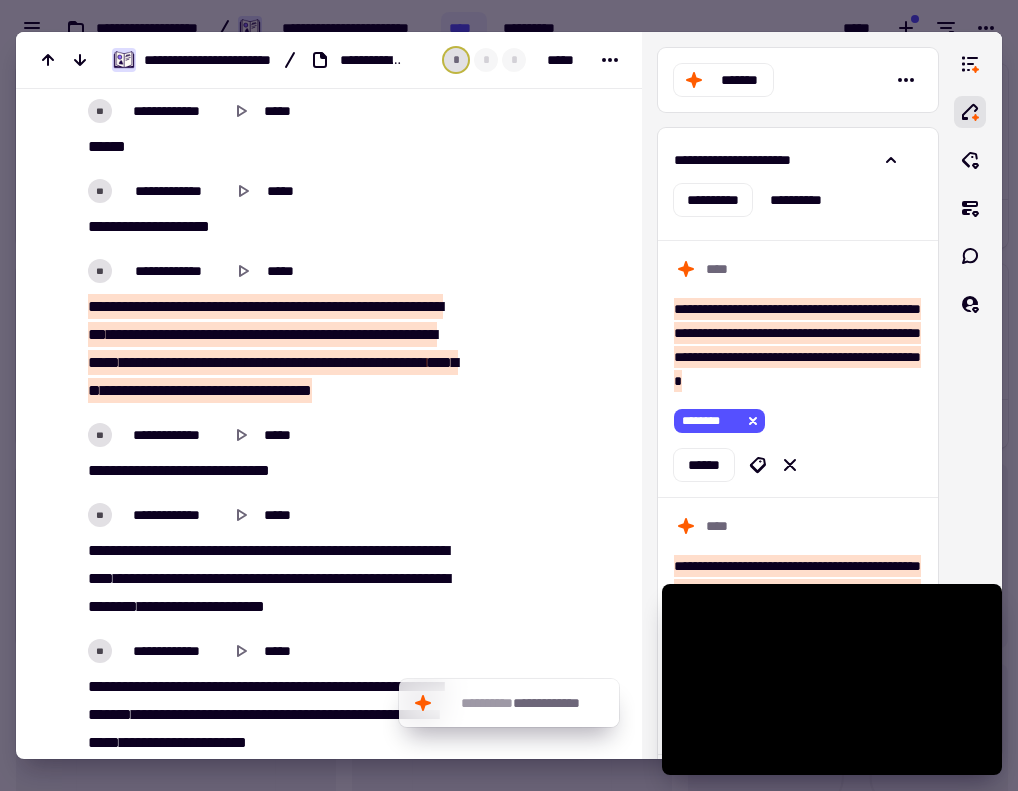 scroll, scrollTop: 19938, scrollLeft: 0, axis: vertical 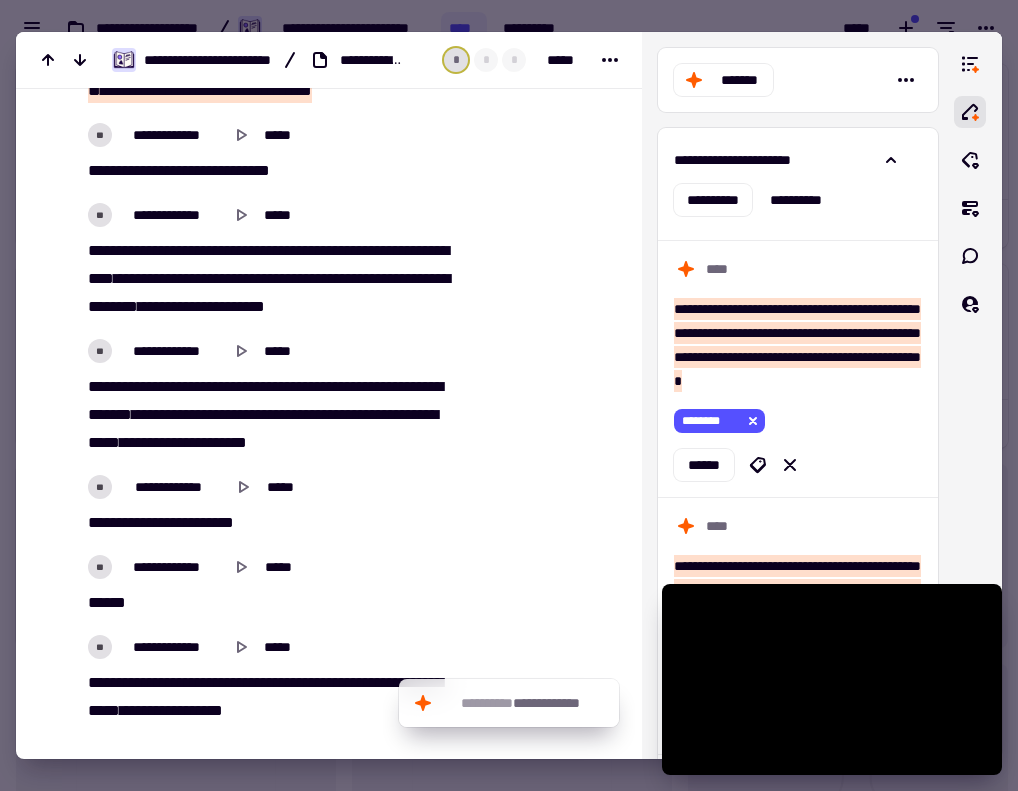 type on "*******" 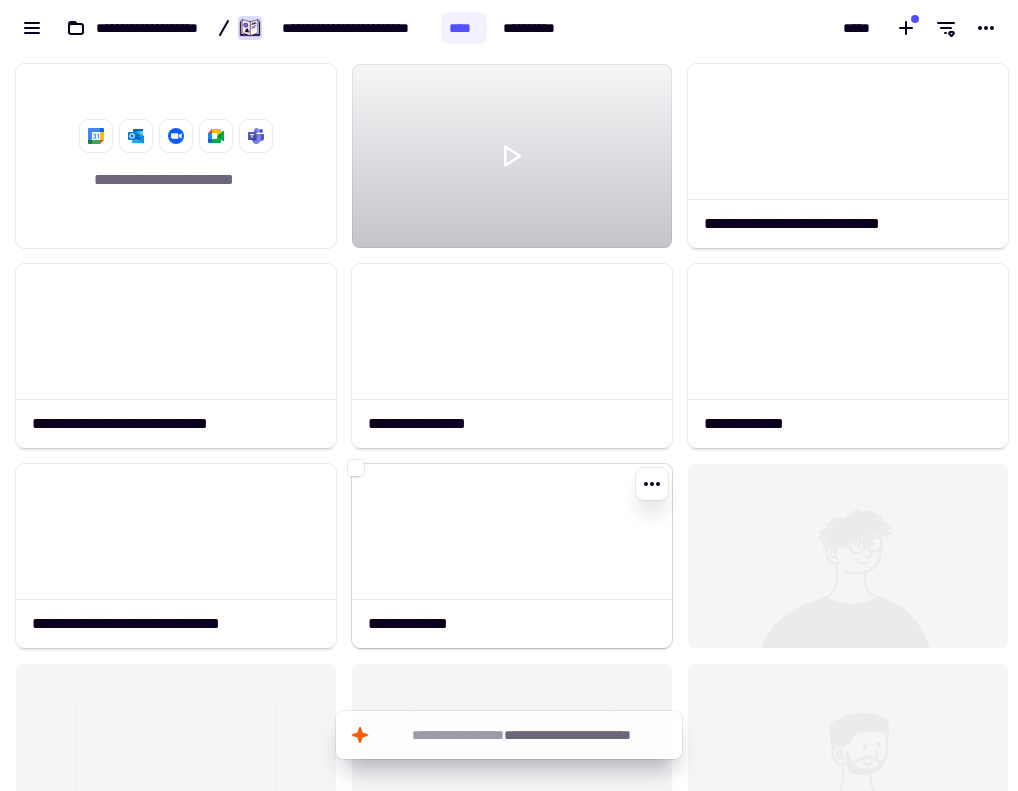 click 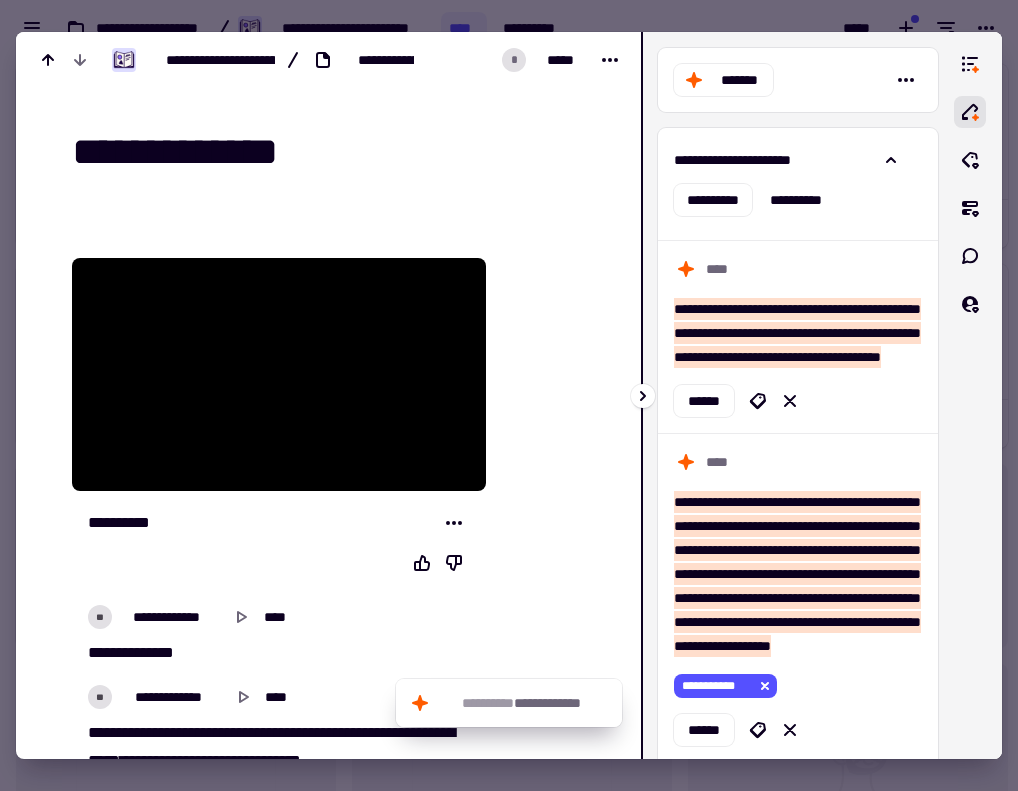 scroll, scrollTop: 700, scrollLeft: 0, axis: vertical 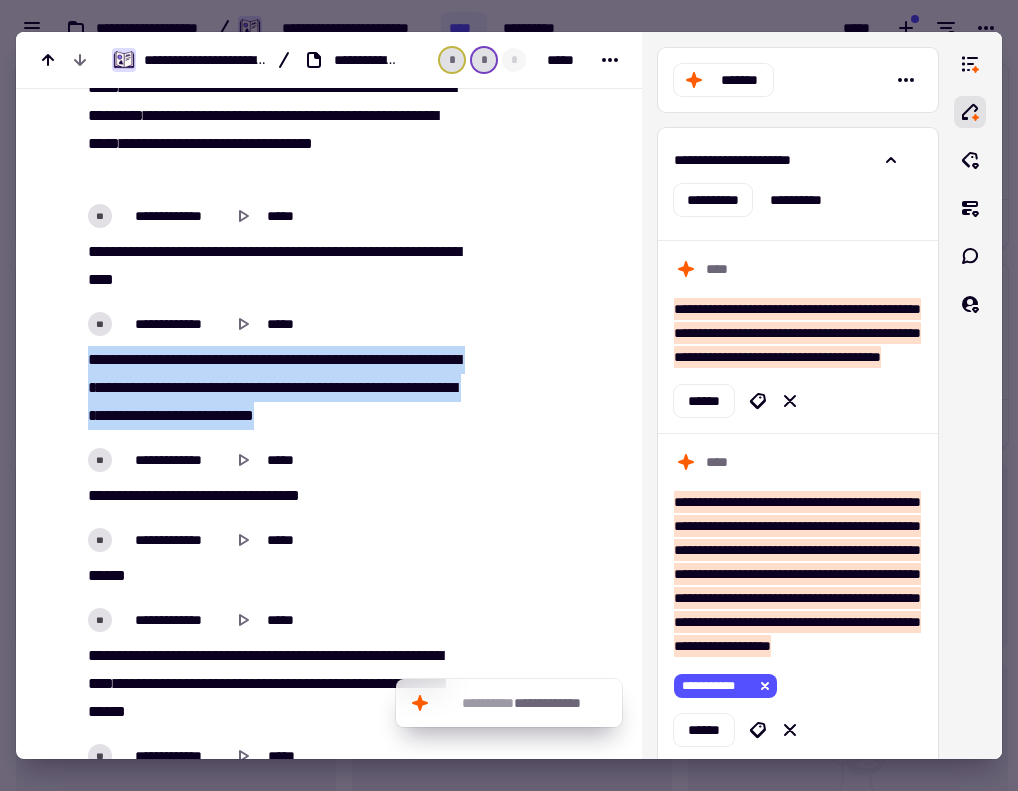 drag, startPoint x: 90, startPoint y: 352, endPoint x: 451, endPoint y: 409, distance: 365.4723 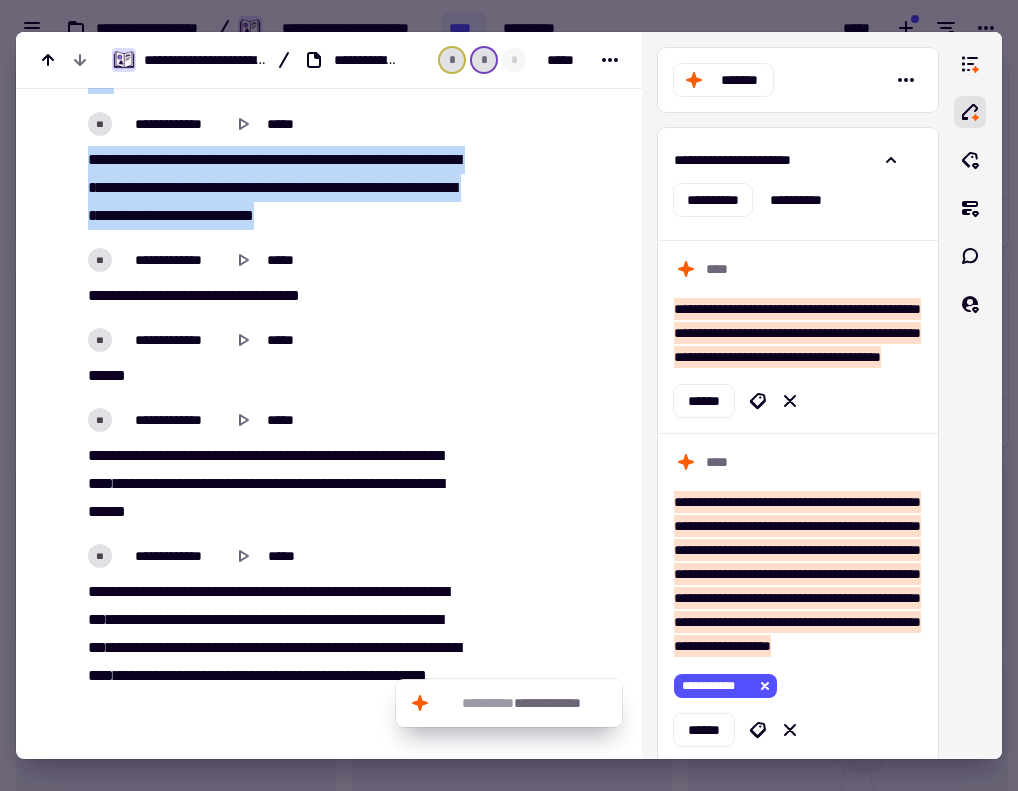 scroll, scrollTop: 25353, scrollLeft: 0, axis: vertical 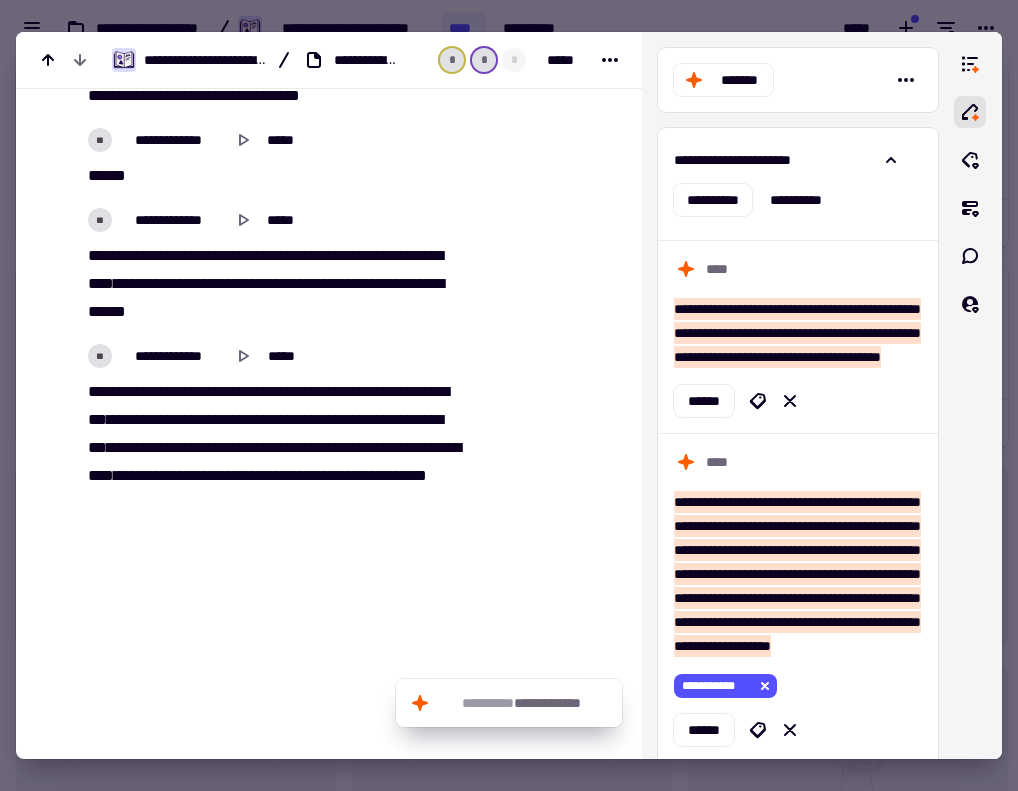 drag, startPoint x: 83, startPoint y: 490, endPoint x: 395, endPoint y: 555, distance: 318.6989 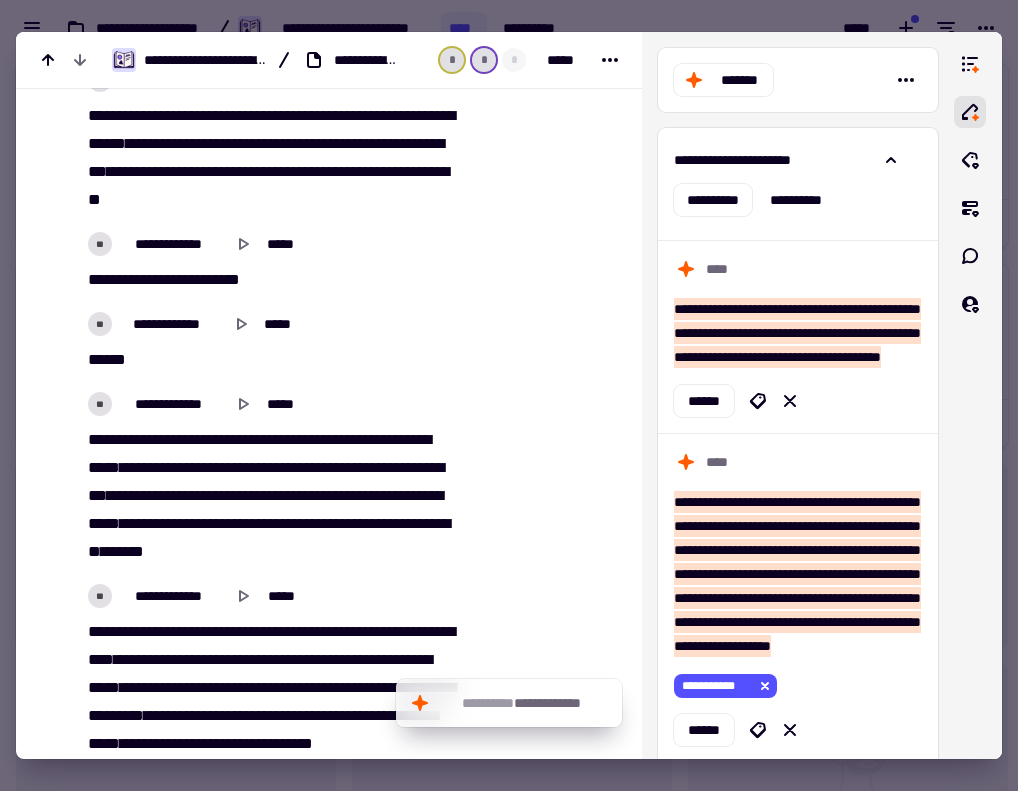 scroll, scrollTop: 24253, scrollLeft: 0, axis: vertical 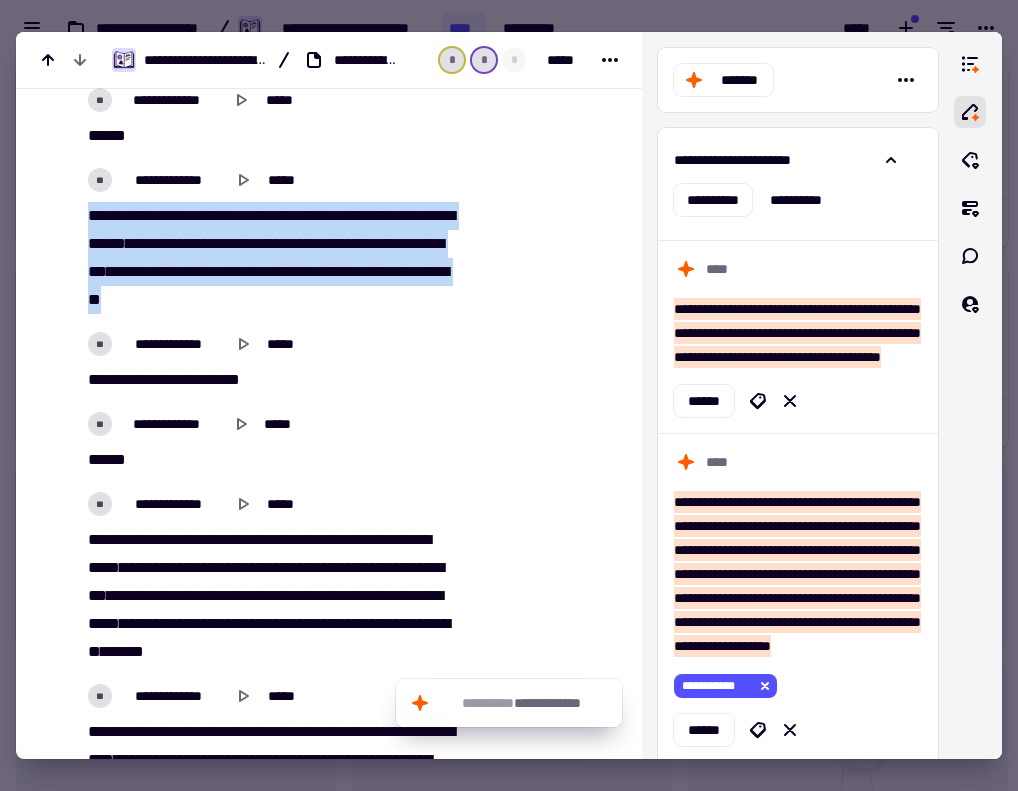 drag, startPoint x: 94, startPoint y: 249, endPoint x: 78, endPoint y: 214, distance: 38.483765 